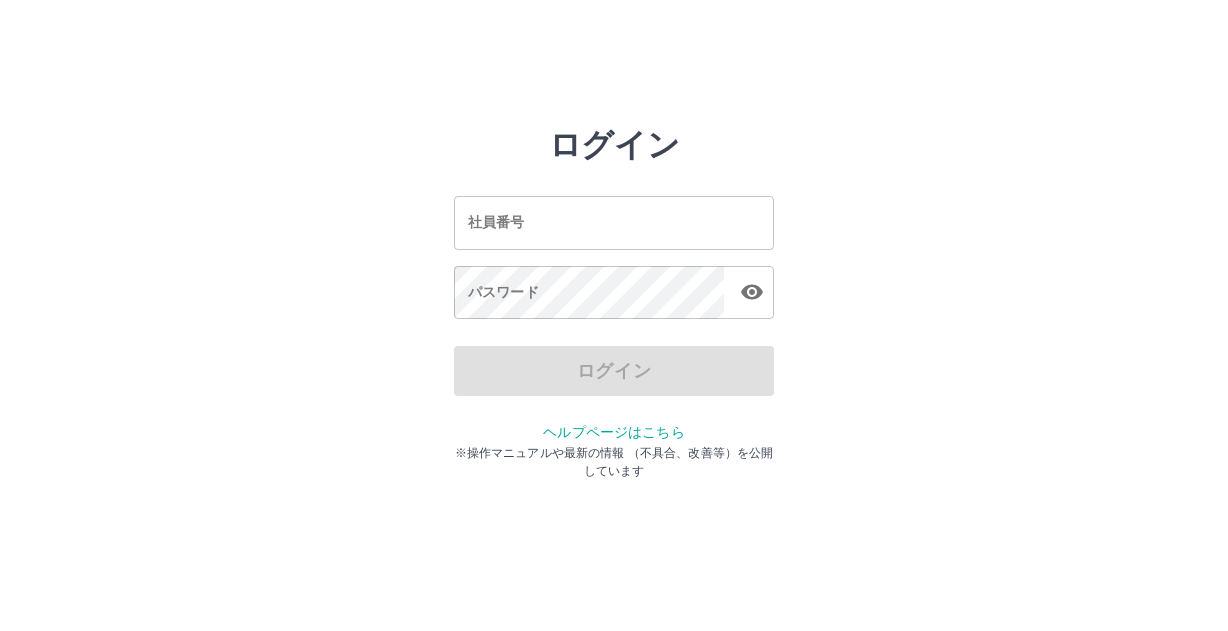 scroll, scrollTop: 0, scrollLeft: 0, axis: both 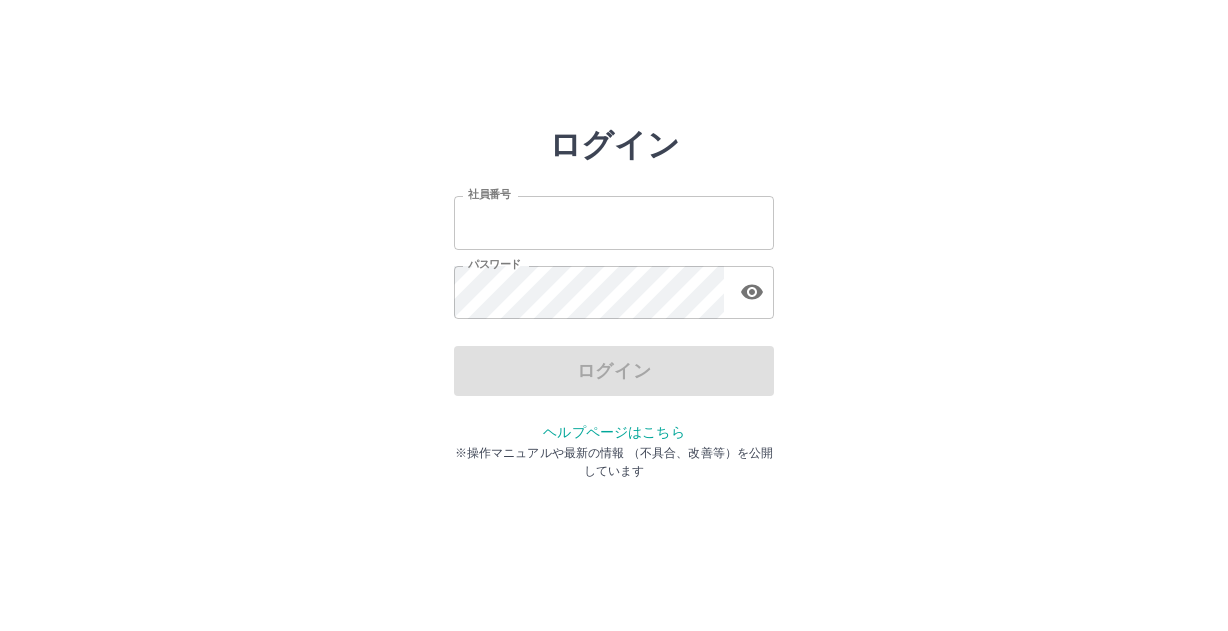 type on "*******" 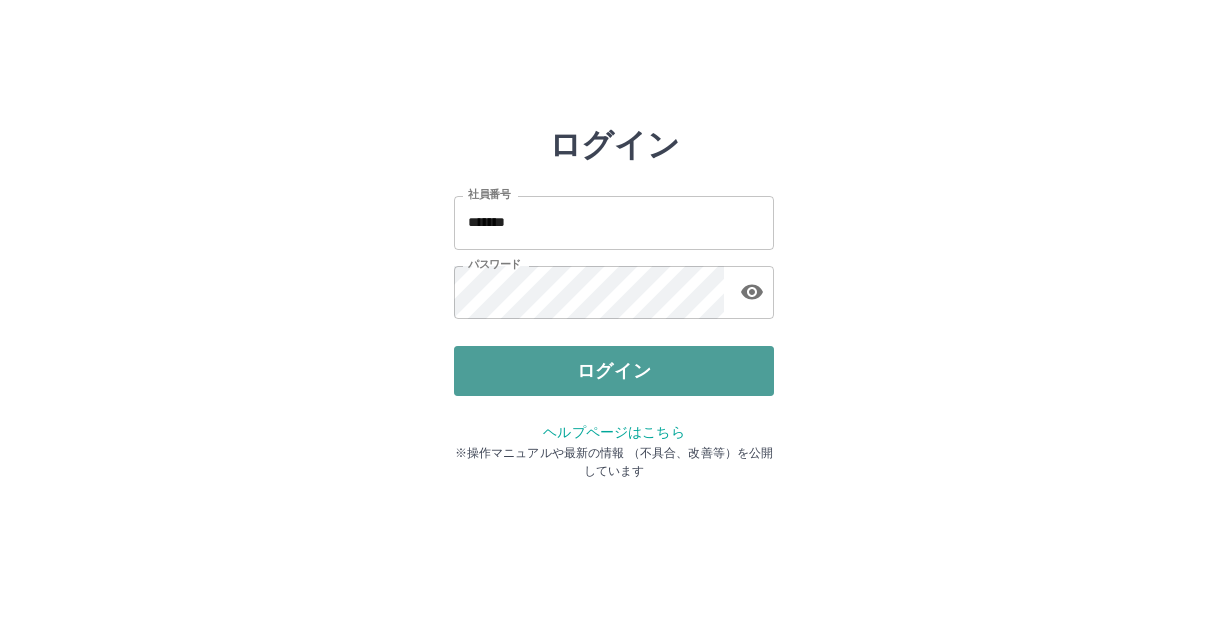 click on "ログイン" at bounding box center [614, 371] 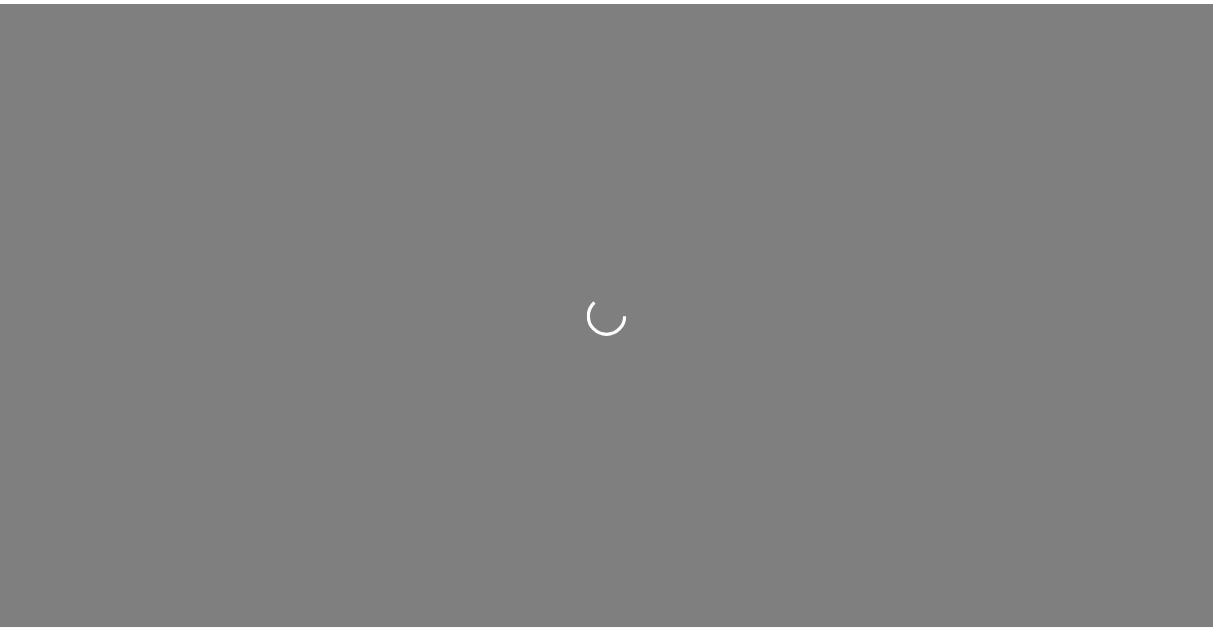 scroll, scrollTop: 0, scrollLeft: 0, axis: both 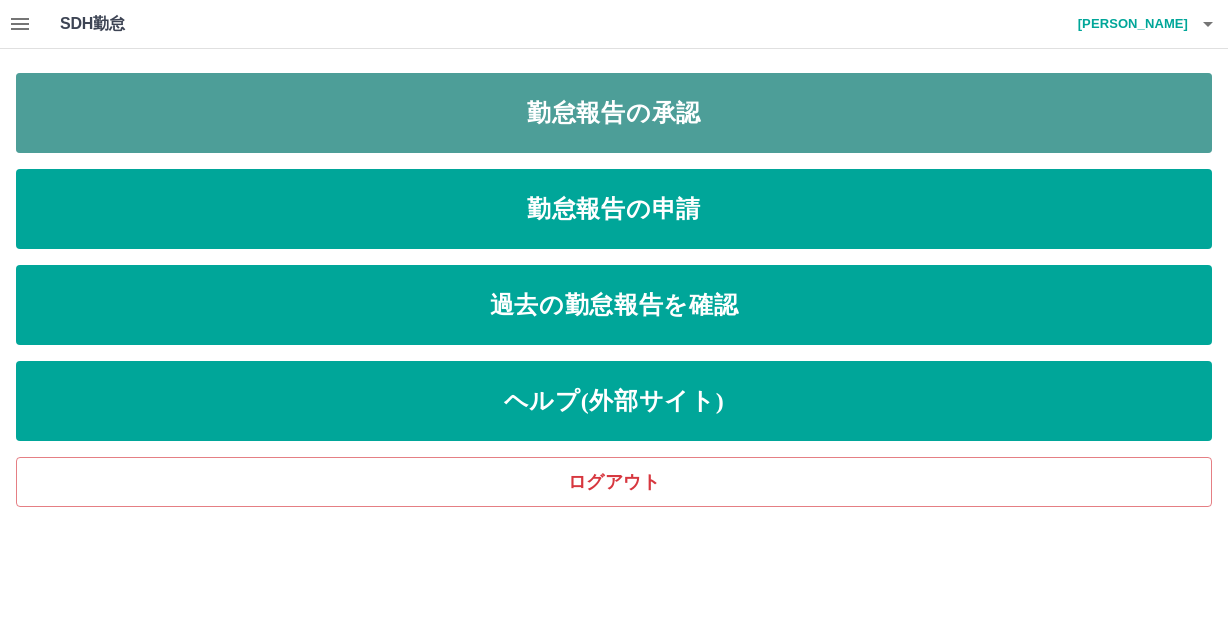 click on "勤怠報告の承認" at bounding box center (614, 113) 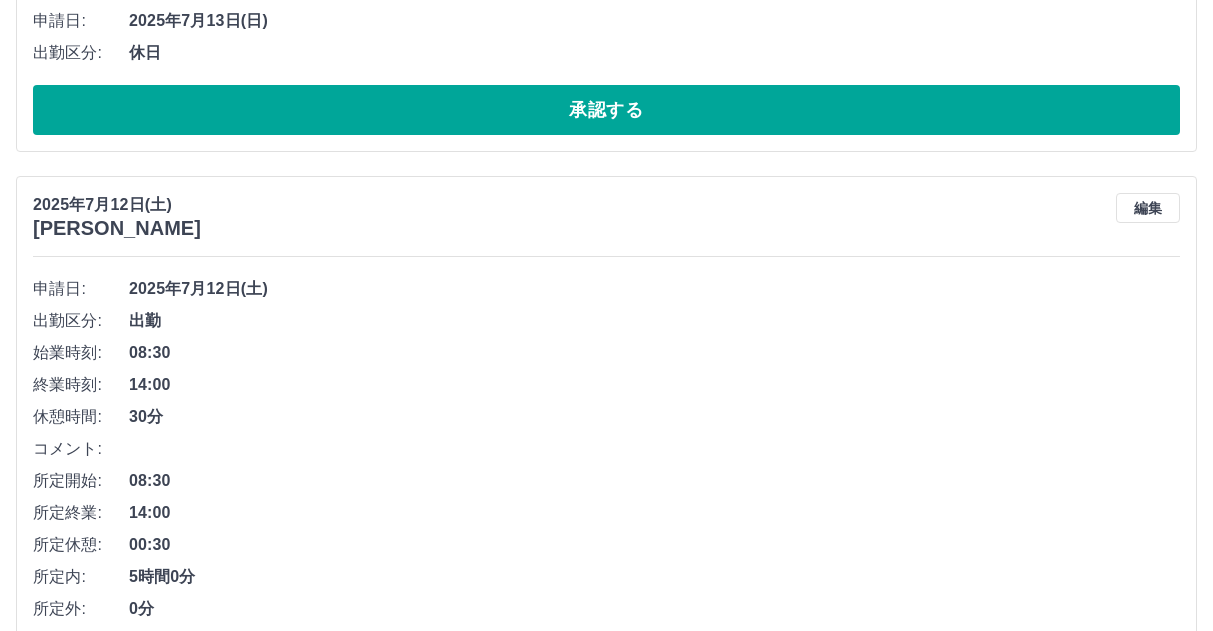 scroll, scrollTop: 500, scrollLeft: 0, axis: vertical 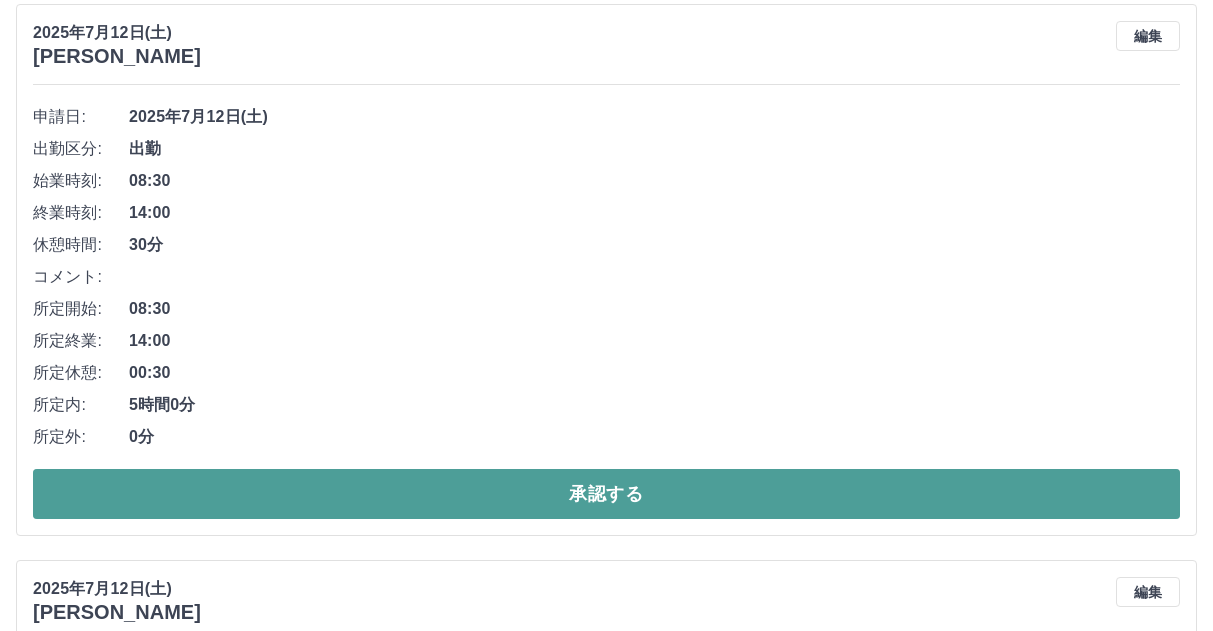click on "承認する" at bounding box center (606, 494) 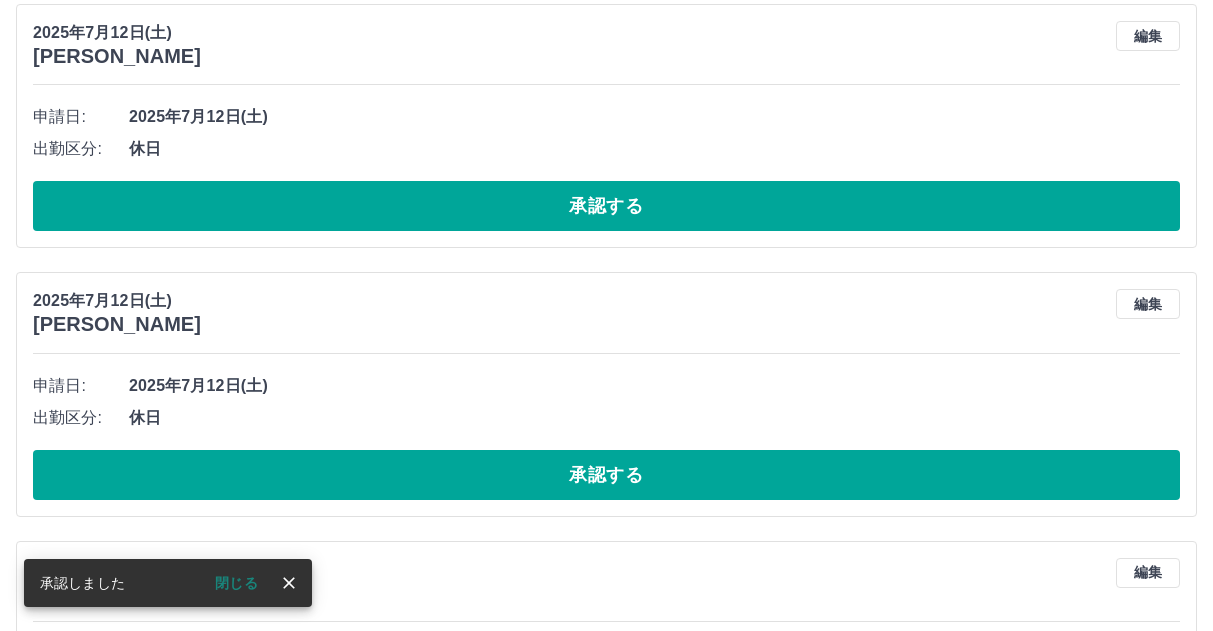 scroll, scrollTop: 0, scrollLeft: 0, axis: both 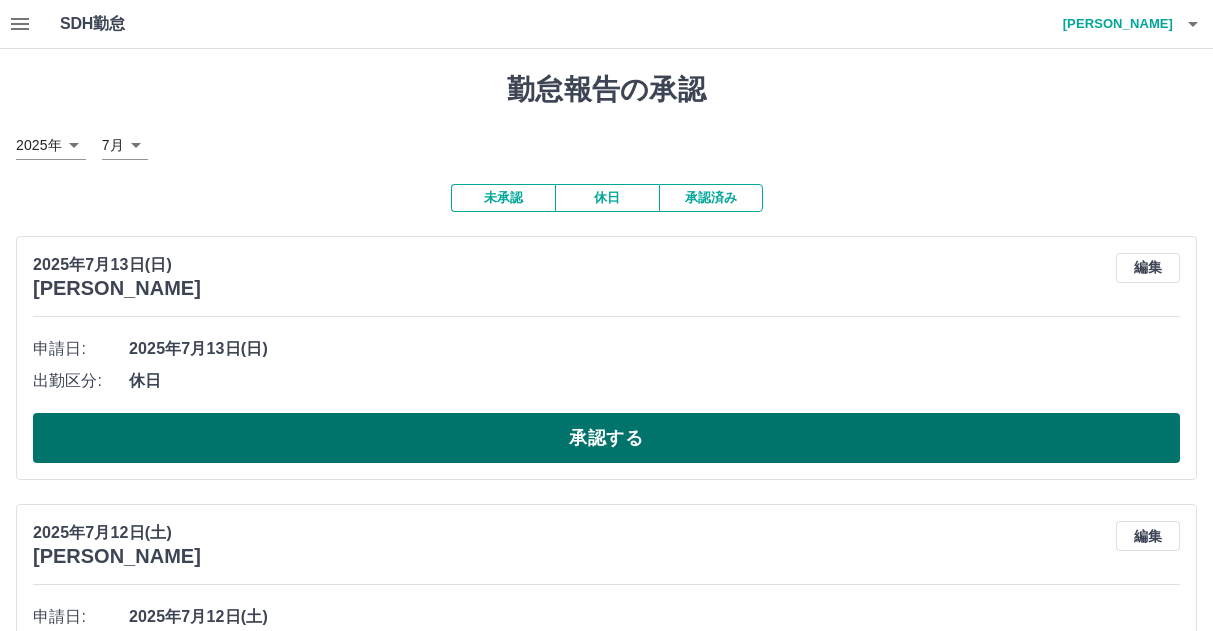 click on "承認する" at bounding box center (606, 438) 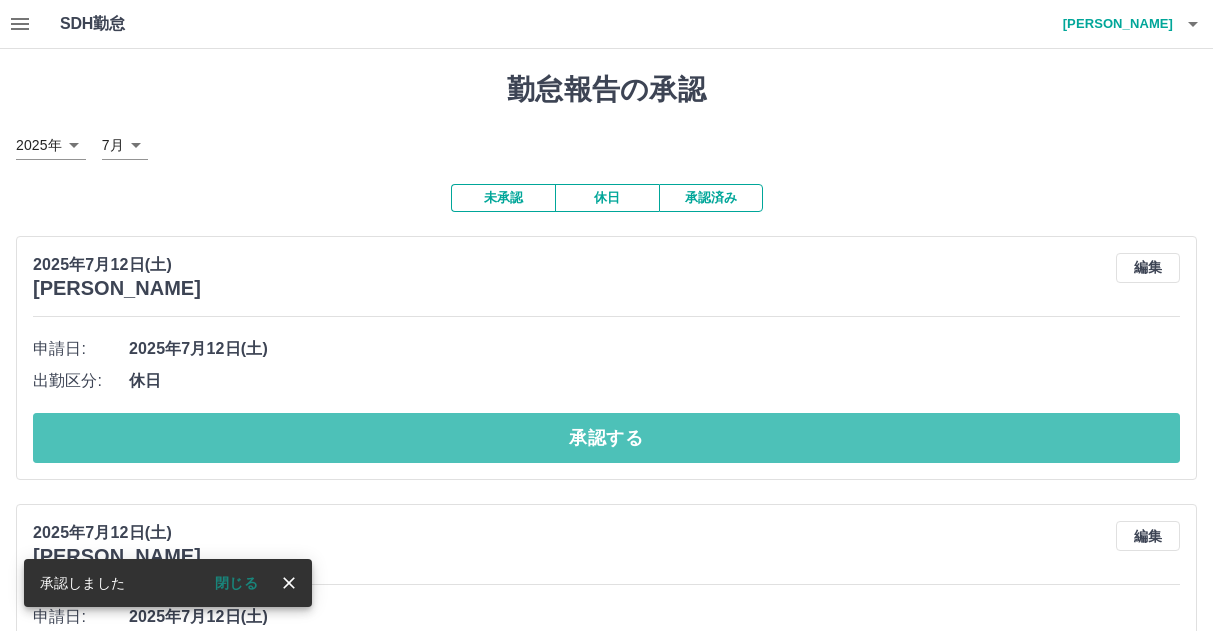 click on "承認する" at bounding box center [606, 438] 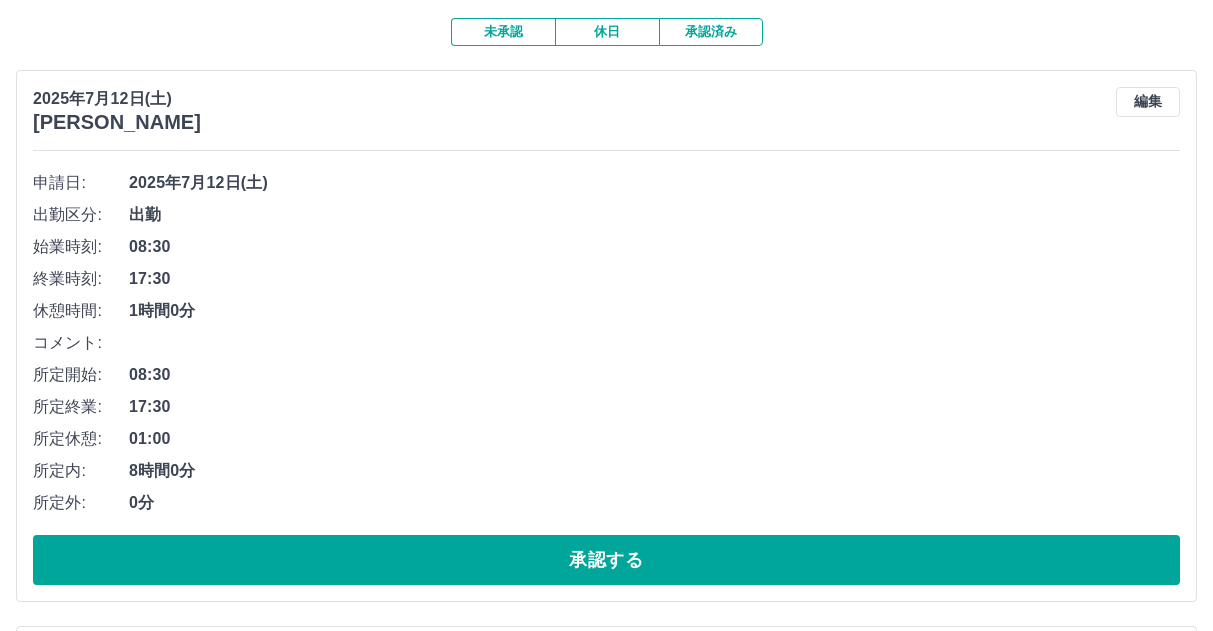 scroll, scrollTop: 200, scrollLeft: 0, axis: vertical 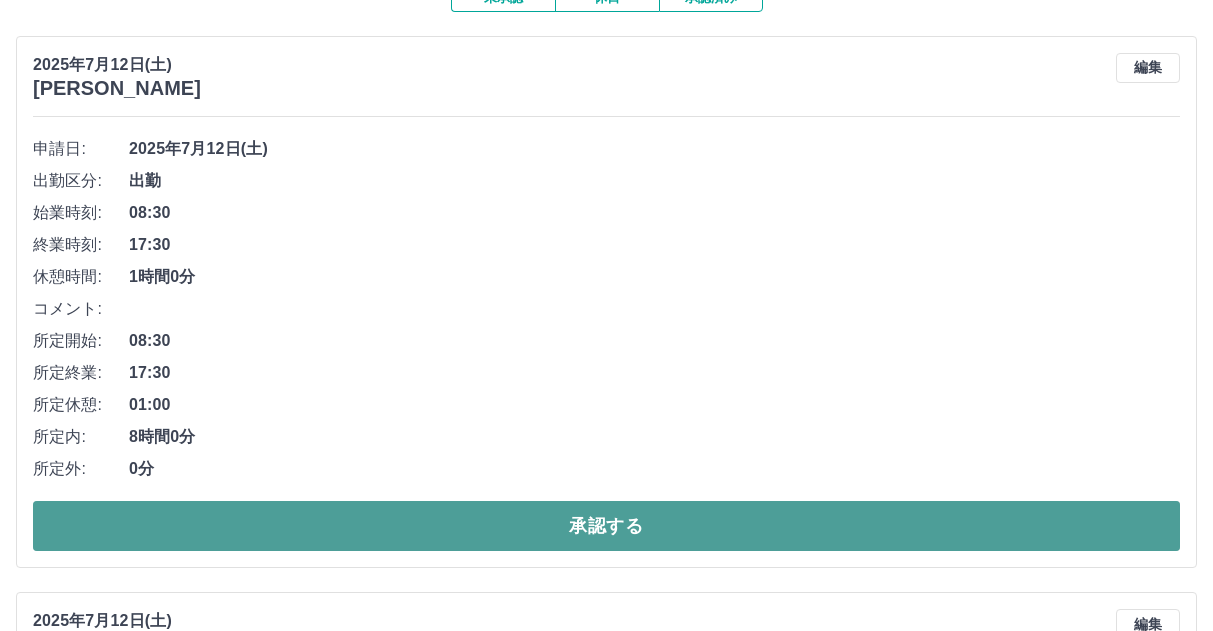 click on "承認する" at bounding box center (606, 526) 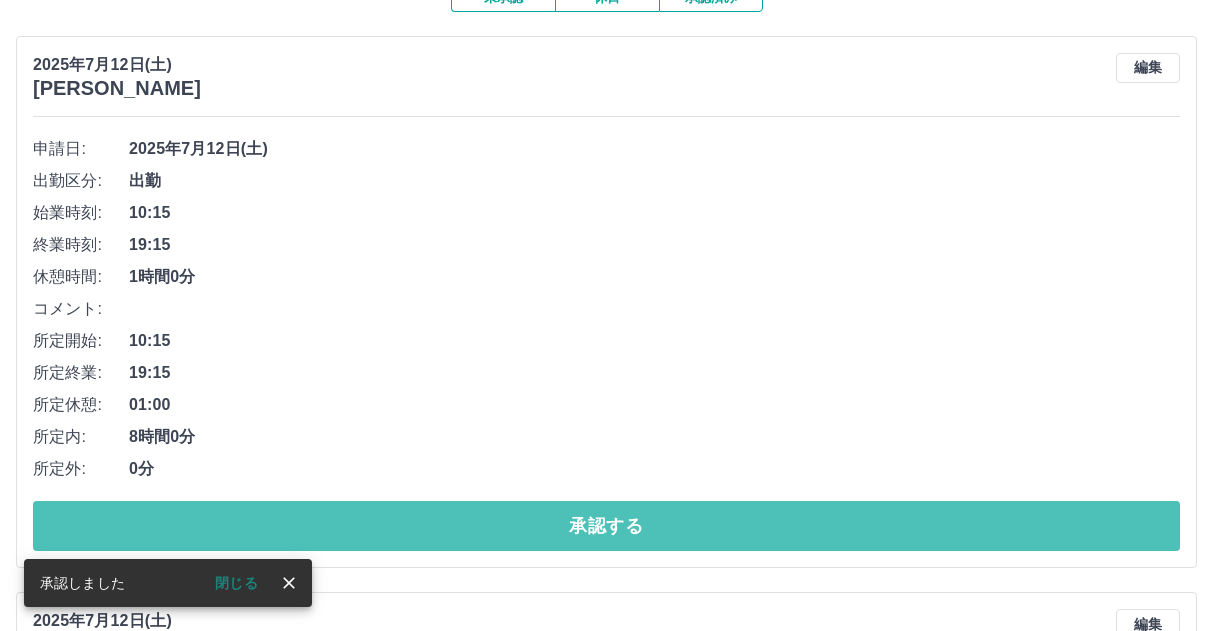 click on "承認する" at bounding box center (606, 526) 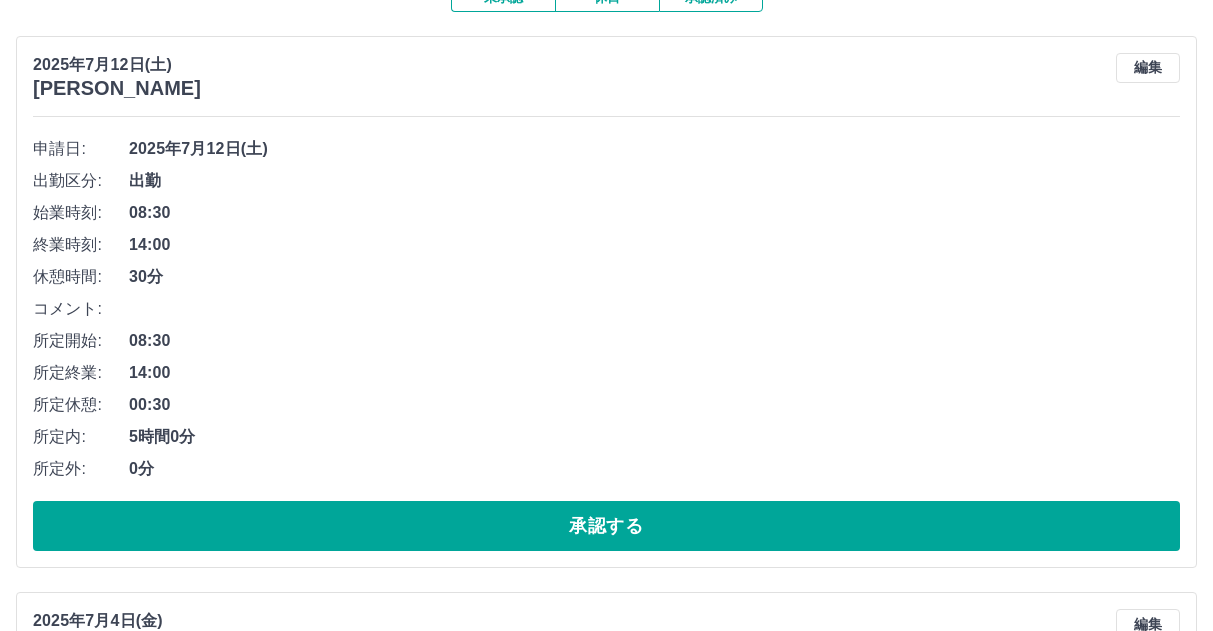 click on "承認する" at bounding box center (606, 526) 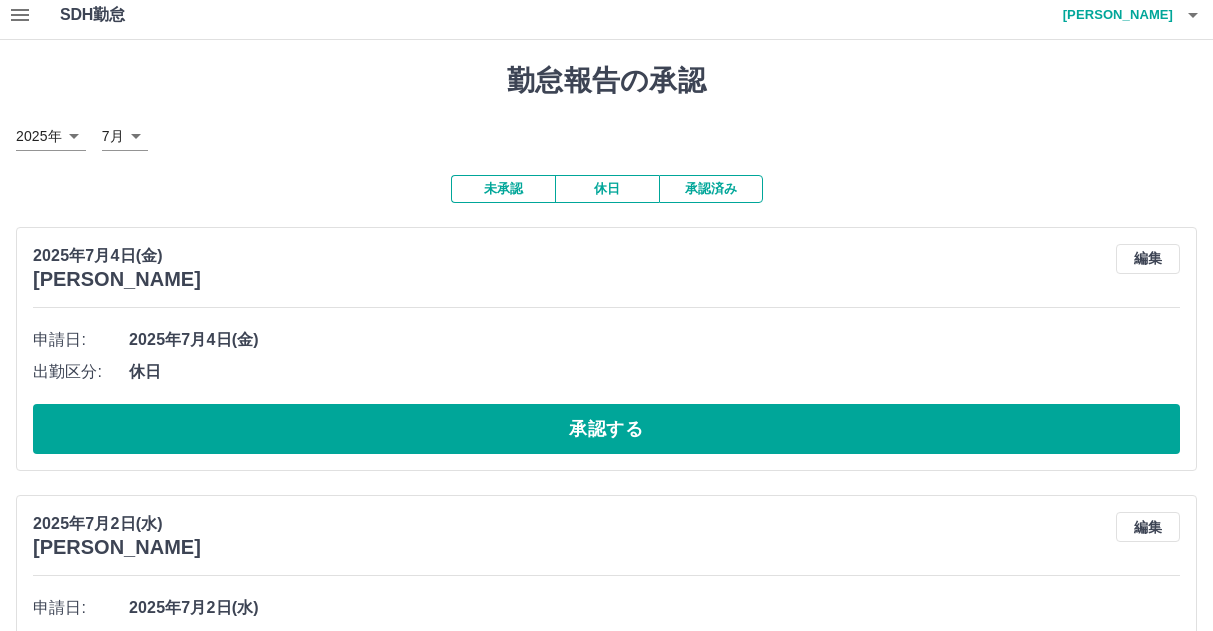 scroll, scrollTop: 0, scrollLeft: 0, axis: both 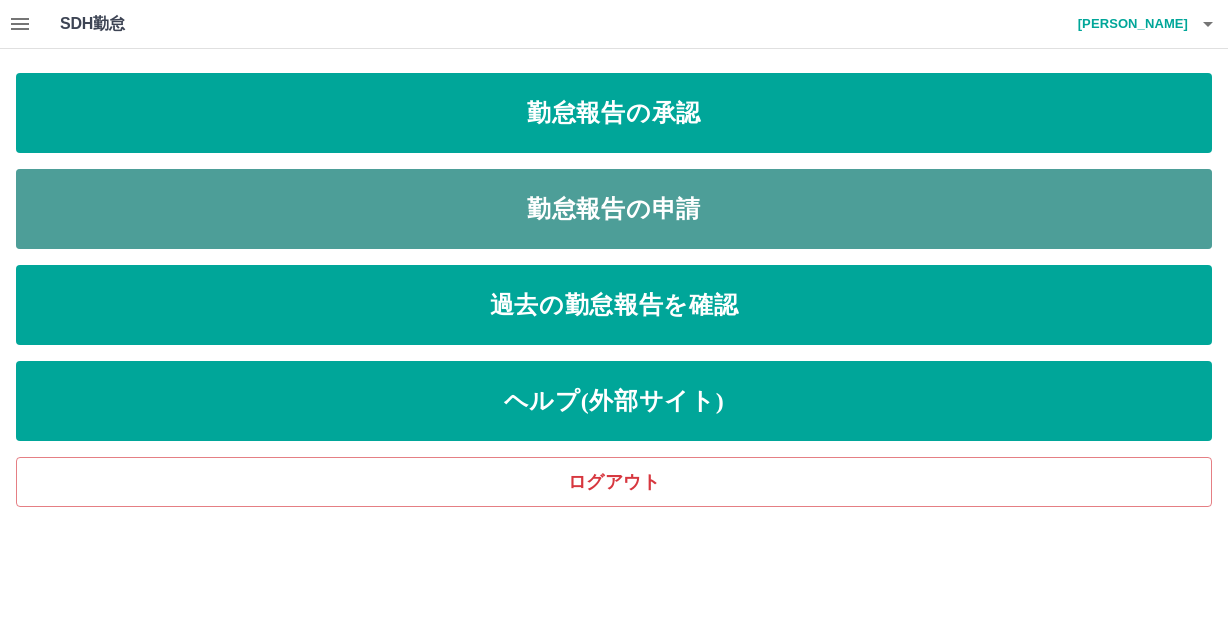 click on "勤怠報告の申請" at bounding box center (614, 209) 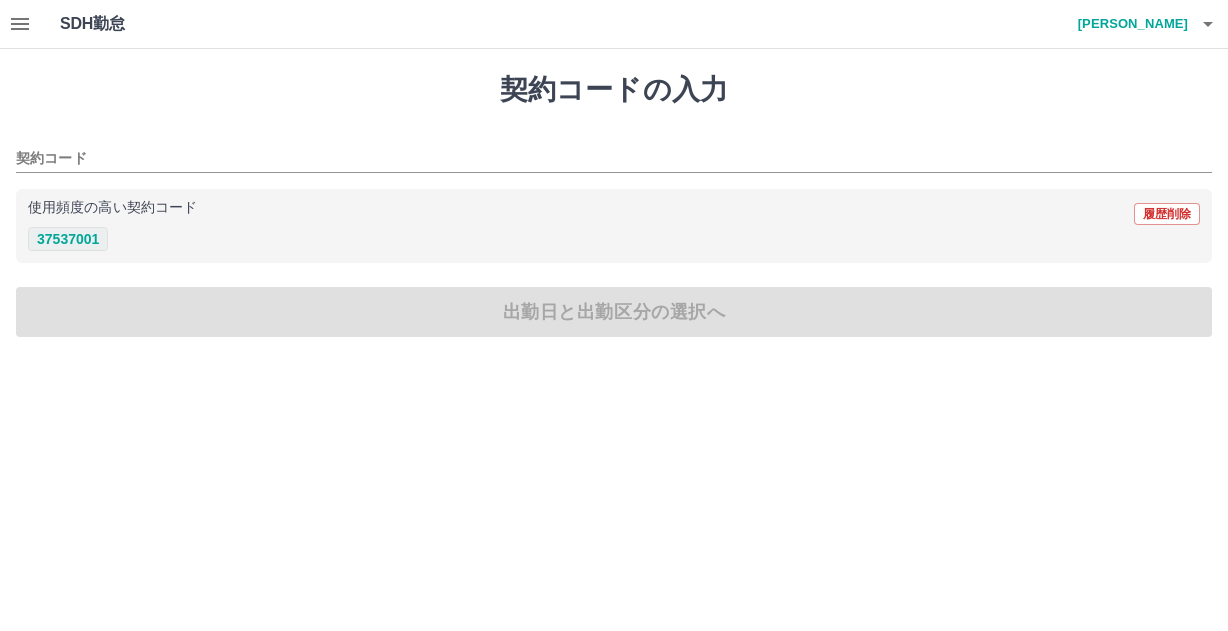 click on "37537001" at bounding box center [68, 239] 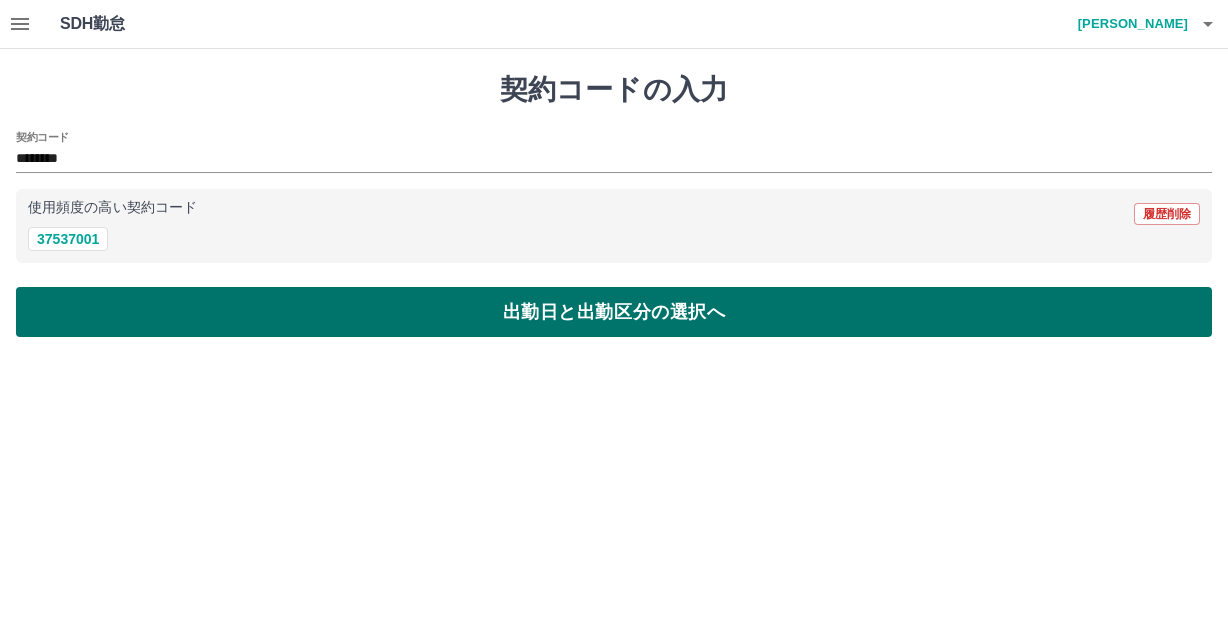 click on "出勤日と出勤区分の選択へ" at bounding box center [614, 312] 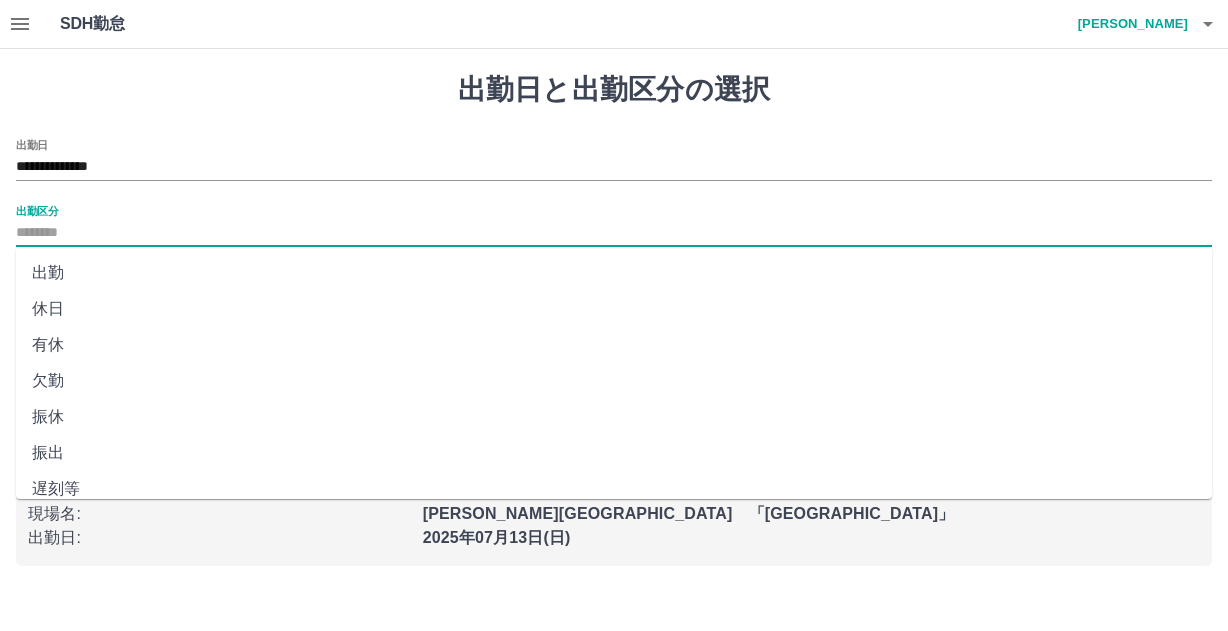 click on "出勤区分" at bounding box center (614, 233) 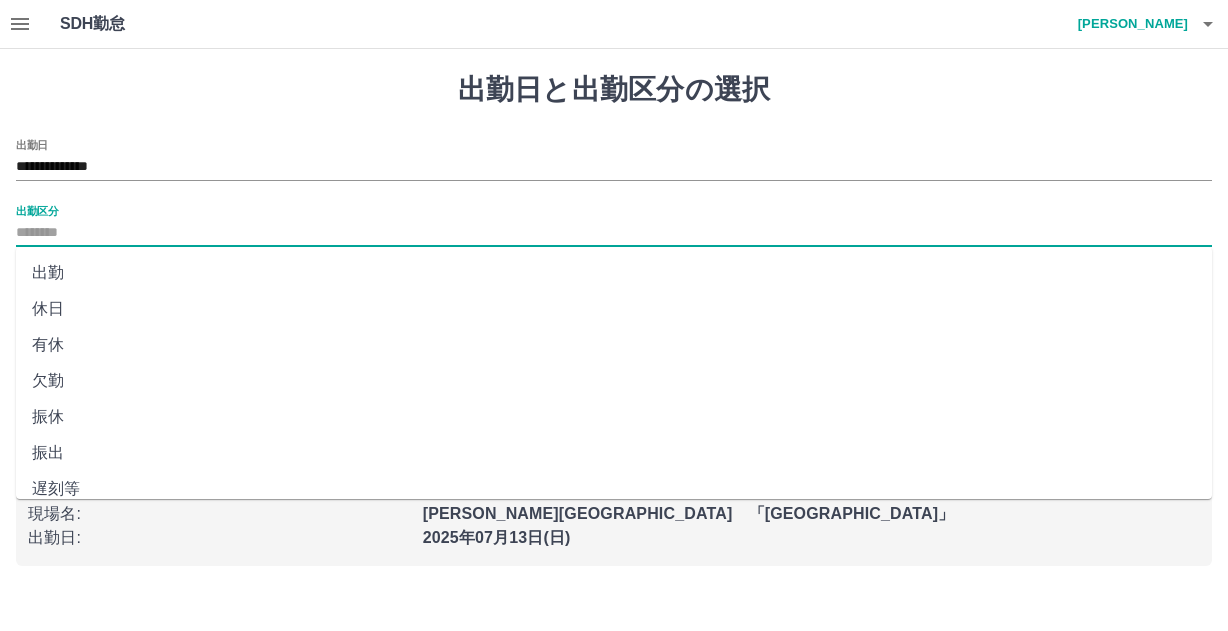 click on "出勤" at bounding box center [614, 273] 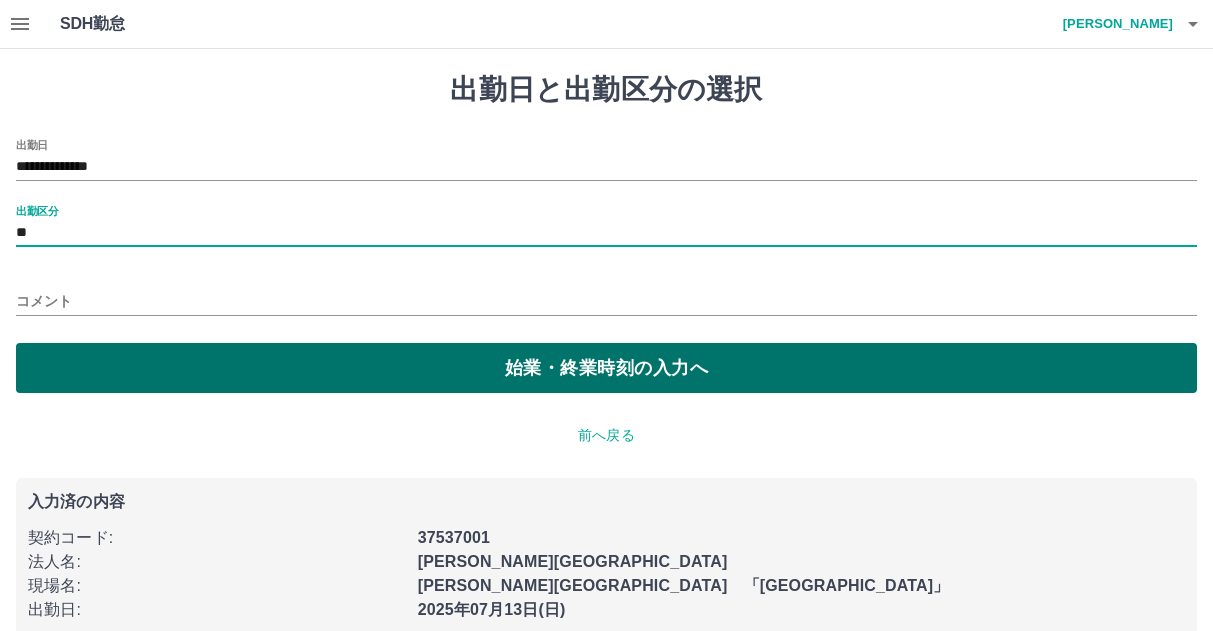 click on "始業・終業時刻の入力へ" at bounding box center (606, 368) 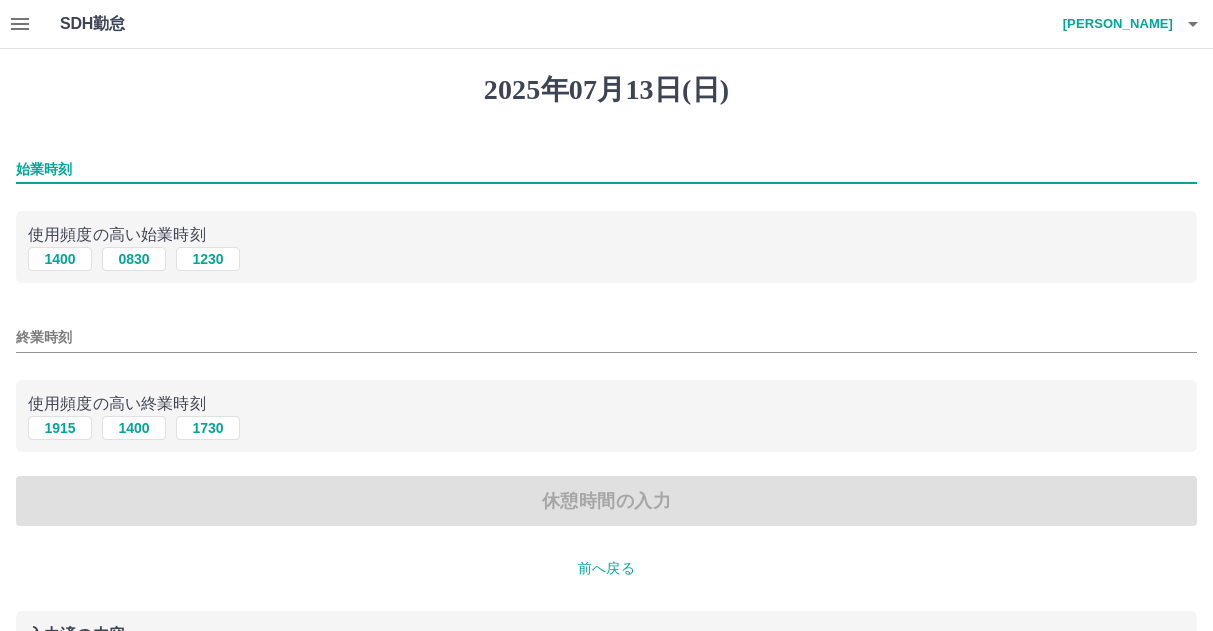 click on "始業時刻" at bounding box center (606, 169) 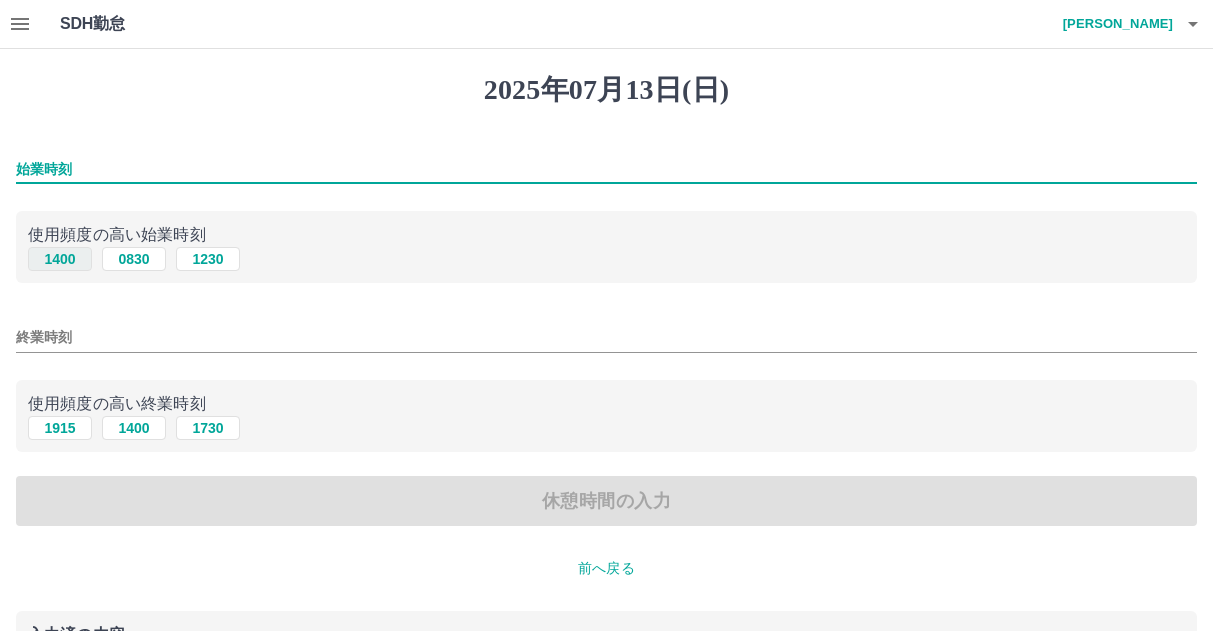 type on "****" 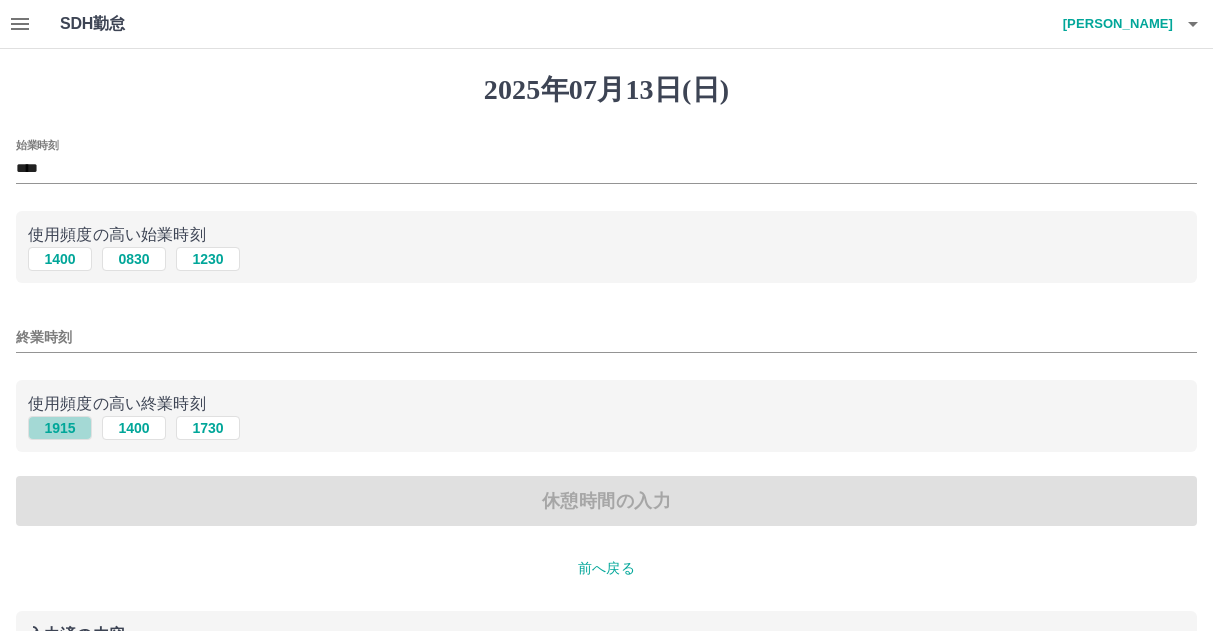click on "1915" at bounding box center [60, 428] 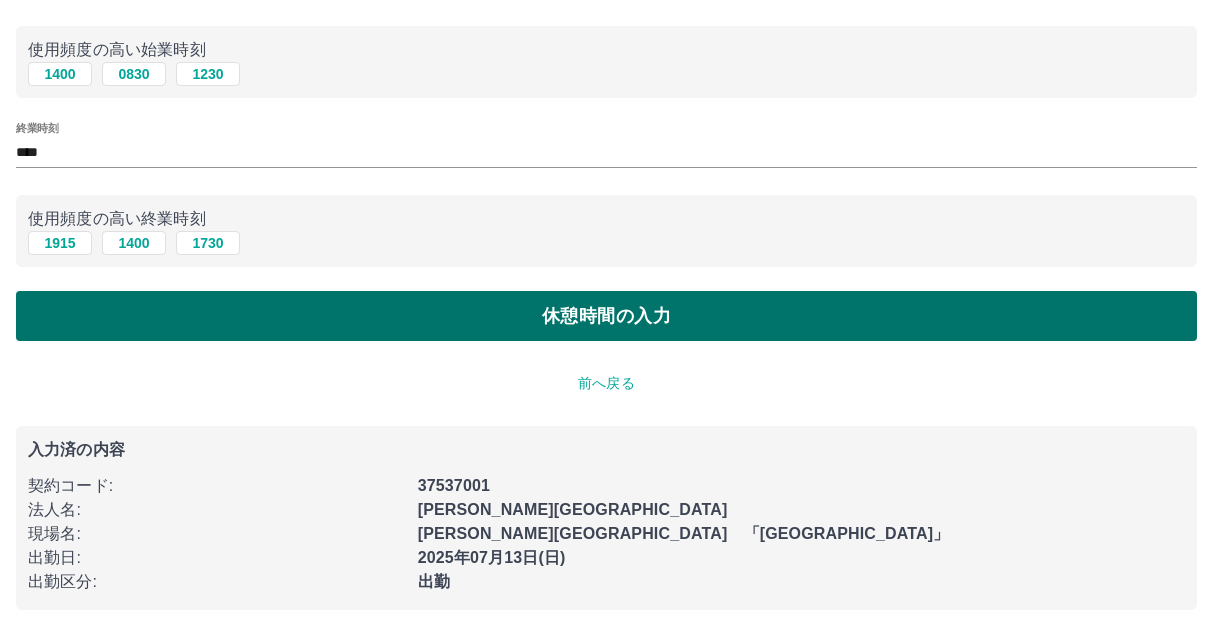 scroll, scrollTop: 188, scrollLeft: 0, axis: vertical 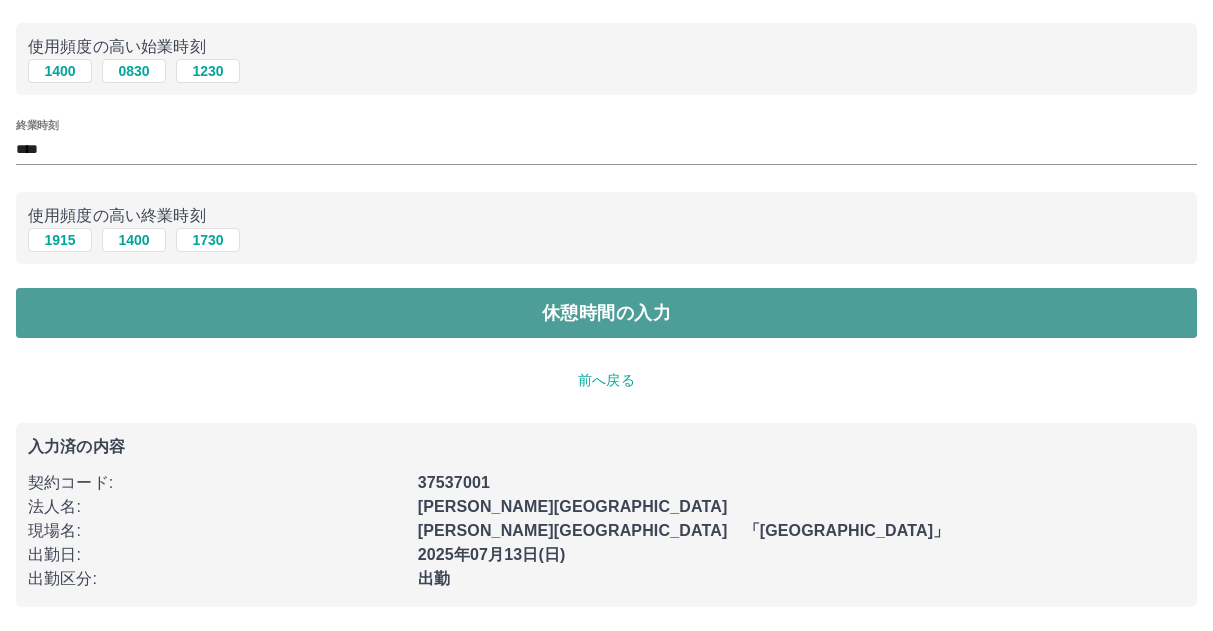 click on "休憩時間の入力" at bounding box center [606, 313] 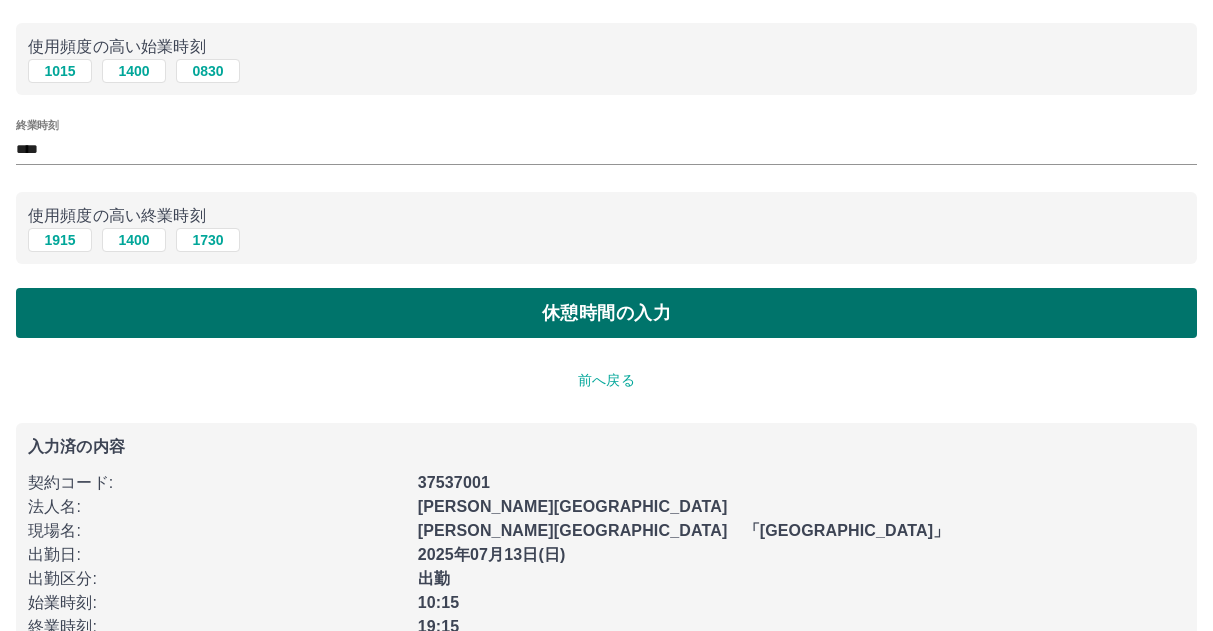 scroll, scrollTop: 0, scrollLeft: 0, axis: both 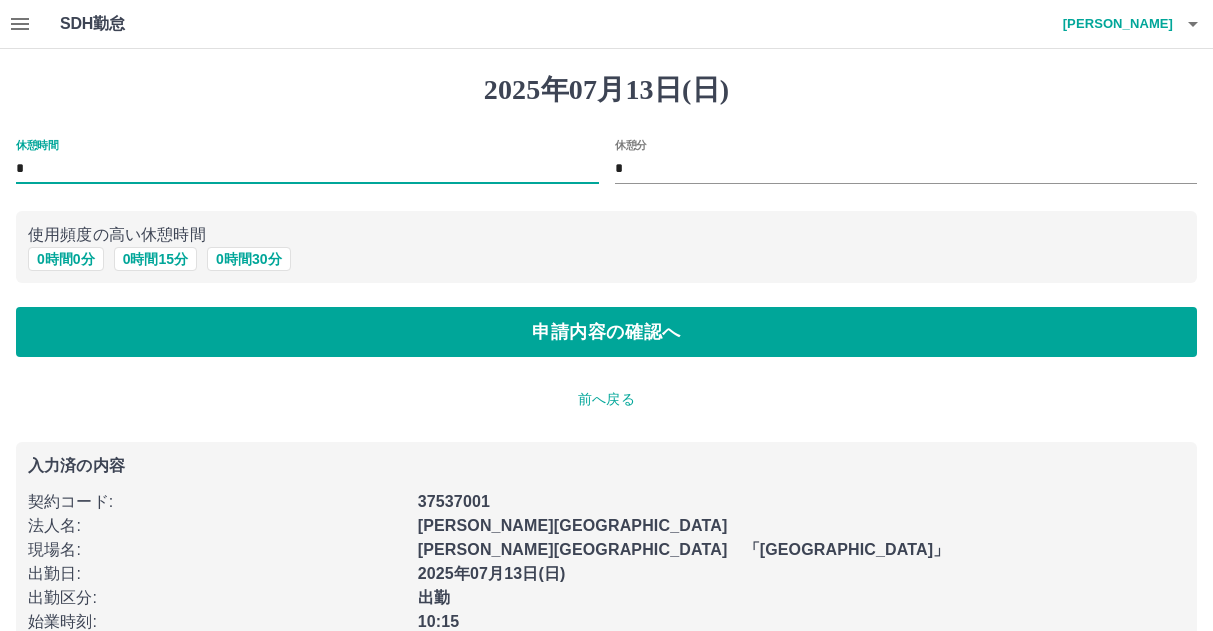 drag, startPoint x: 59, startPoint y: 168, endPoint x: 43, endPoint y: 150, distance: 24.083189 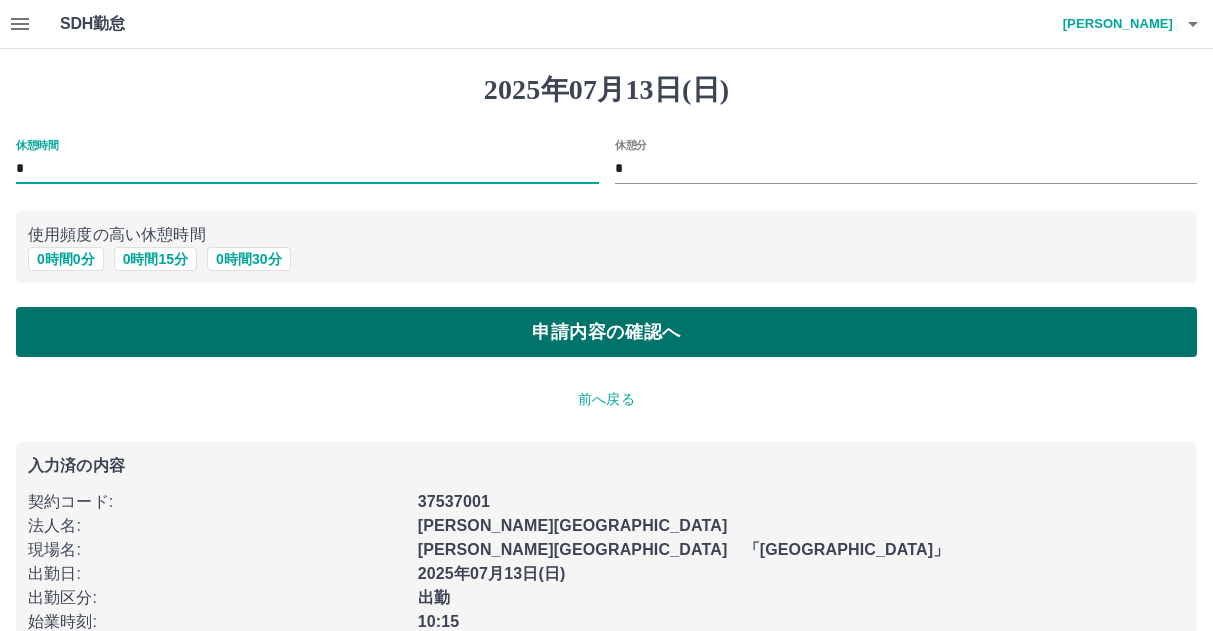 type on "*" 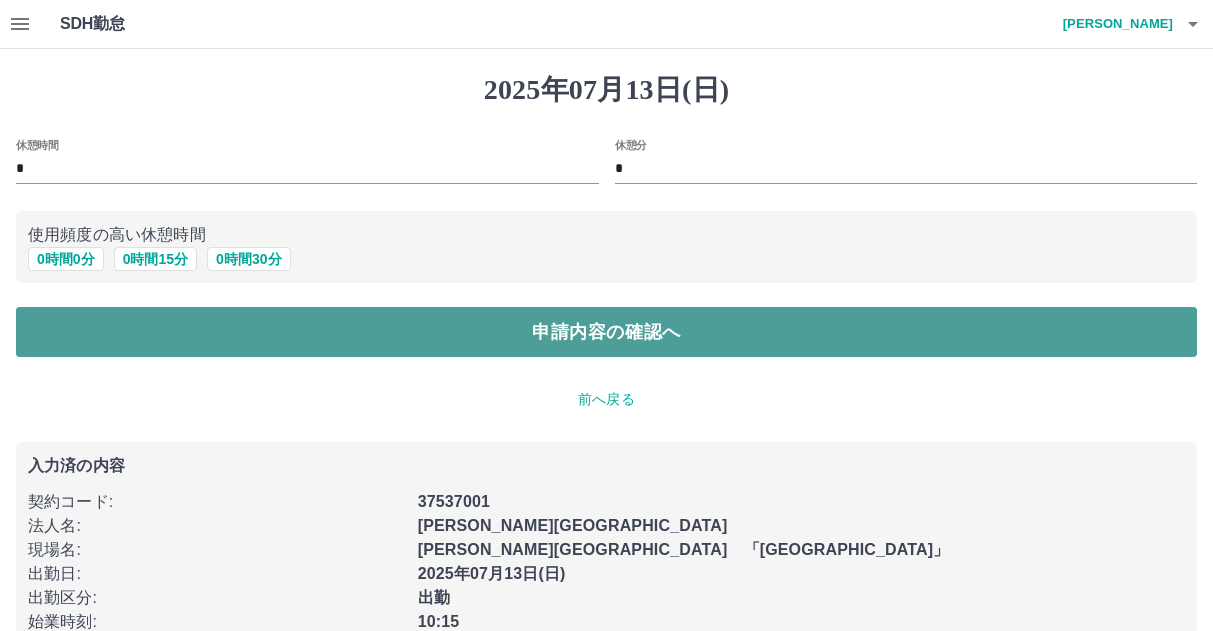 click on "申請内容の確認へ" at bounding box center (606, 332) 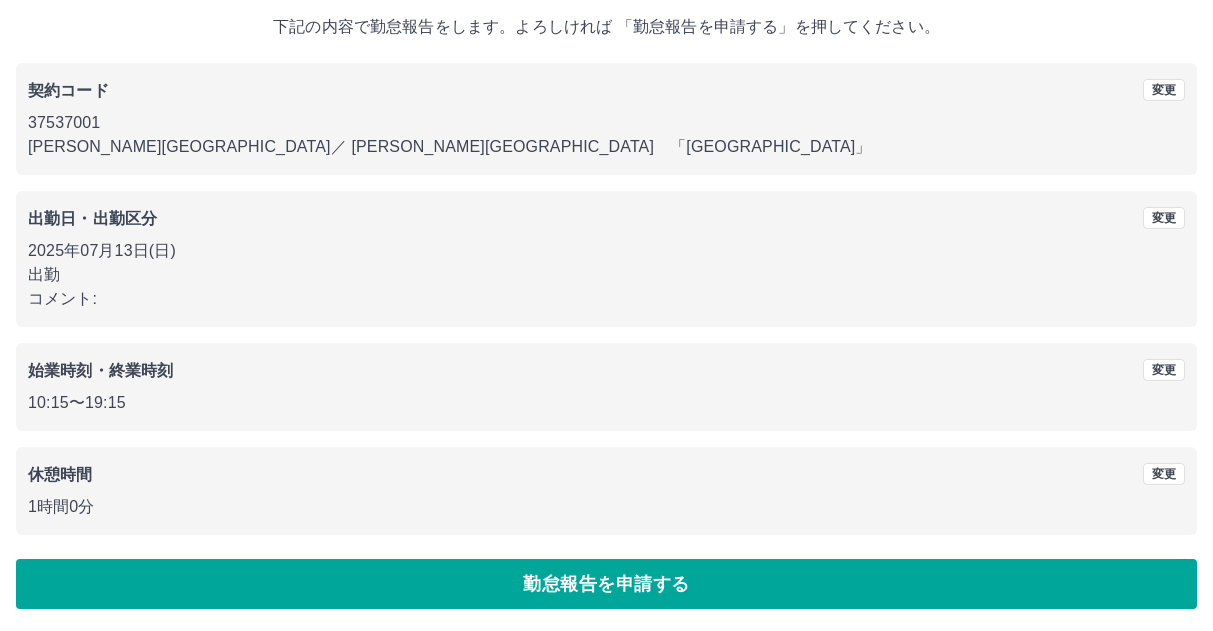 scroll, scrollTop: 118, scrollLeft: 0, axis: vertical 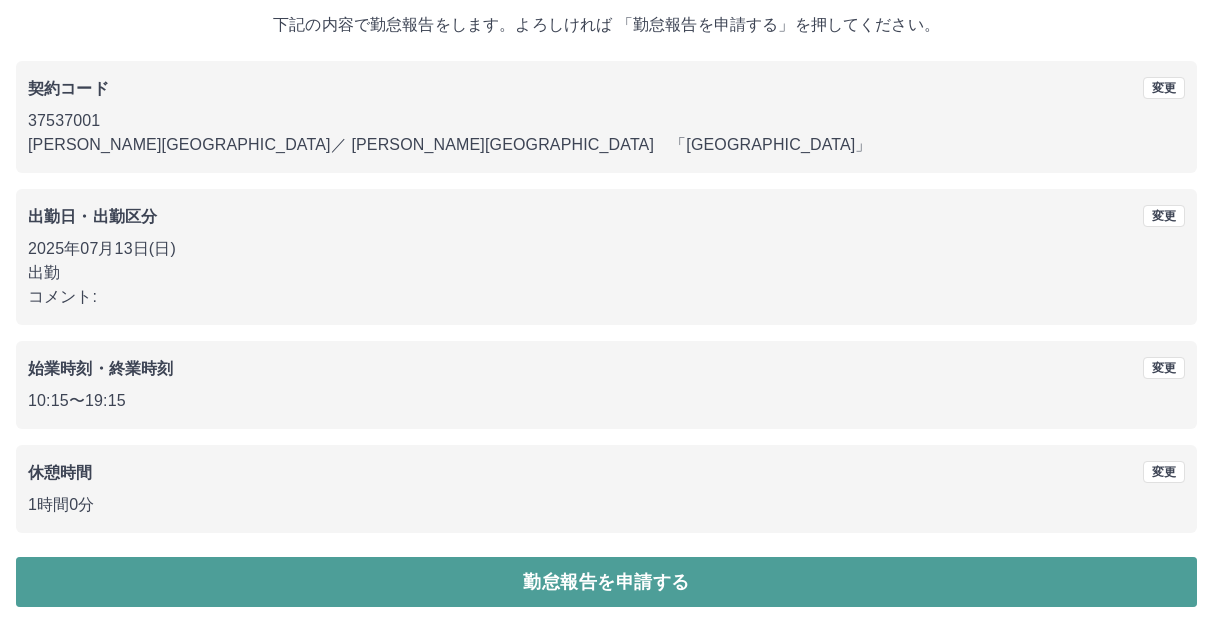 click on "勤怠報告を申請する" at bounding box center (606, 582) 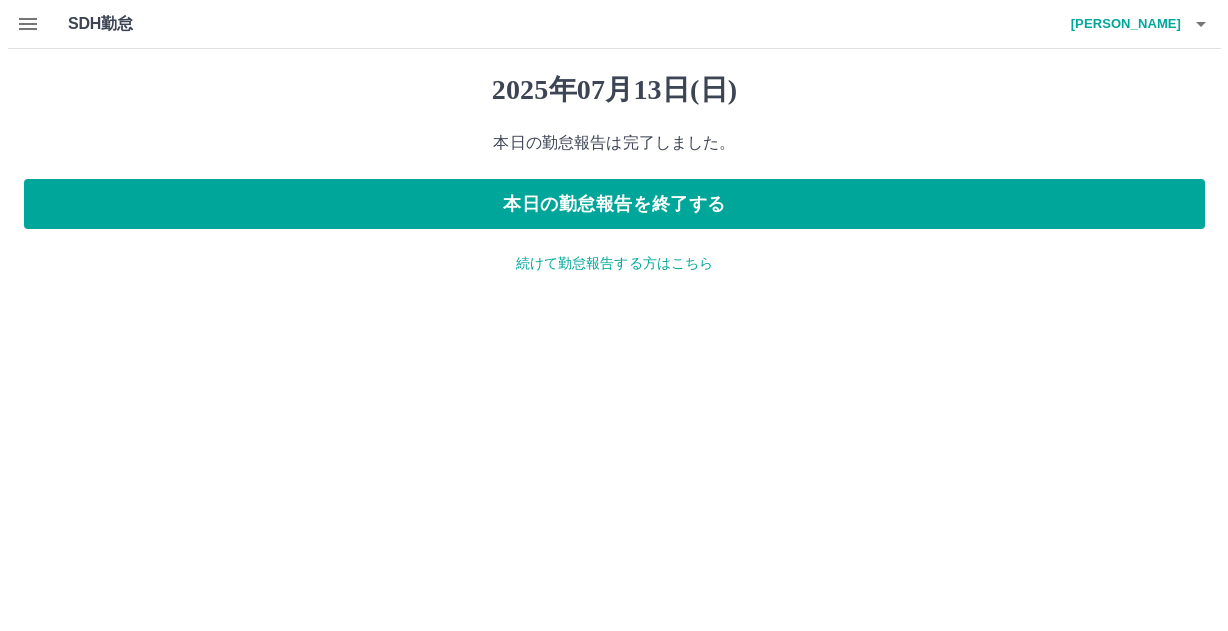 scroll, scrollTop: 0, scrollLeft: 0, axis: both 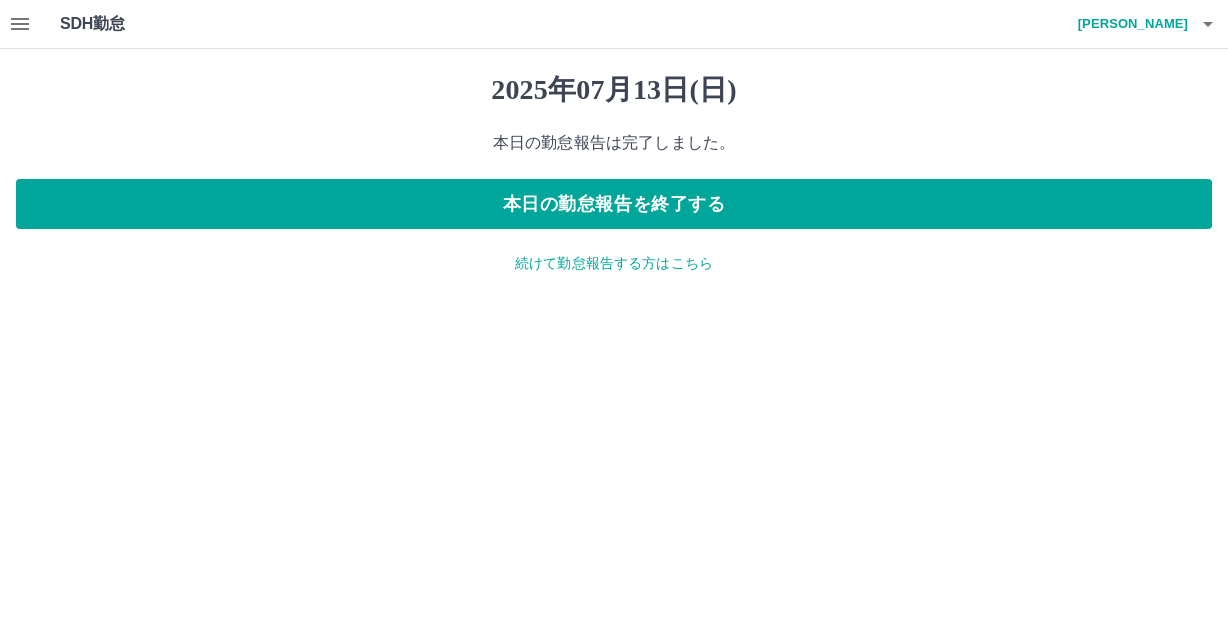 click on "続けて勤怠報告する方はこちら" at bounding box center [614, 263] 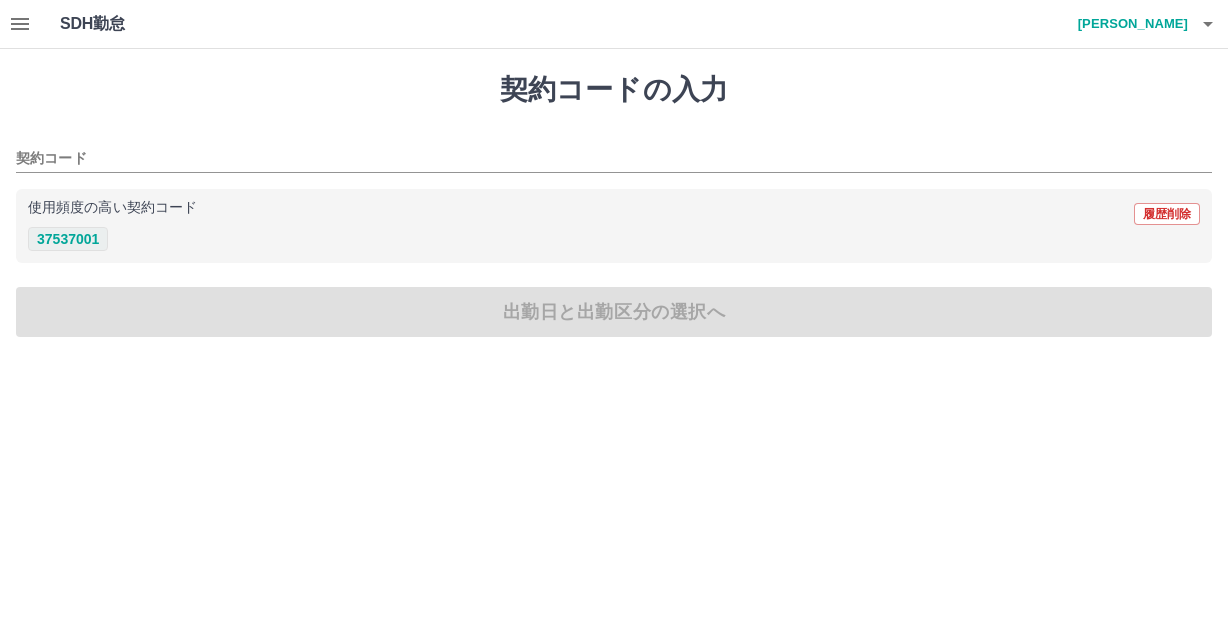 click on "37537001" at bounding box center [68, 239] 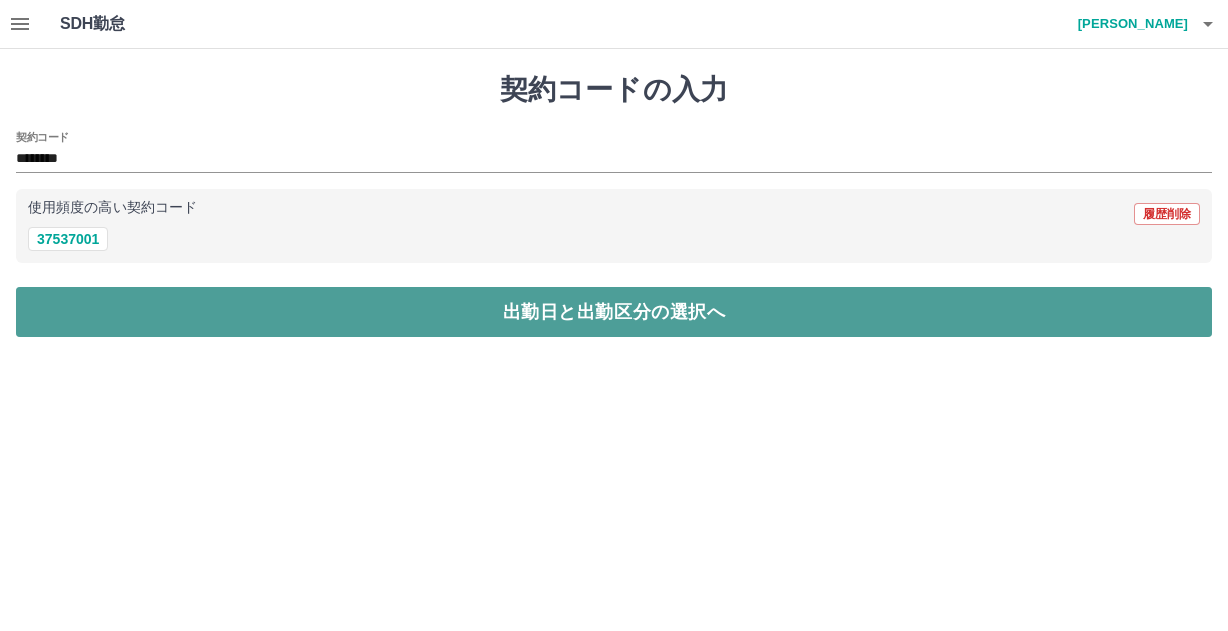 click on "出勤日と出勤区分の選択へ" at bounding box center (614, 312) 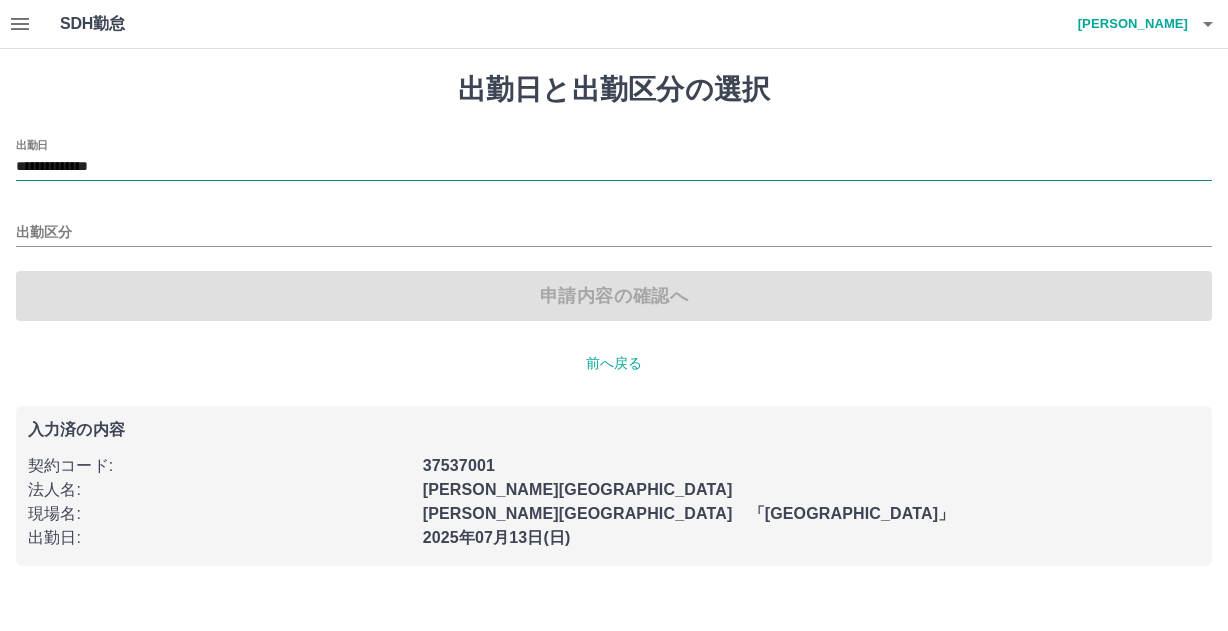 click on "**********" at bounding box center [614, 167] 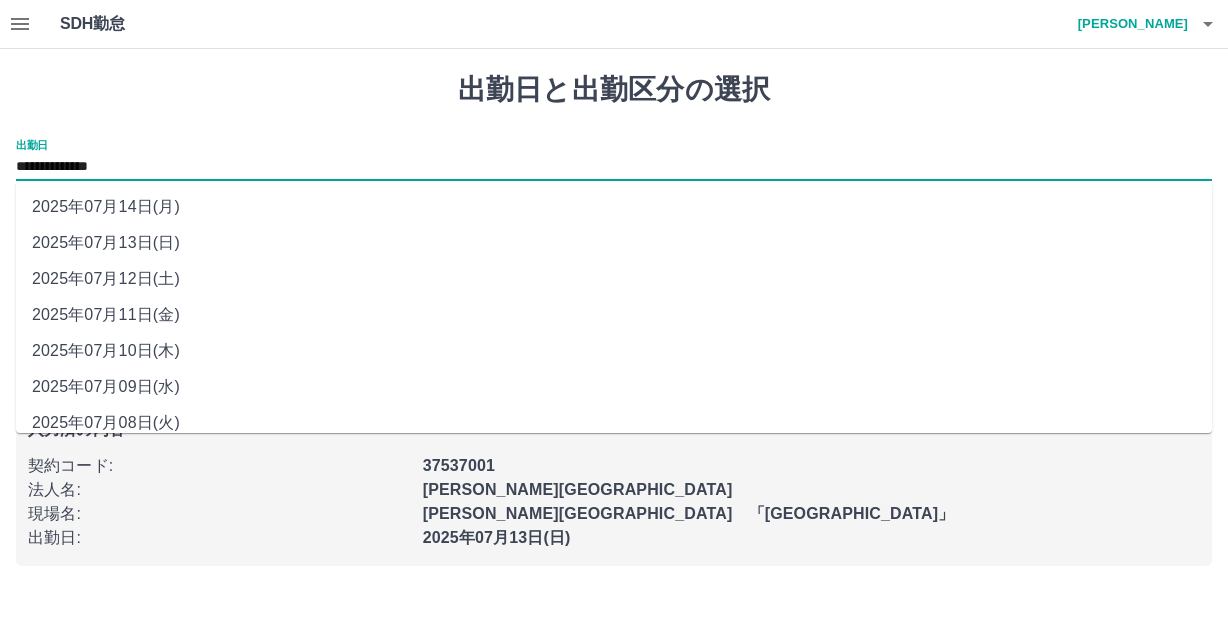 drag, startPoint x: 296, startPoint y: 159, endPoint x: 157, endPoint y: 207, distance: 147.05441 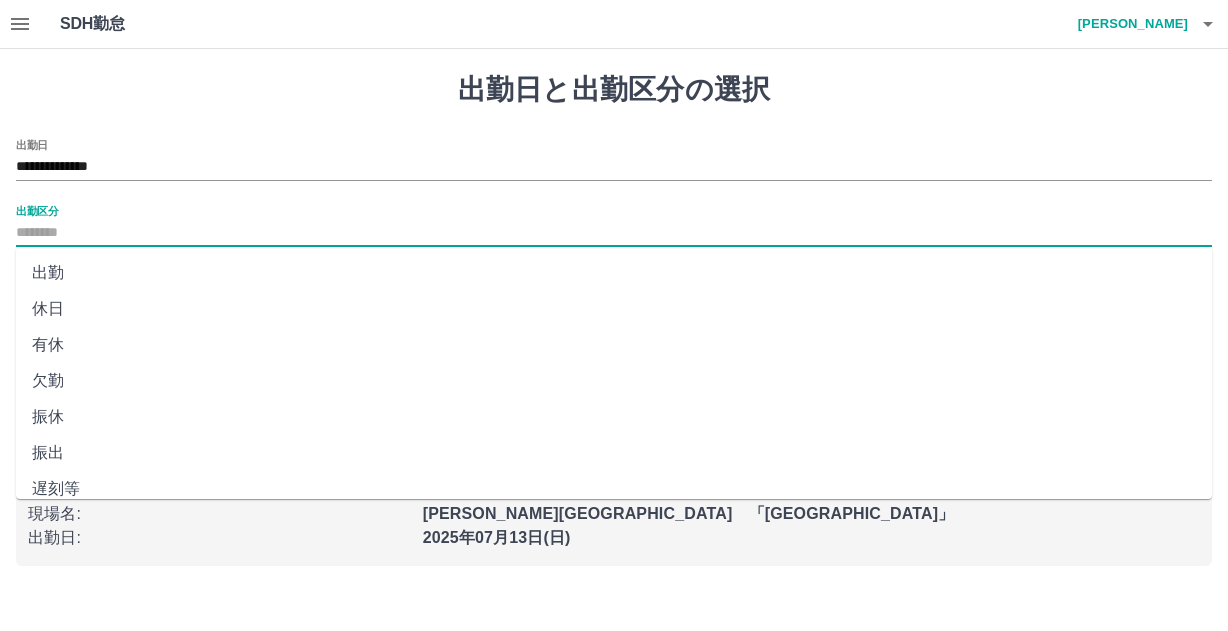 click on "出勤区分" at bounding box center [614, 233] 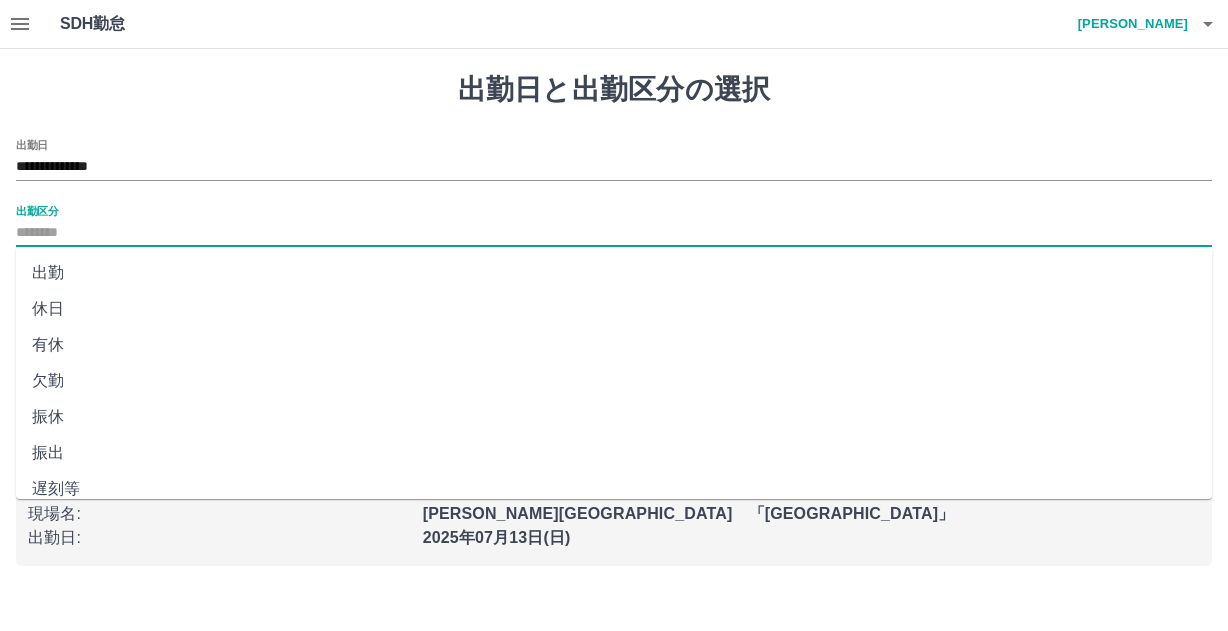 click on "休日" at bounding box center [614, 309] 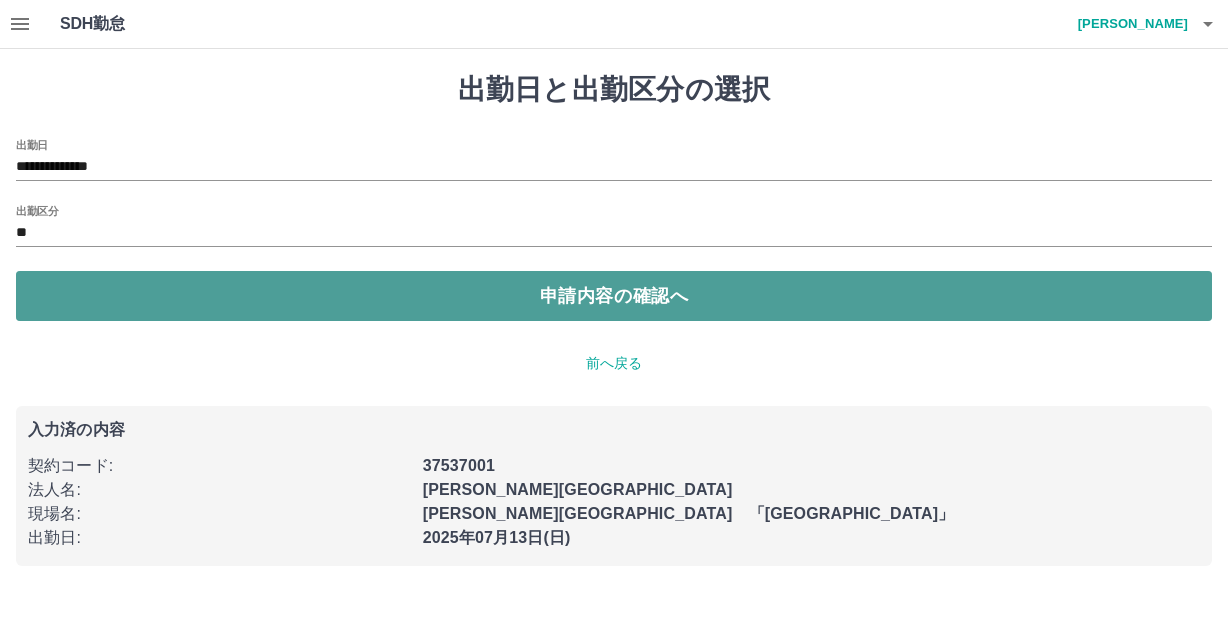 click on "申請内容の確認へ" at bounding box center (614, 296) 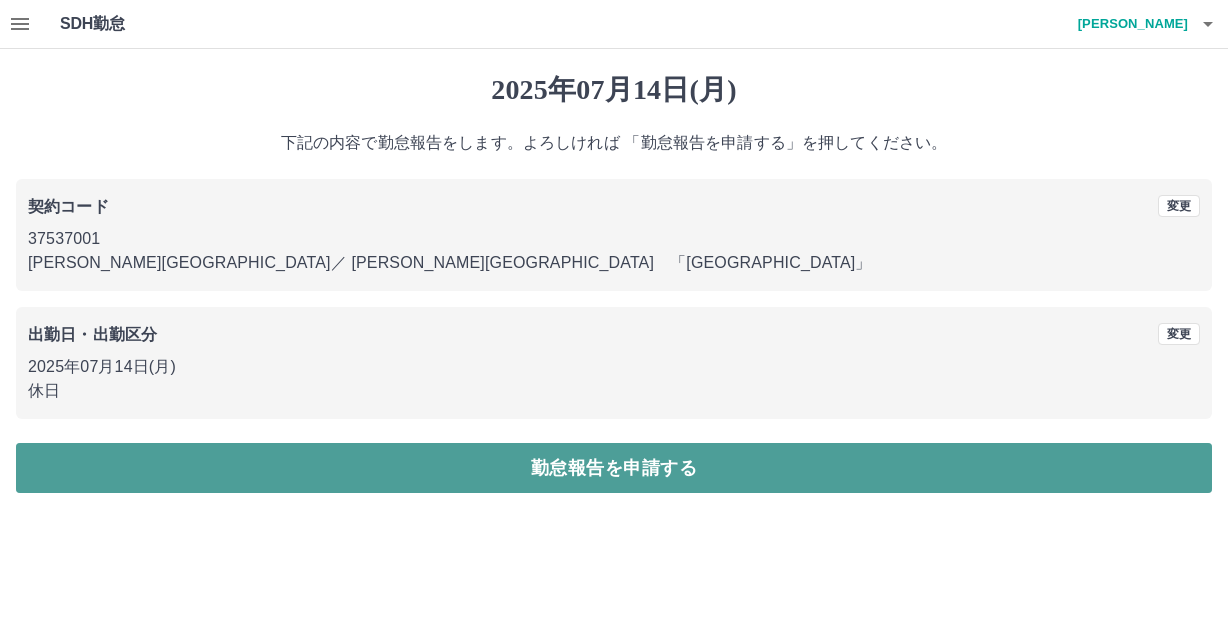 click on "勤怠報告を申請する" at bounding box center [614, 468] 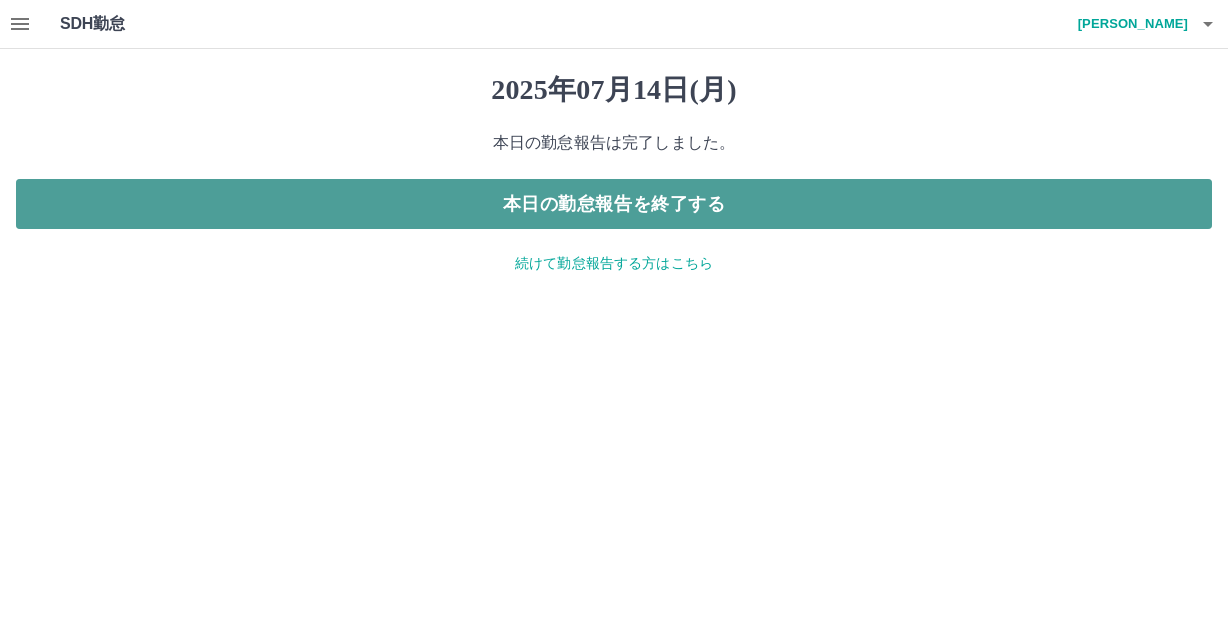 click on "本日の勤怠報告を終了する" at bounding box center [614, 204] 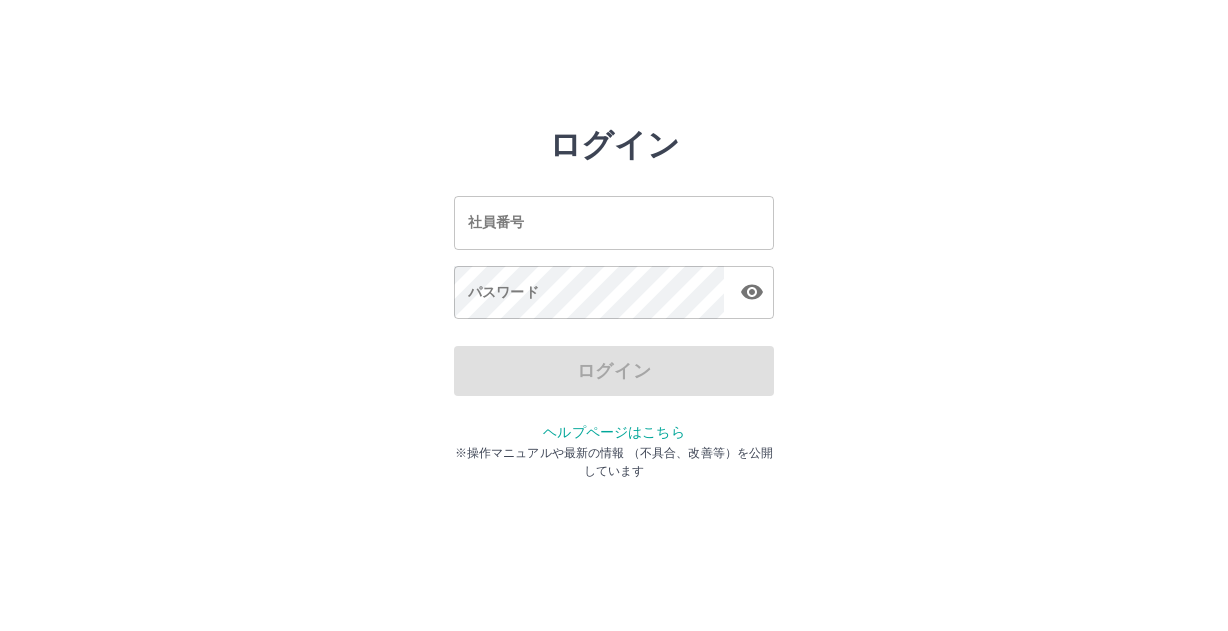 scroll, scrollTop: 0, scrollLeft: 0, axis: both 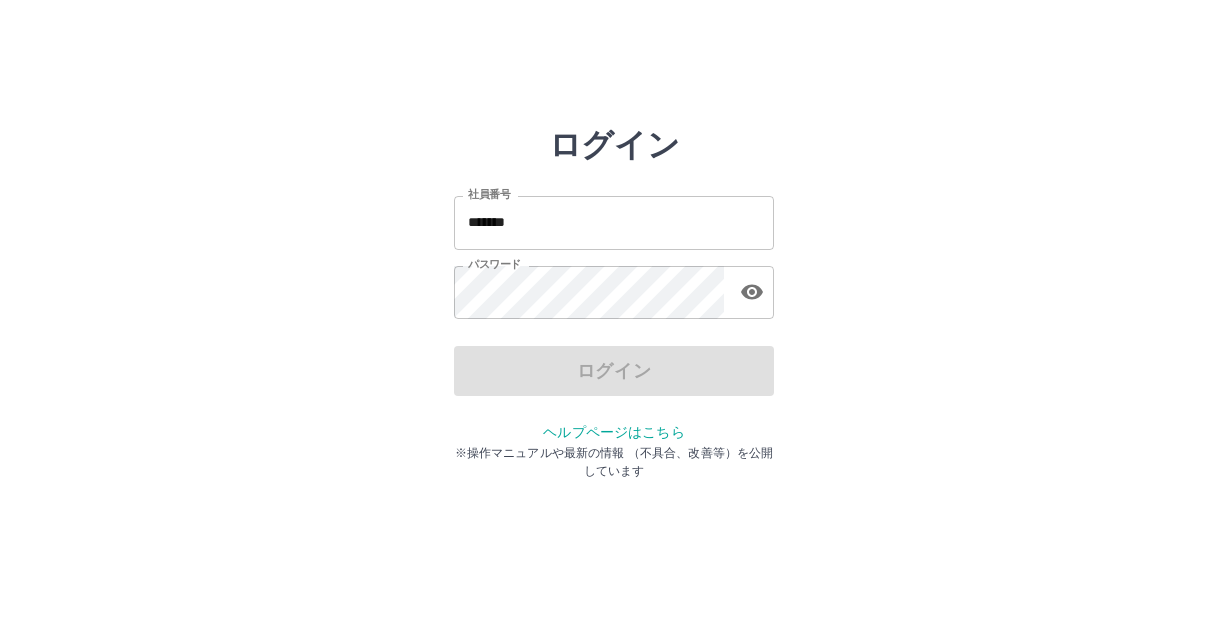 click on "*******" at bounding box center (614, 222) 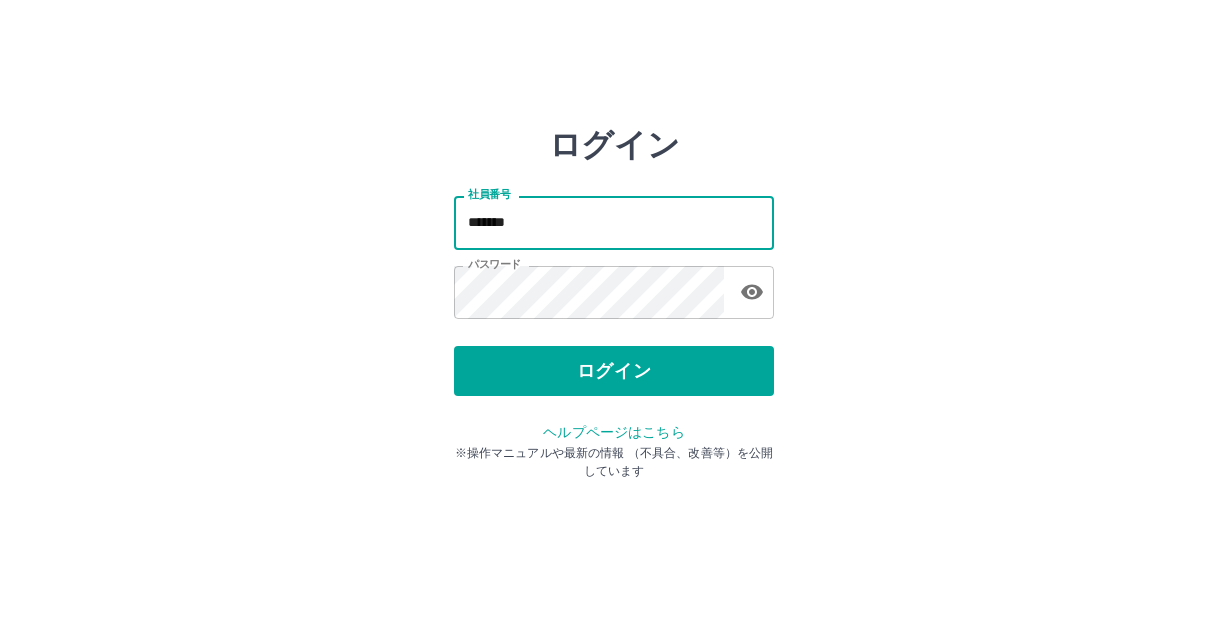 type on "*******" 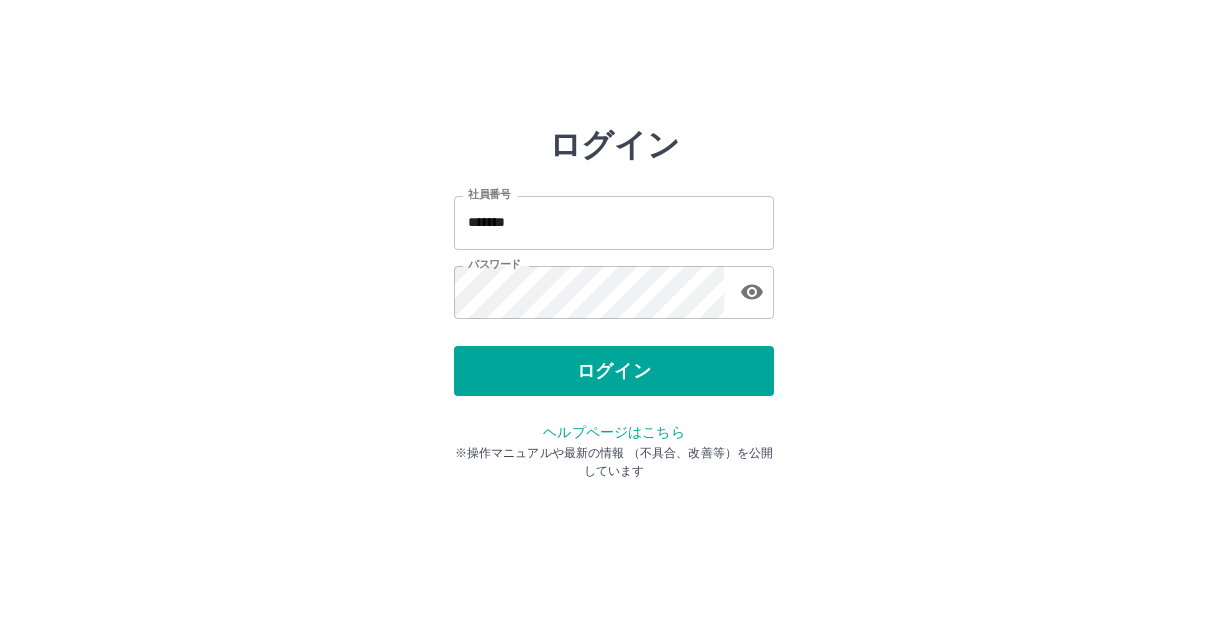 click on "社員番号 ******* 社員番号 パスワード パスワード" at bounding box center (614, 254) 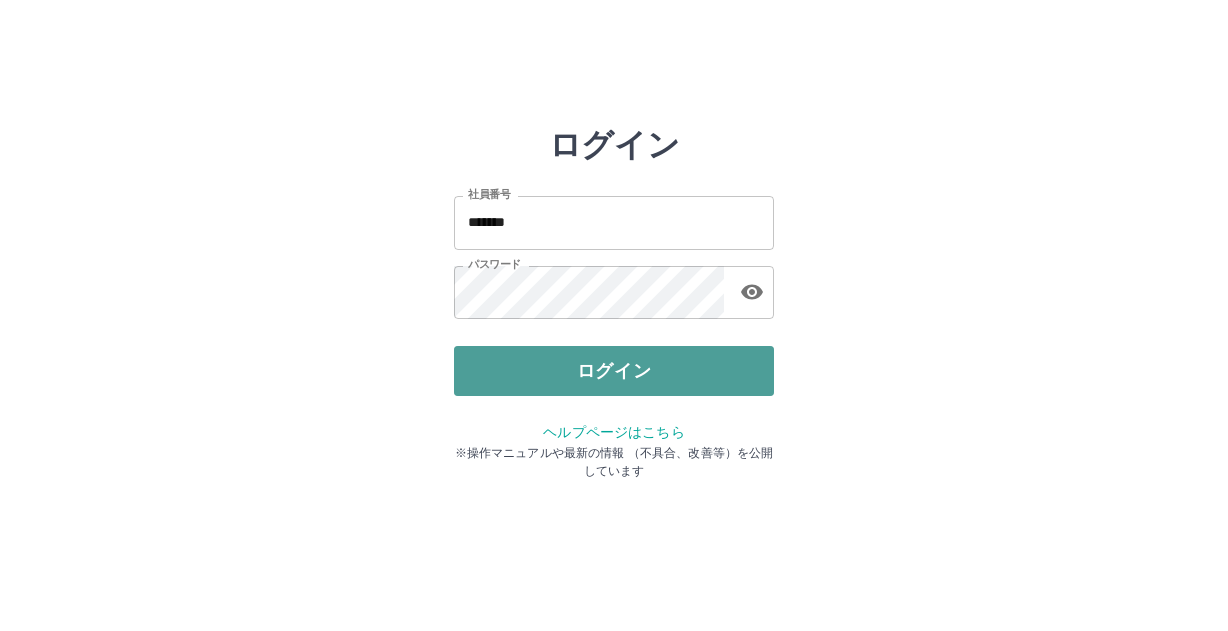 click on "ログイン" at bounding box center [614, 371] 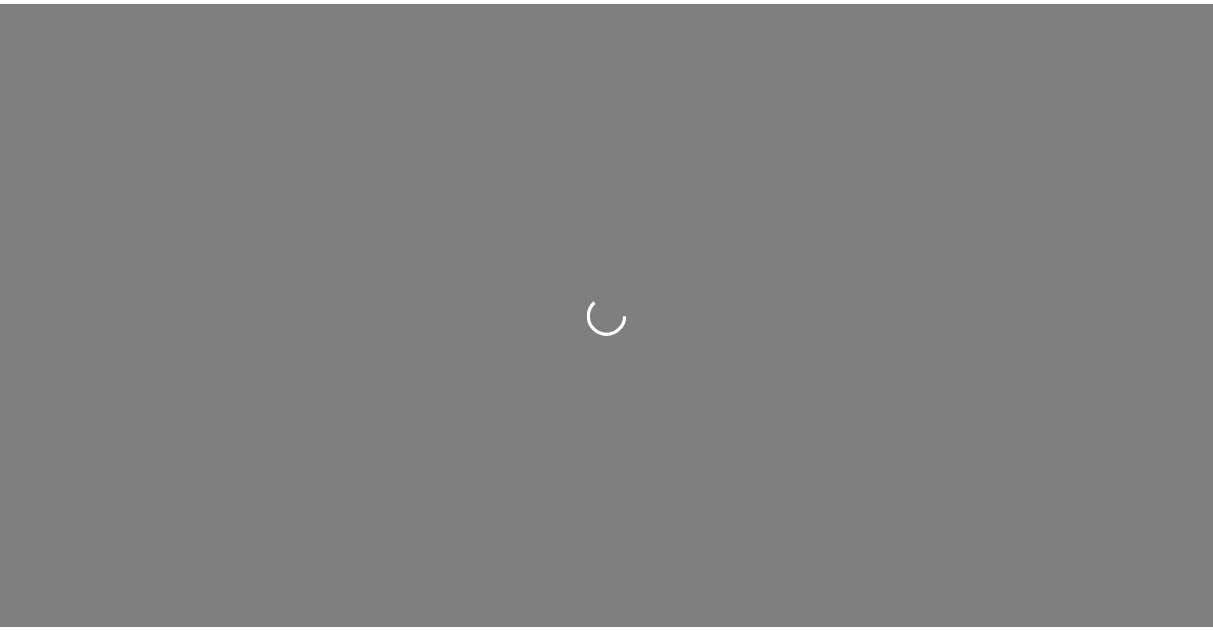 scroll, scrollTop: 0, scrollLeft: 0, axis: both 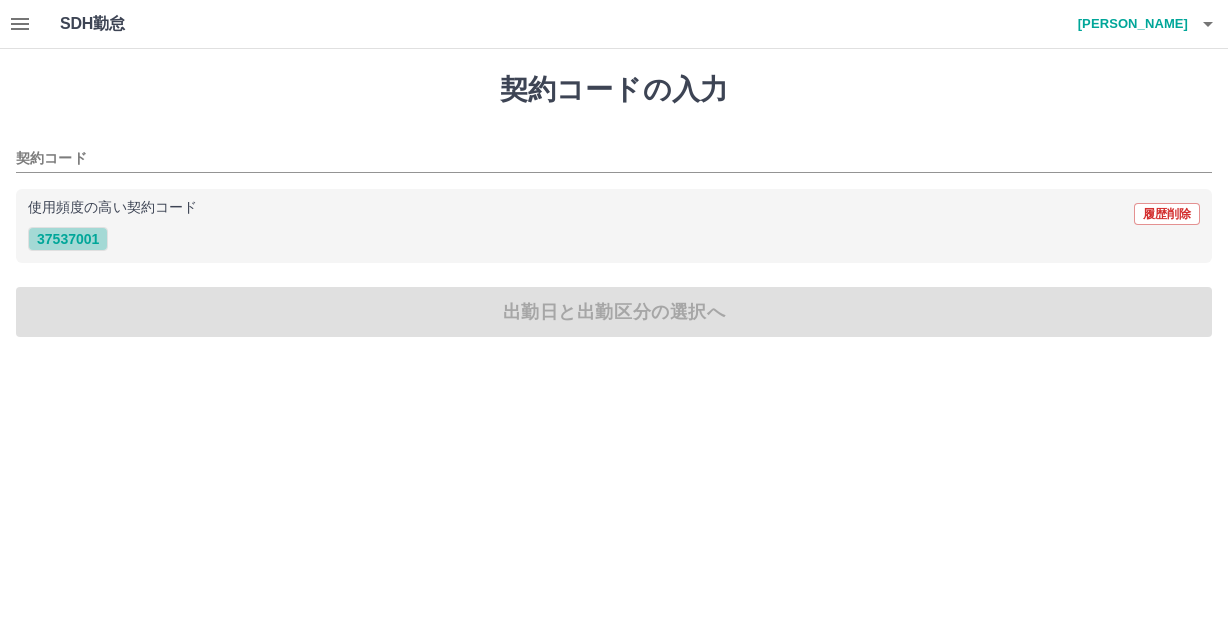 click on "37537001" at bounding box center (68, 239) 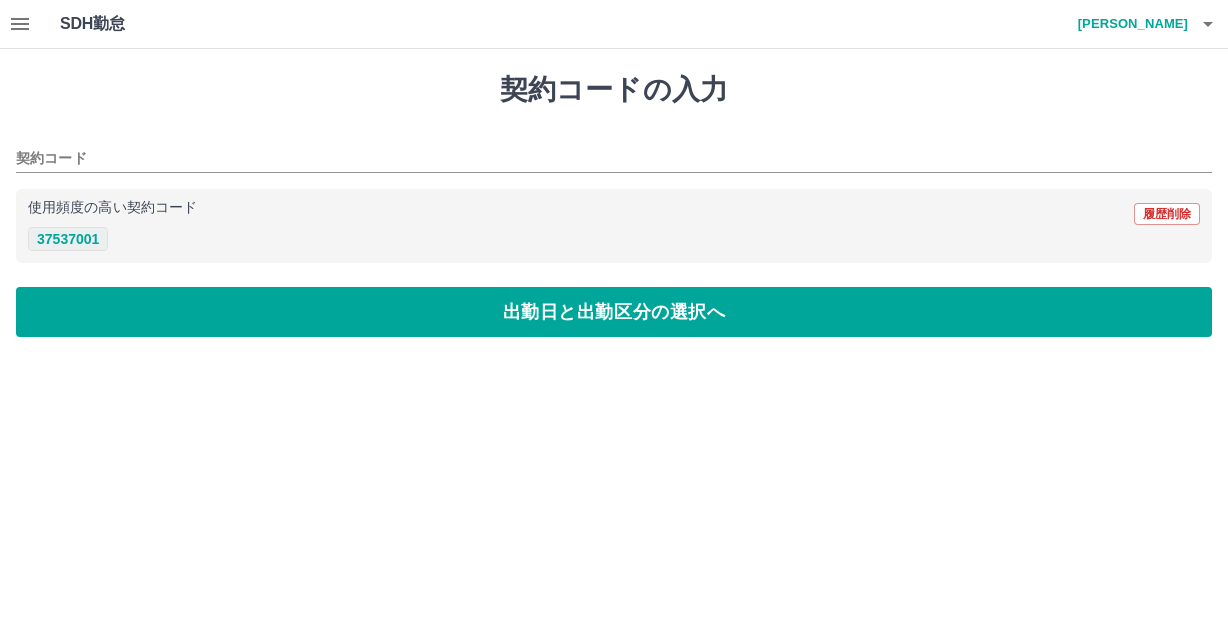 type on "********" 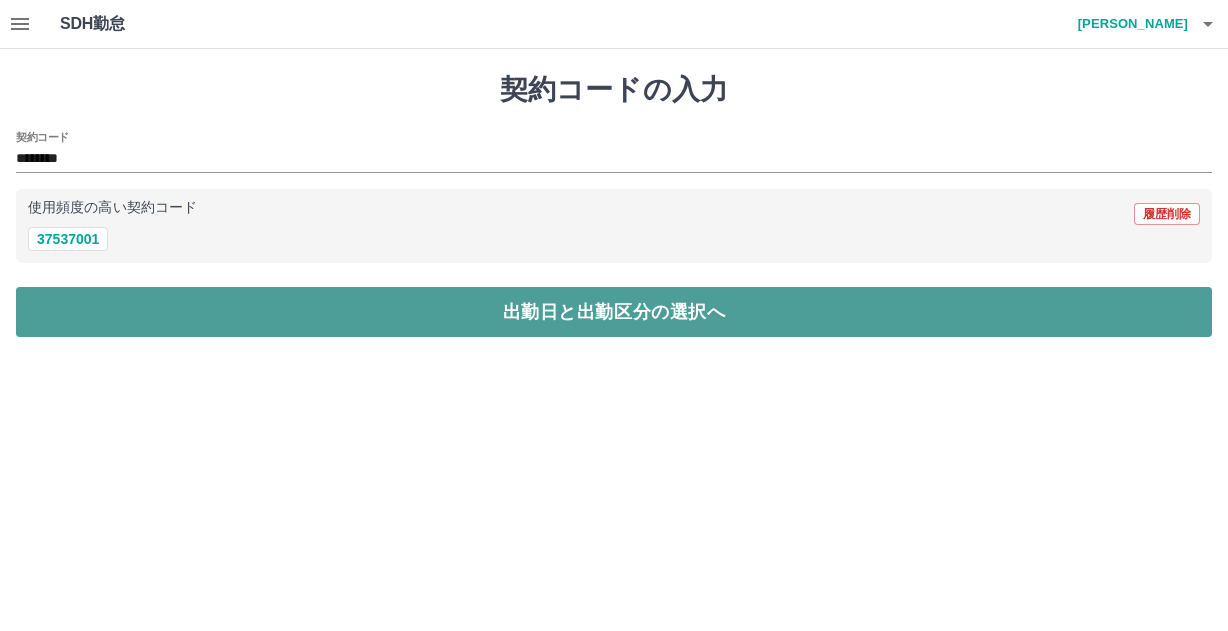 click on "出勤日と出勤区分の選択へ" at bounding box center (614, 312) 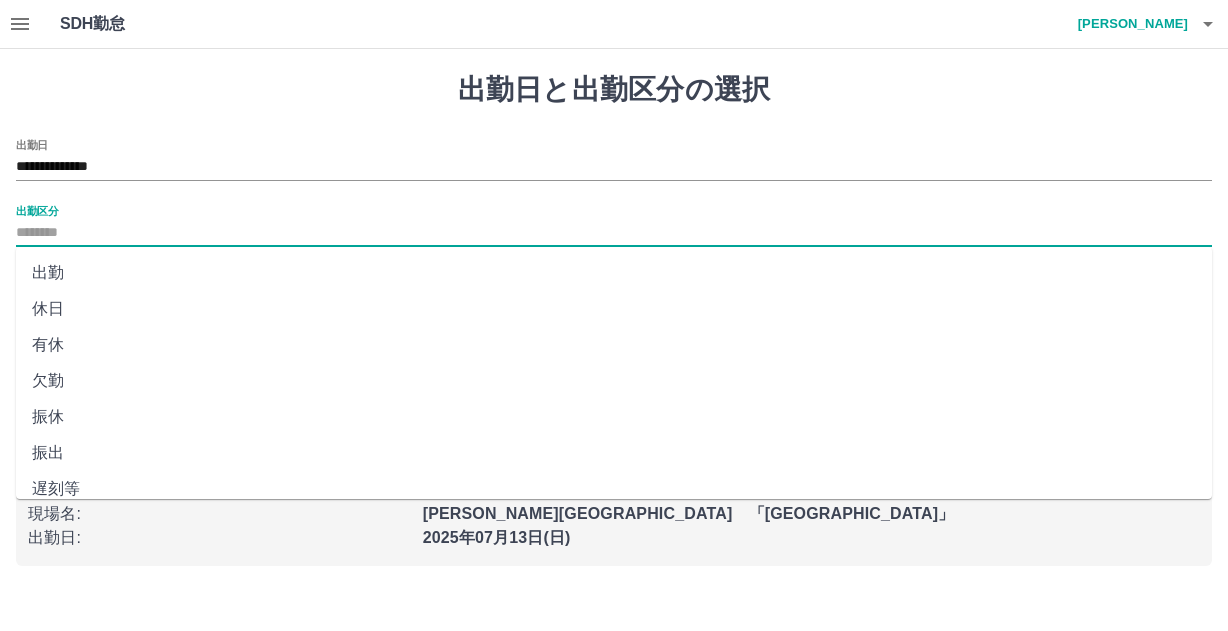 click on "出勤区分" at bounding box center [614, 233] 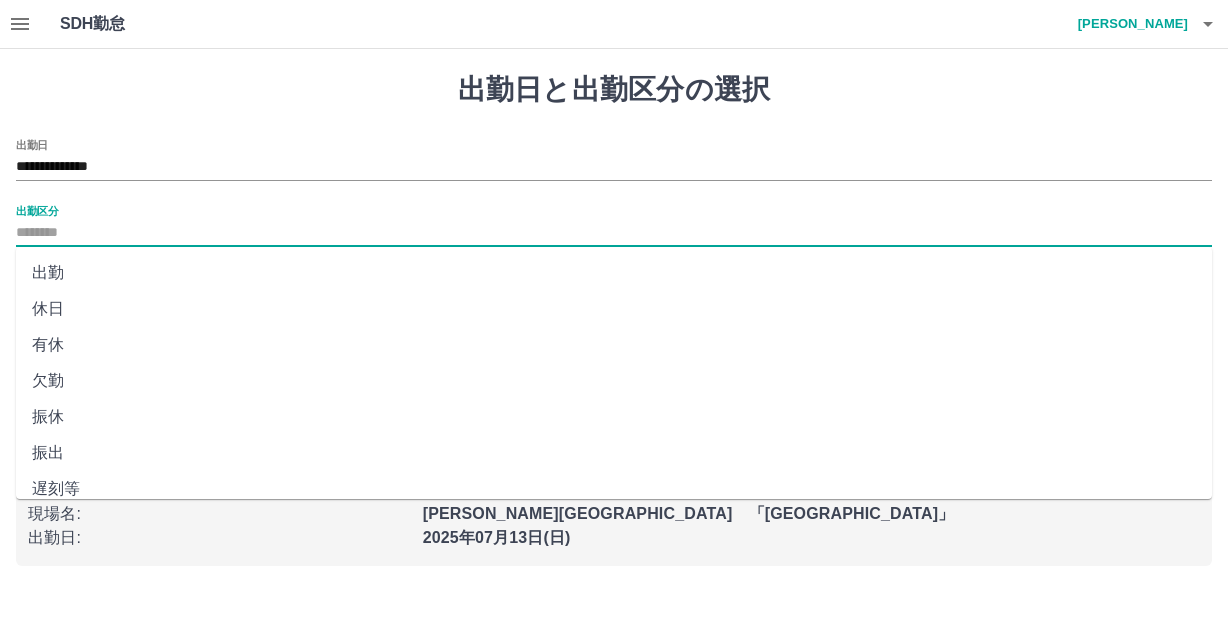 click on "出勤" at bounding box center (614, 273) 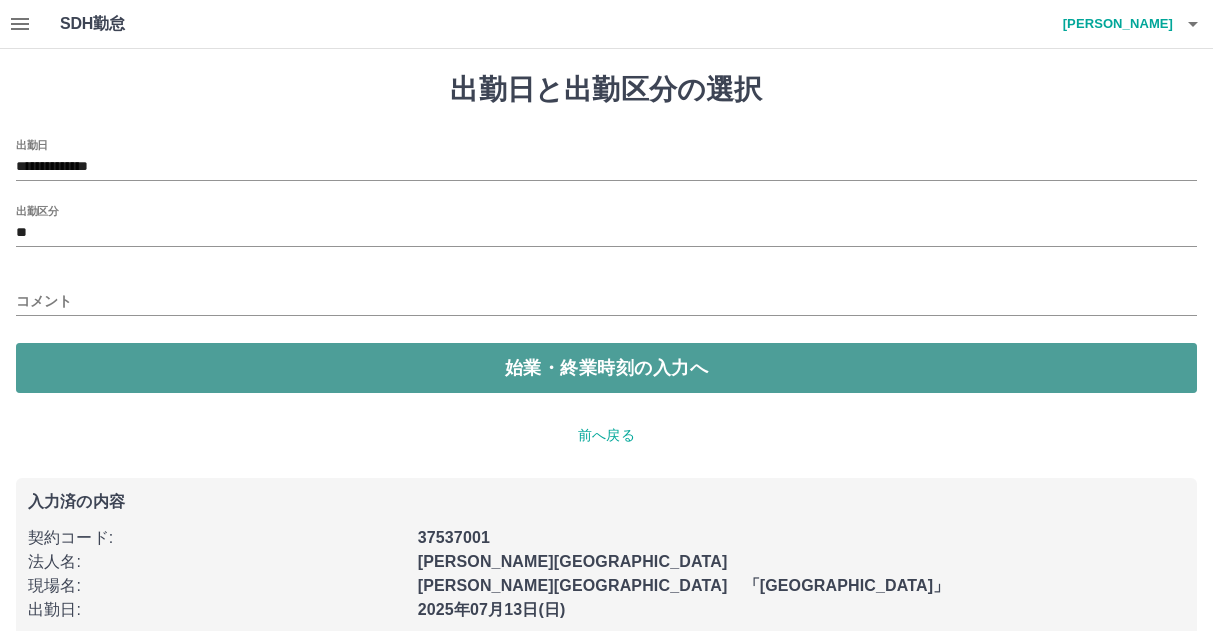 click on "始業・終業時刻の入力へ" at bounding box center (606, 368) 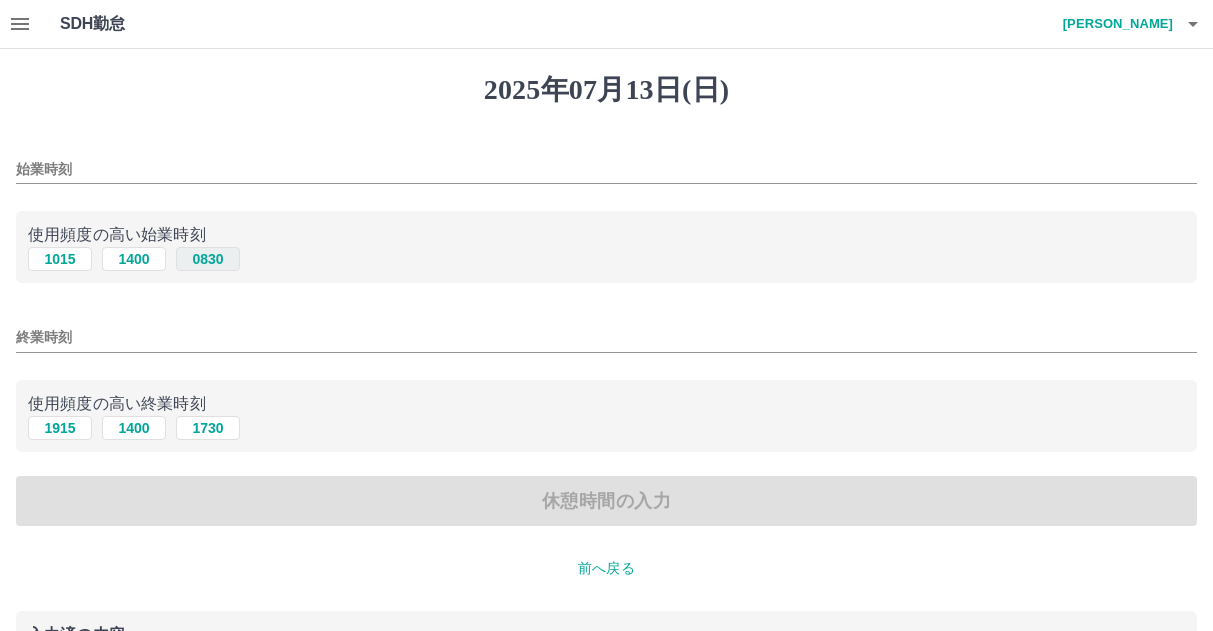 click on "0830" at bounding box center (208, 259) 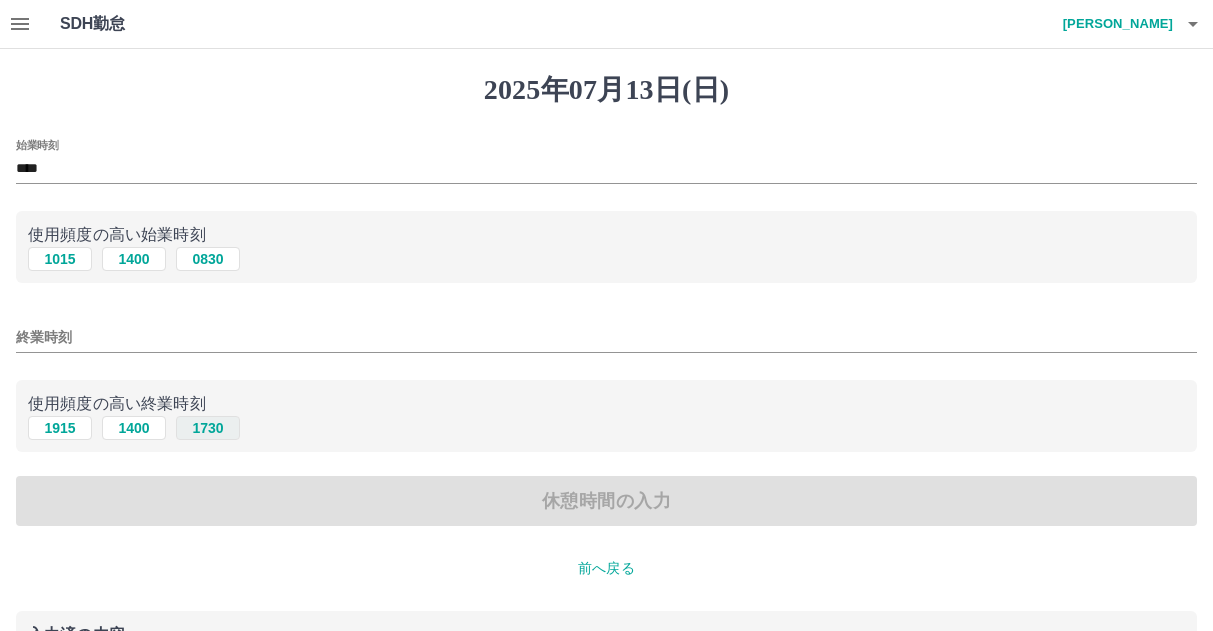 click on "1730" at bounding box center (208, 428) 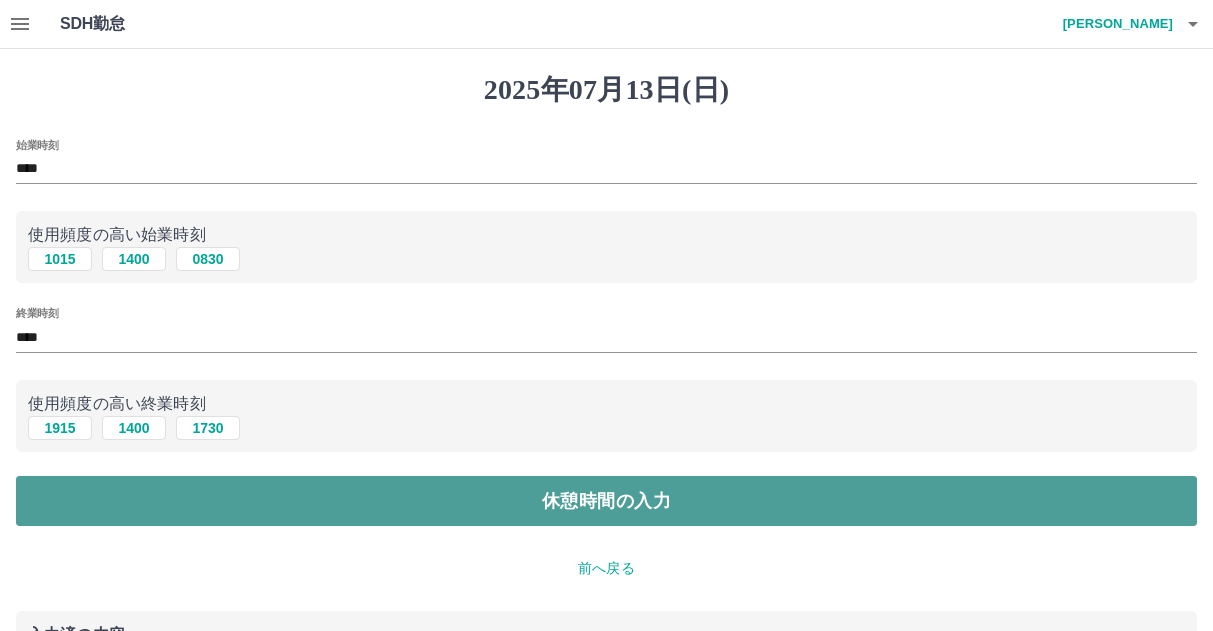 click on "休憩時間の入力" at bounding box center (606, 501) 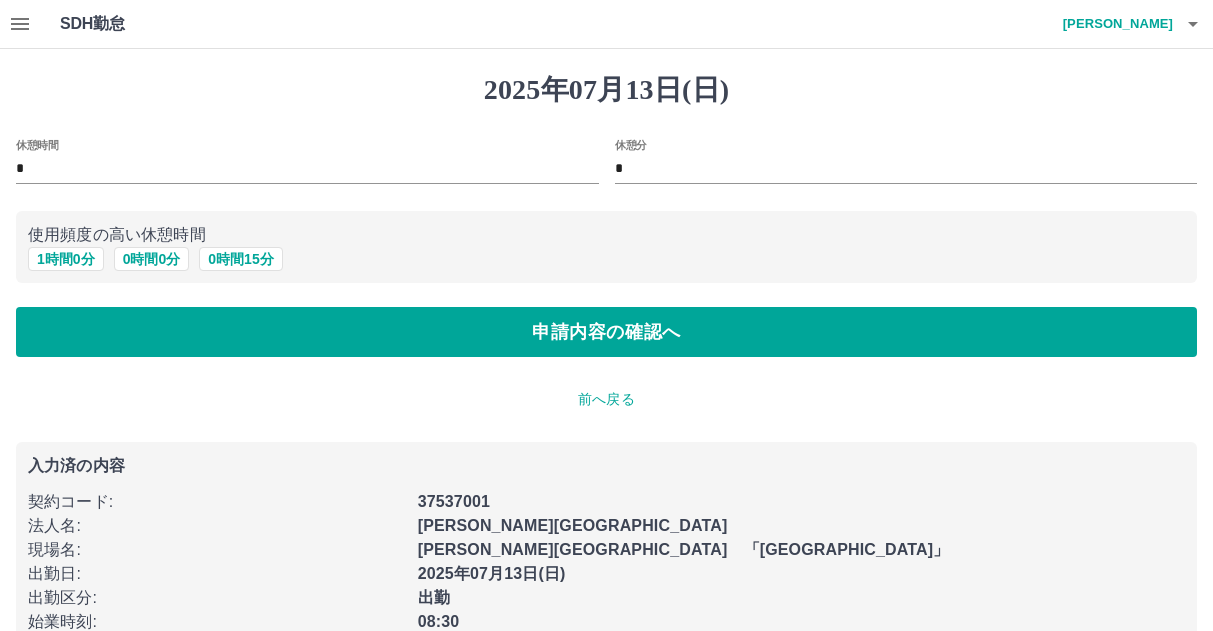 scroll, scrollTop: 67, scrollLeft: 0, axis: vertical 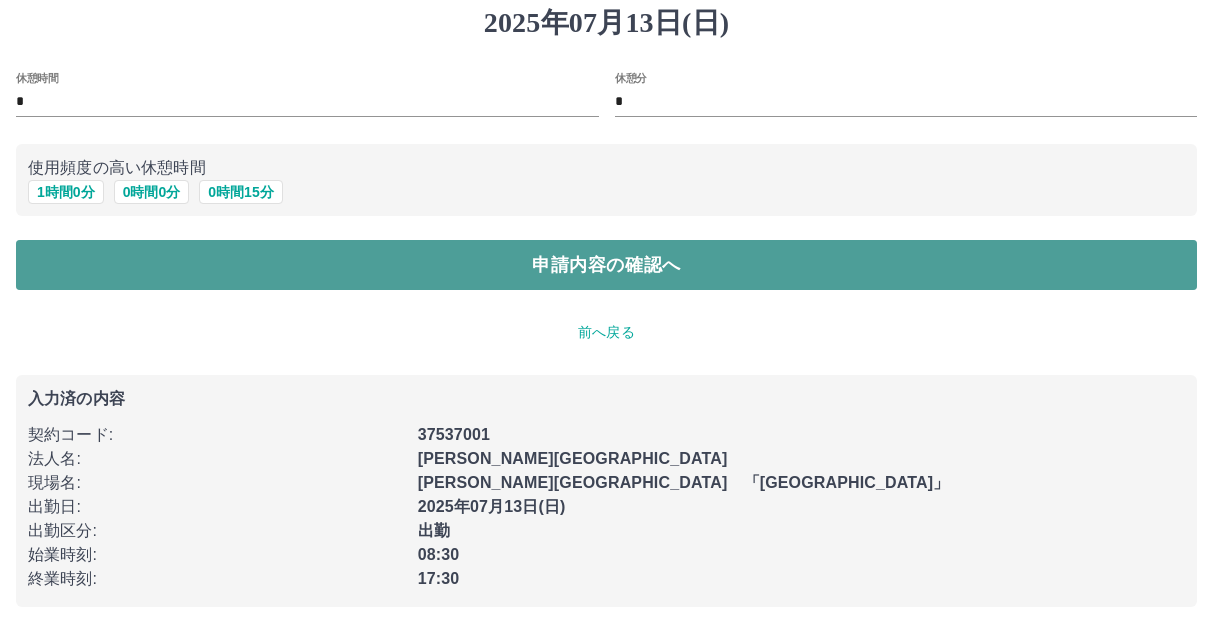 click on "申請内容の確認へ" at bounding box center (606, 265) 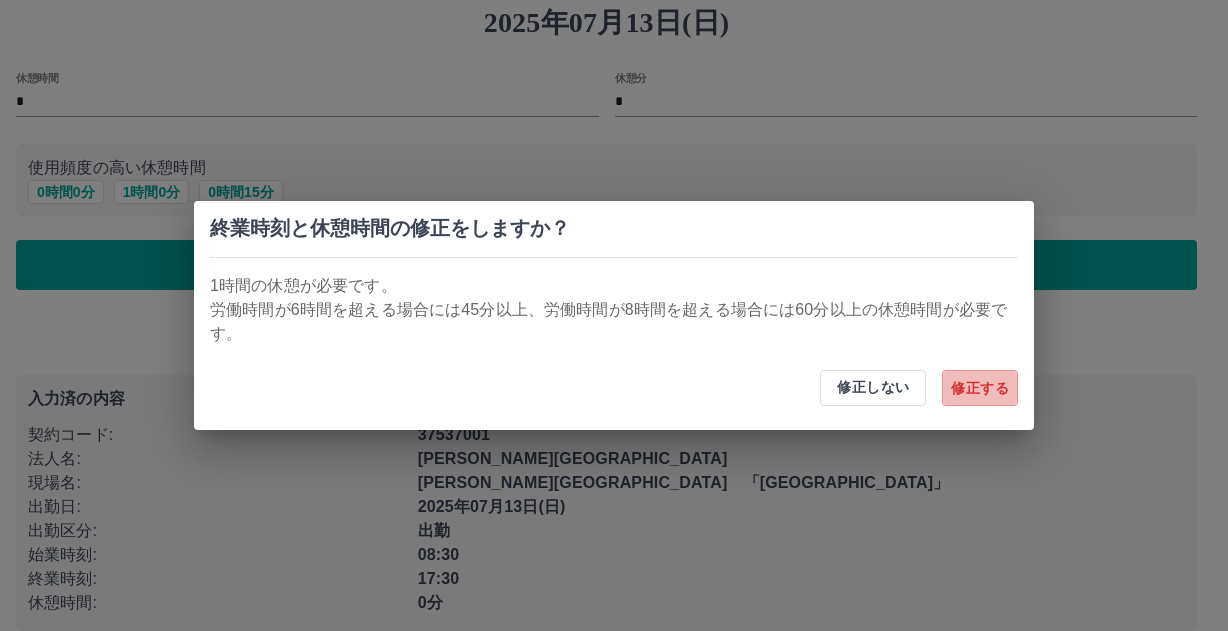 click on "修正する" at bounding box center [980, 388] 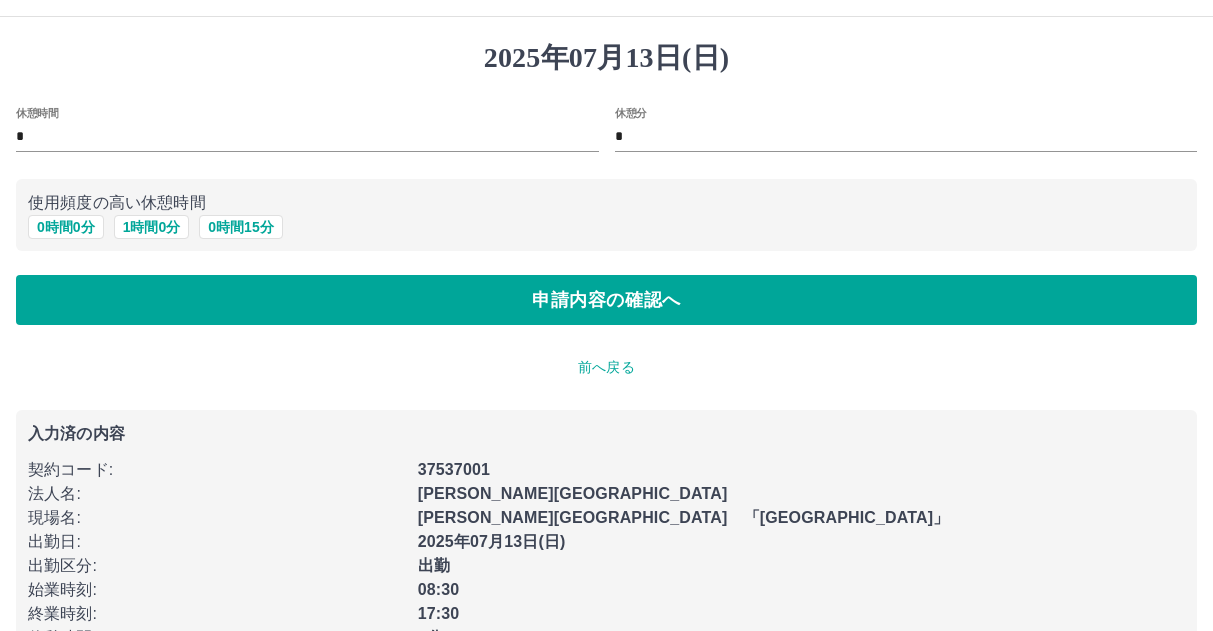 scroll, scrollTop: 0, scrollLeft: 0, axis: both 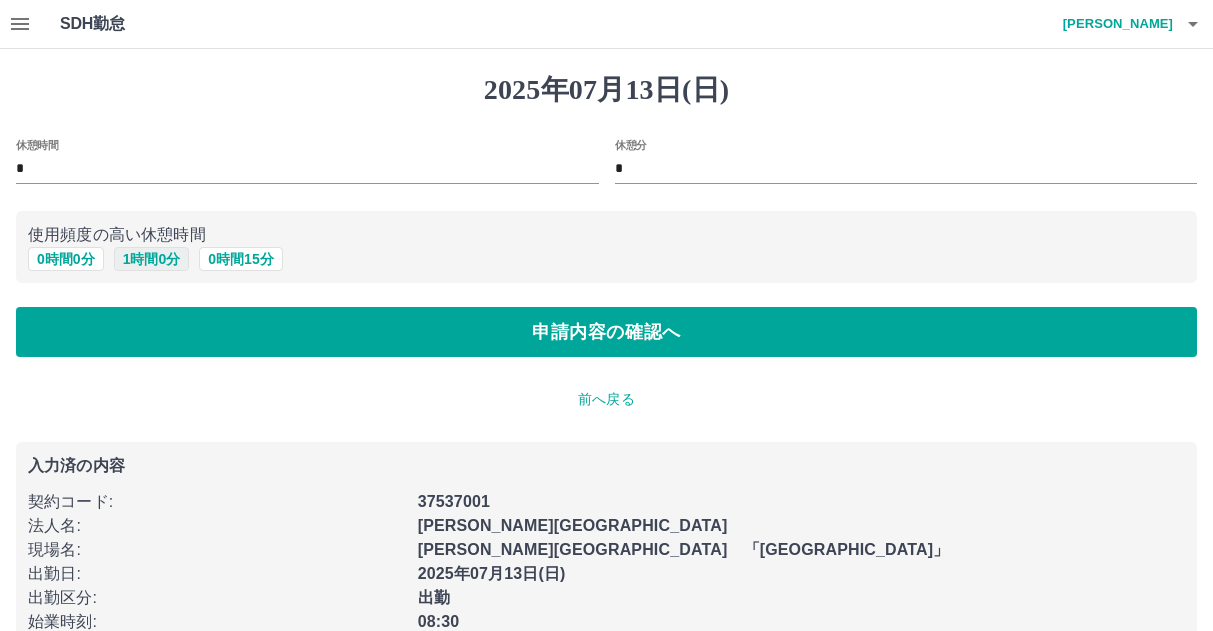 click on "1 時間 0 分" at bounding box center (152, 259) 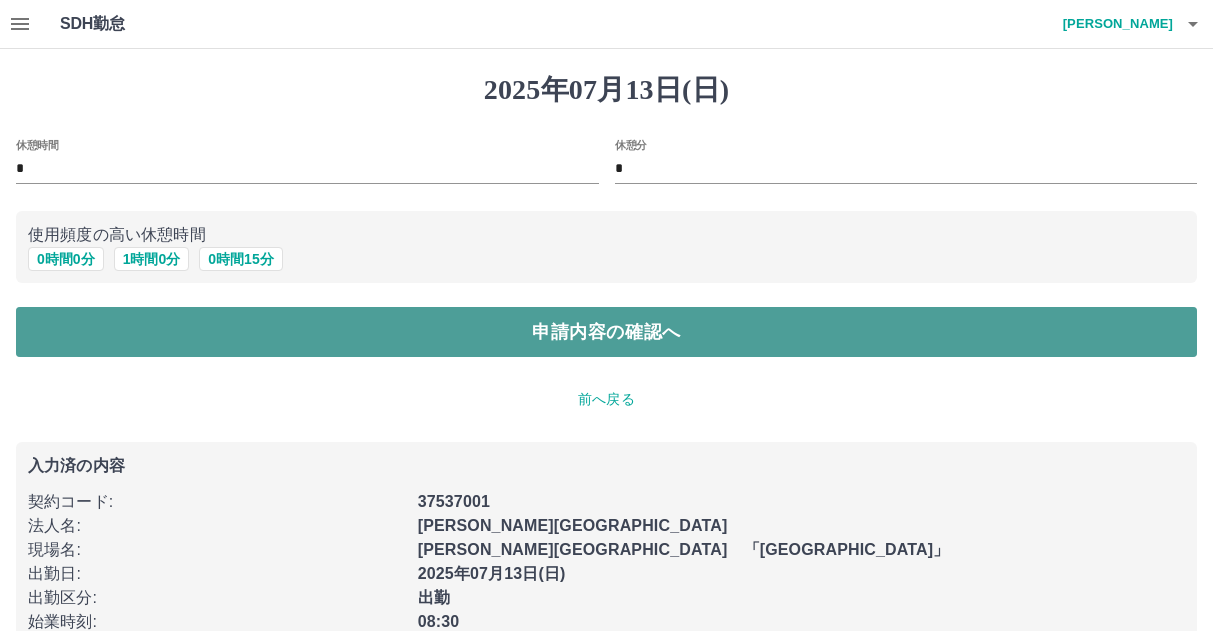 click on "申請内容の確認へ" at bounding box center (606, 332) 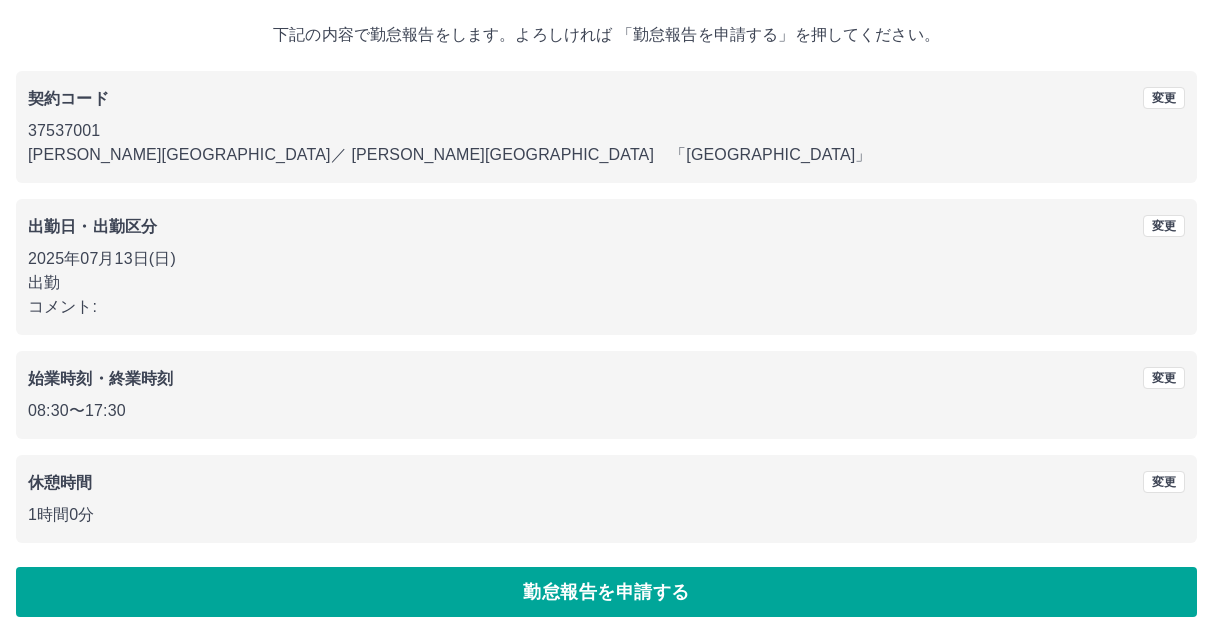 scroll, scrollTop: 118, scrollLeft: 0, axis: vertical 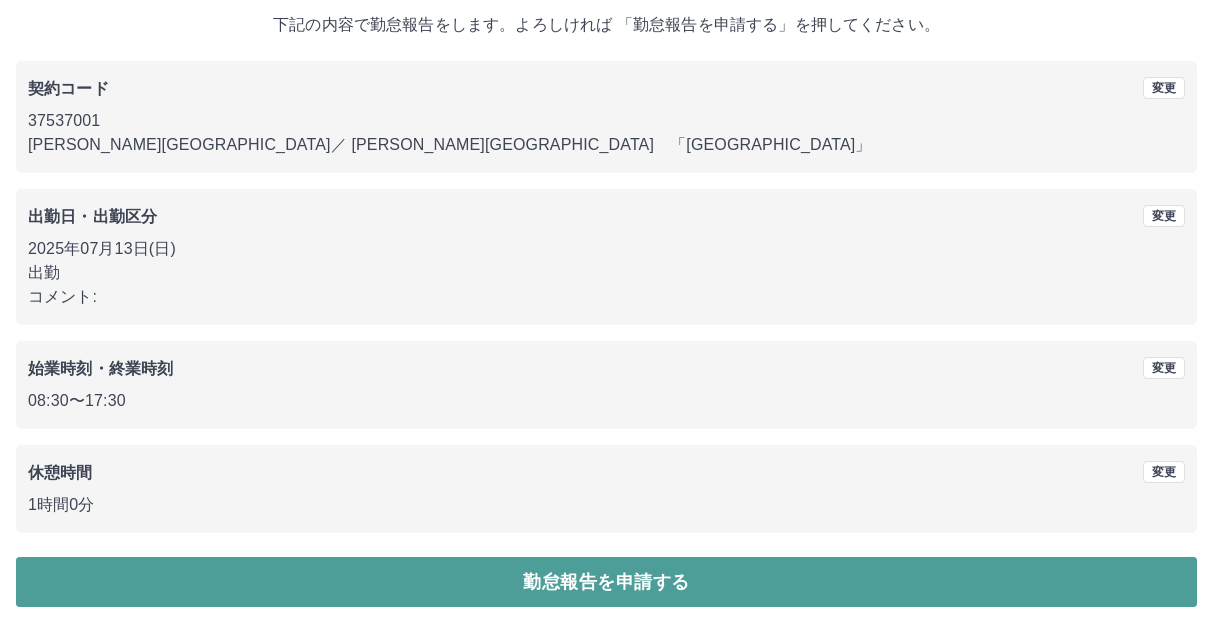 click on "勤怠報告を申請する" at bounding box center (606, 582) 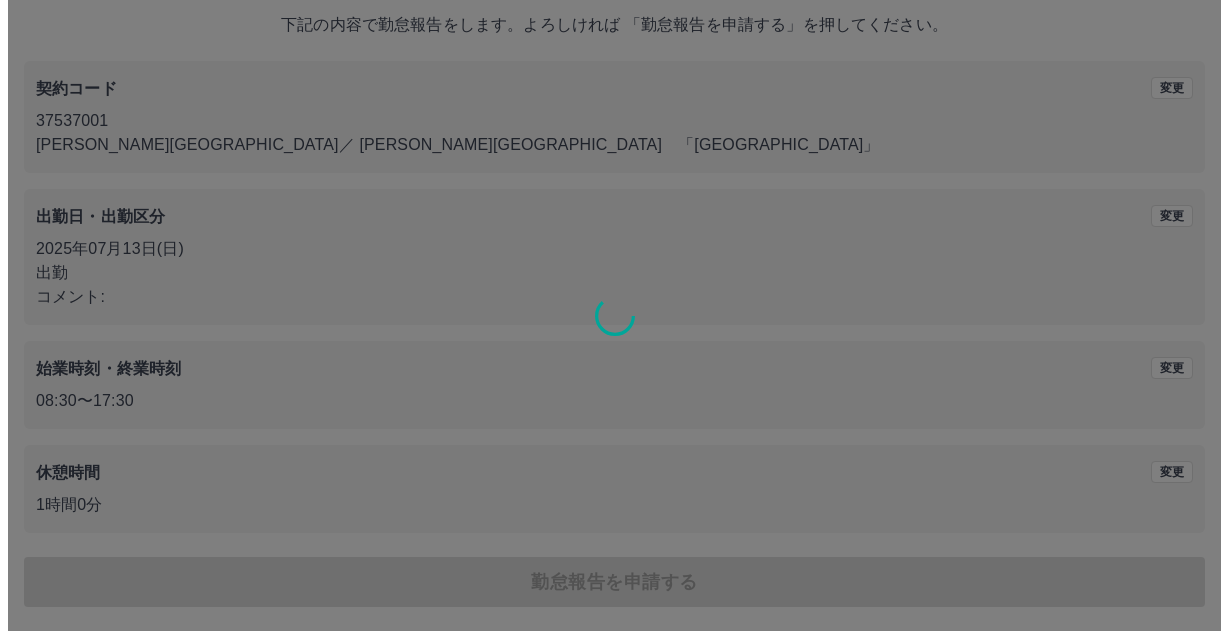 scroll, scrollTop: 0, scrollLeft: 0, axis: both 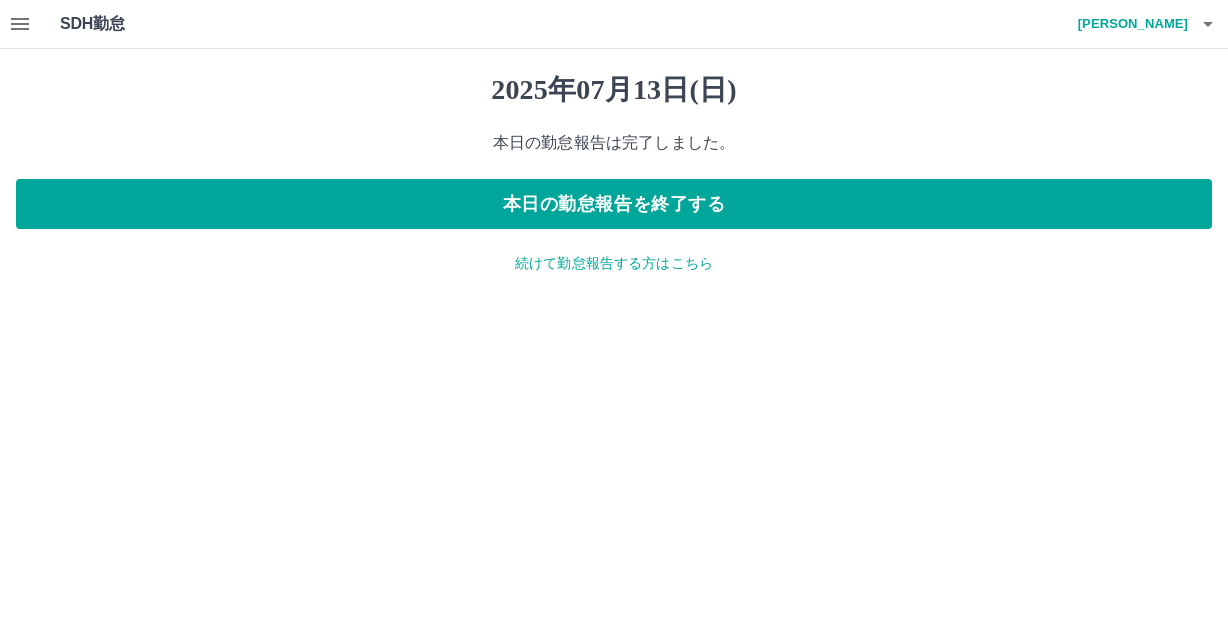 click on "続けて勤怠報告する方はこちら" at bounding box center [614, 263] 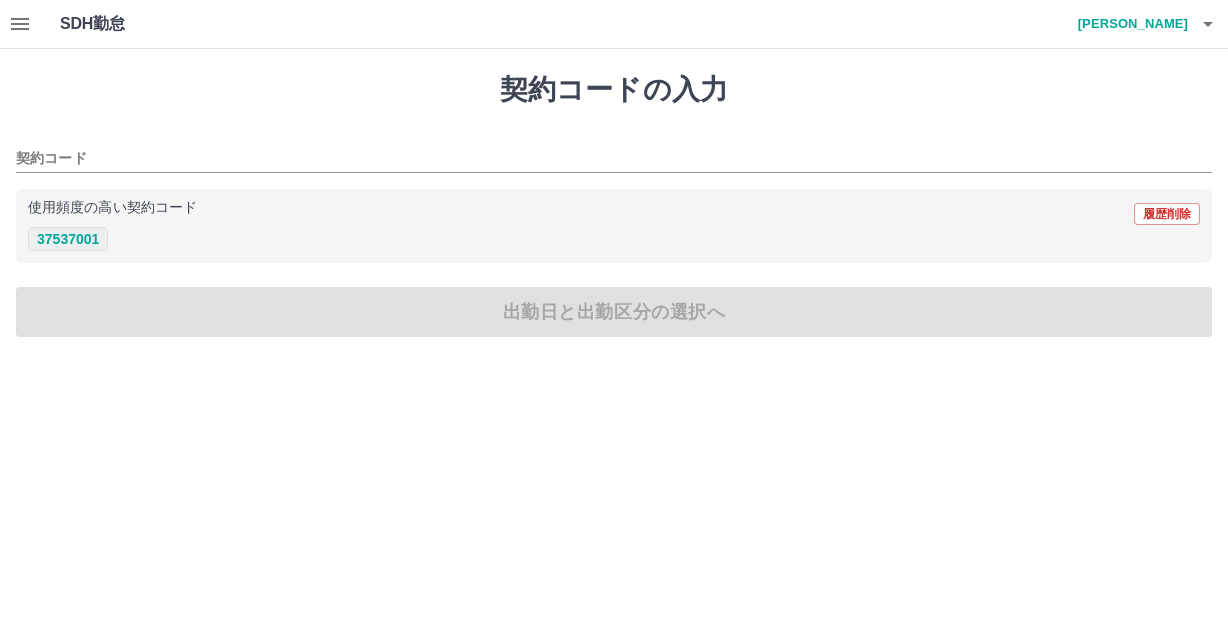 click on "37537001" at bounding box center (68, 239) 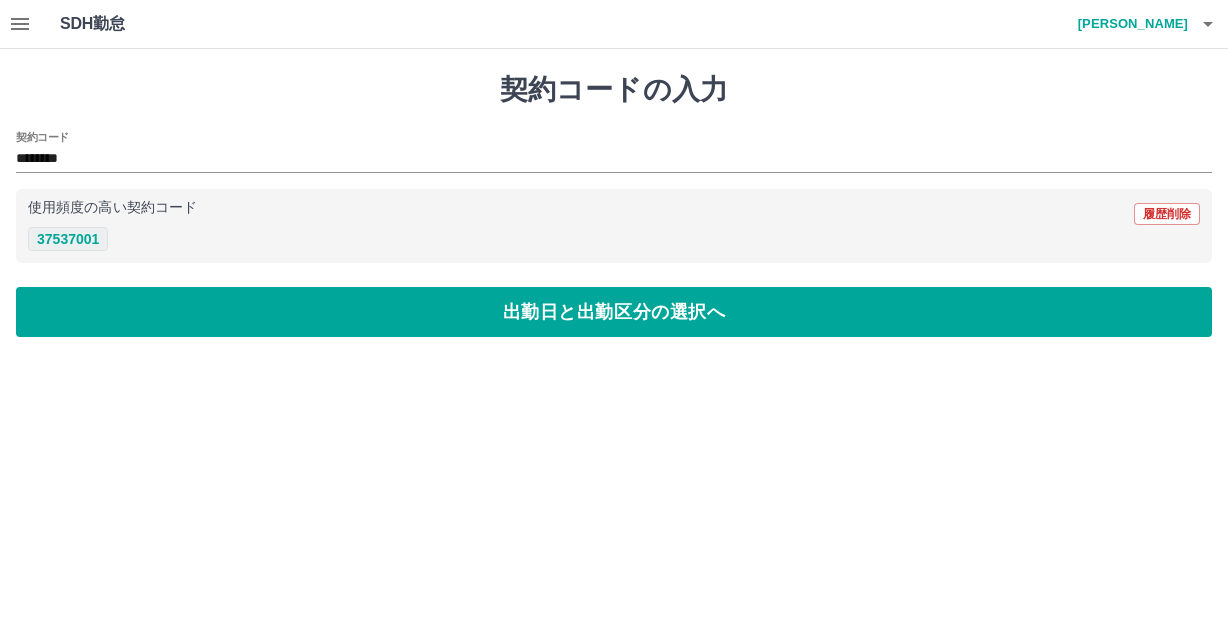 type on "********" 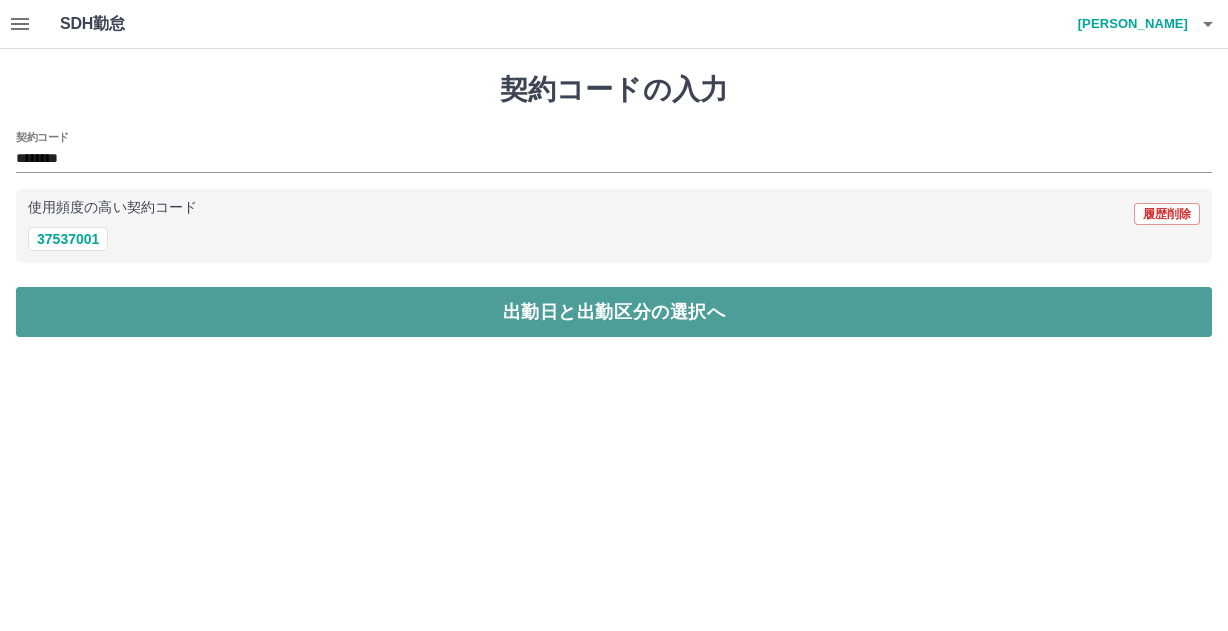 click on "出勤日と出勤区分の選択へ" at bounding box center (614, 312) 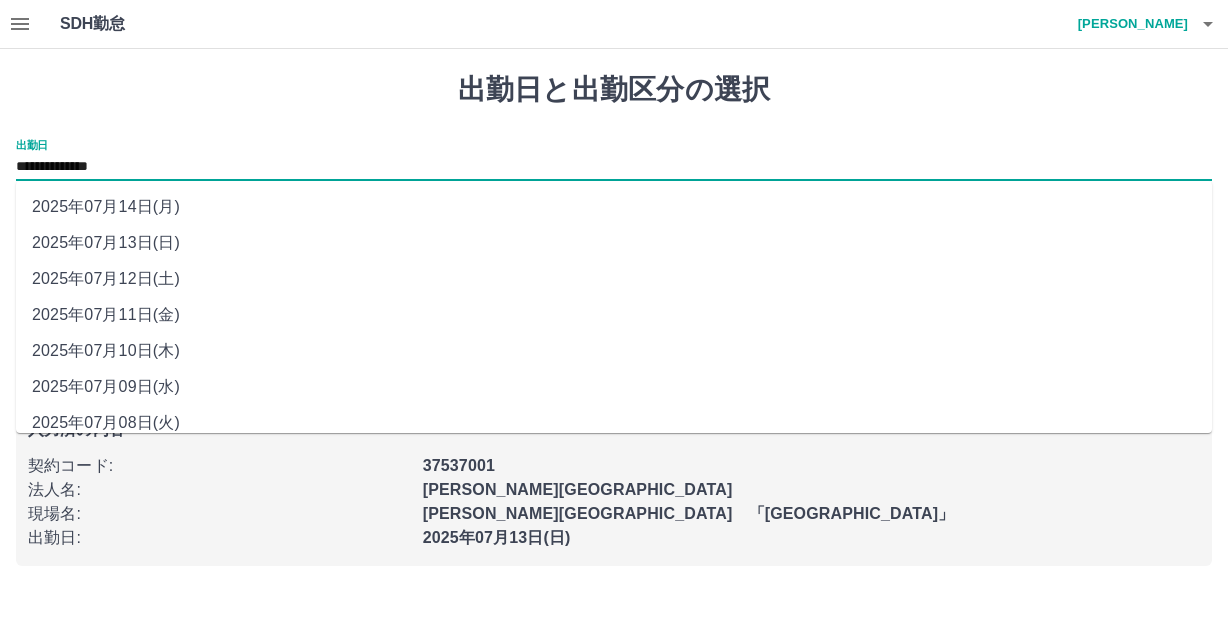 click on "**********" at bounding box center [614, 167] 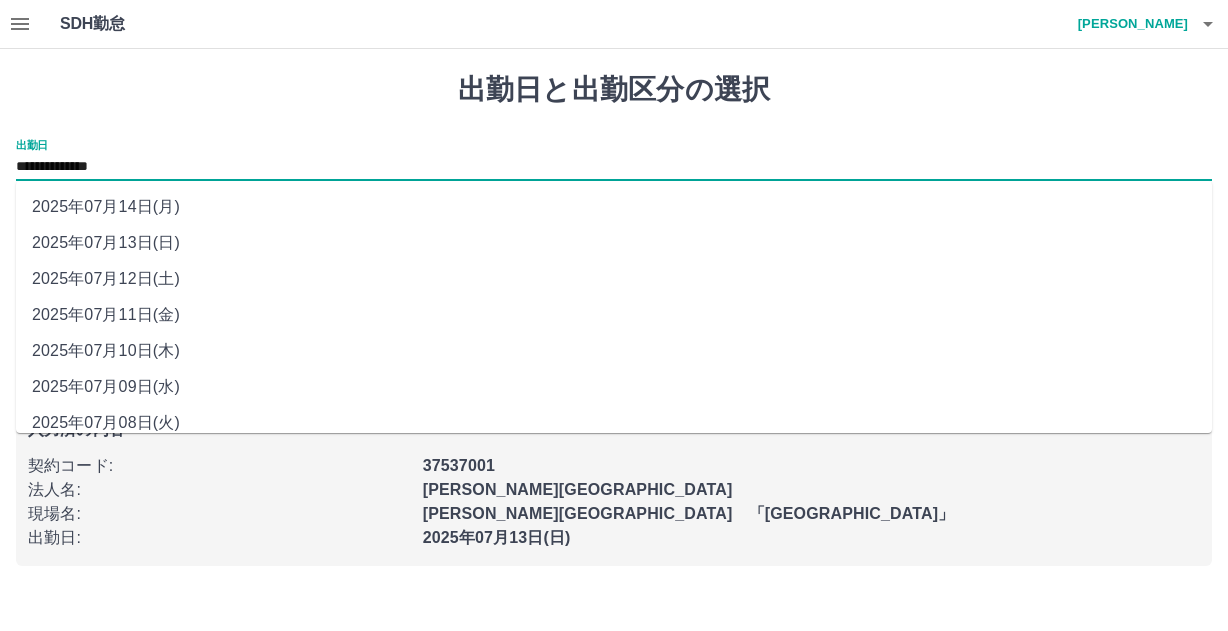 drag, startPoint x: 157, startPoint y: 168, endPoint x: 140, endPoint y: 212, distance: 47.169907 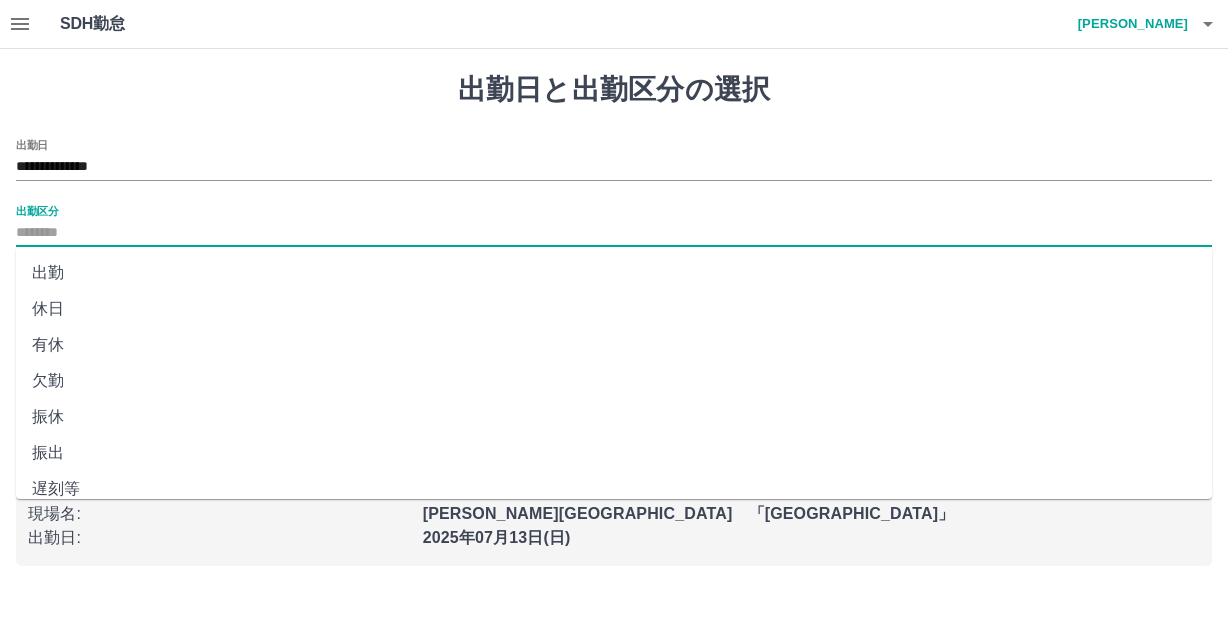 click on "出勤区分" at bounding box center [614, 233] 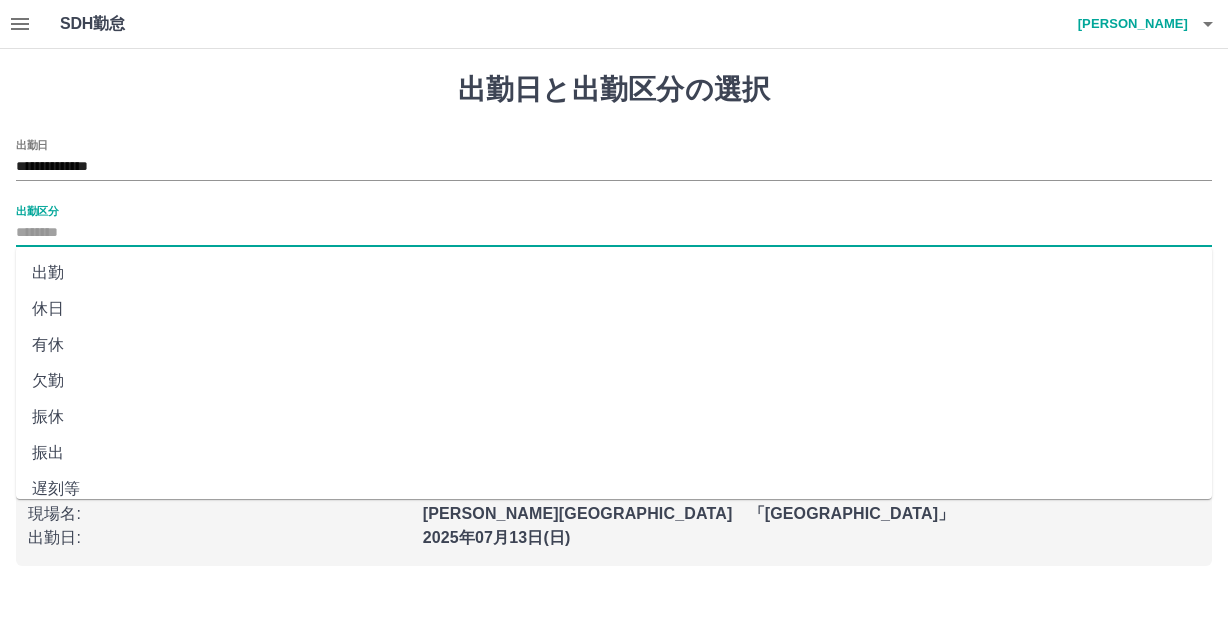 click on "休日" at bounding box center (614, 309) 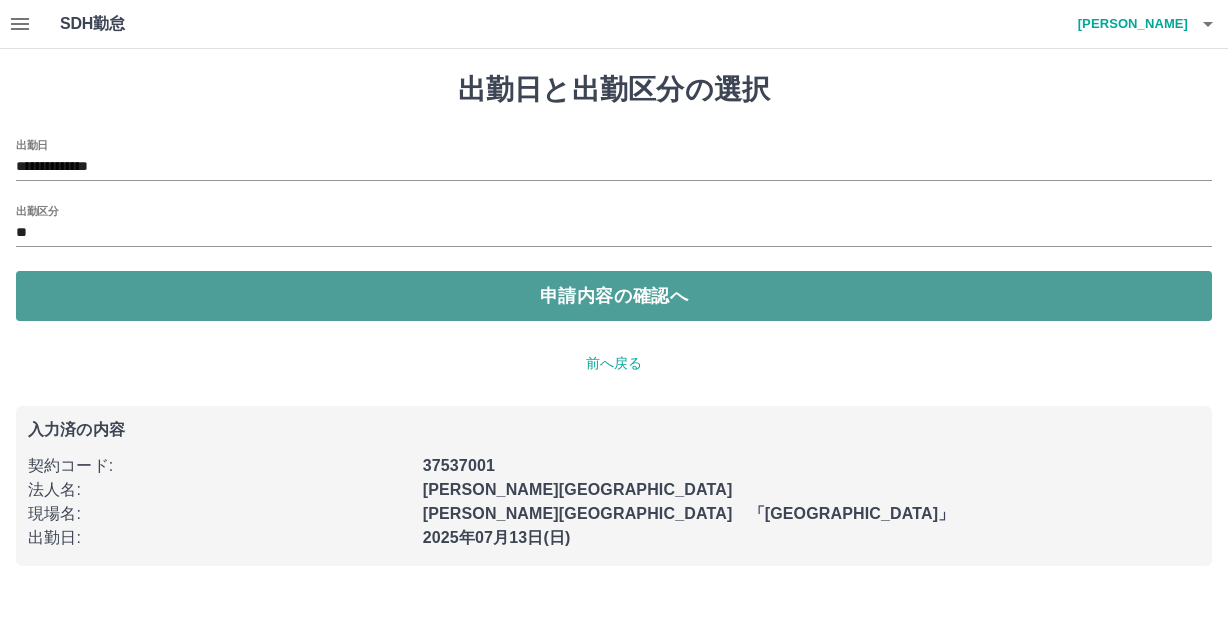 click on "申請内容の確認へ" at bounding box center [614, 296] 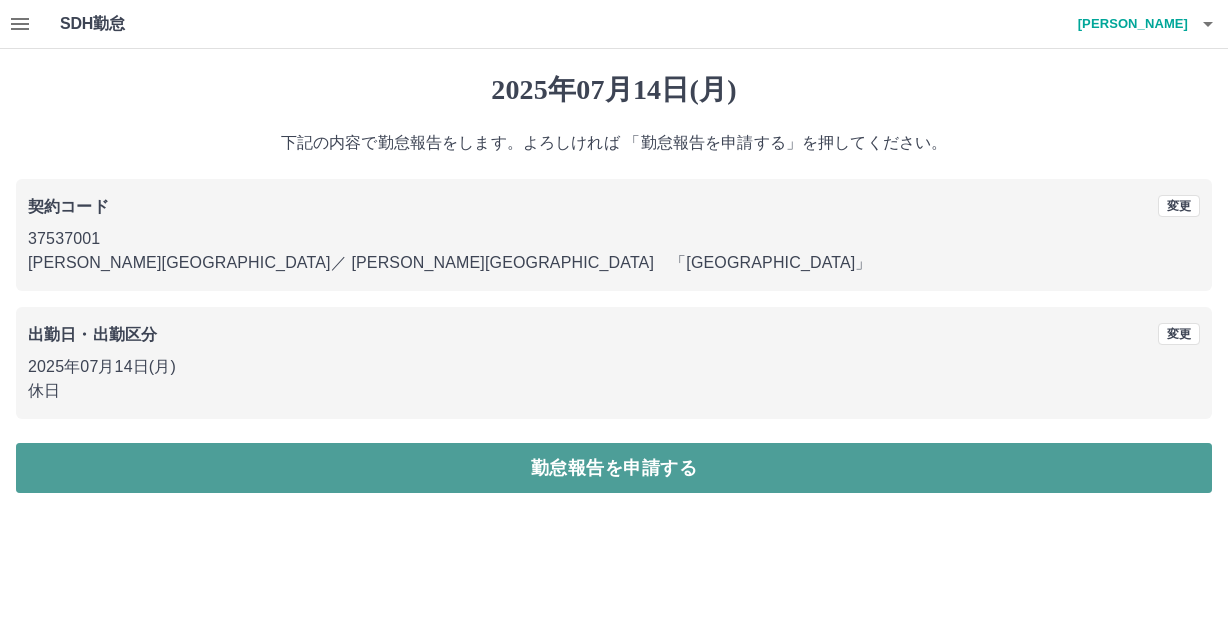 click on "勤怠報告を申請する" at bounding box center [614, 468] 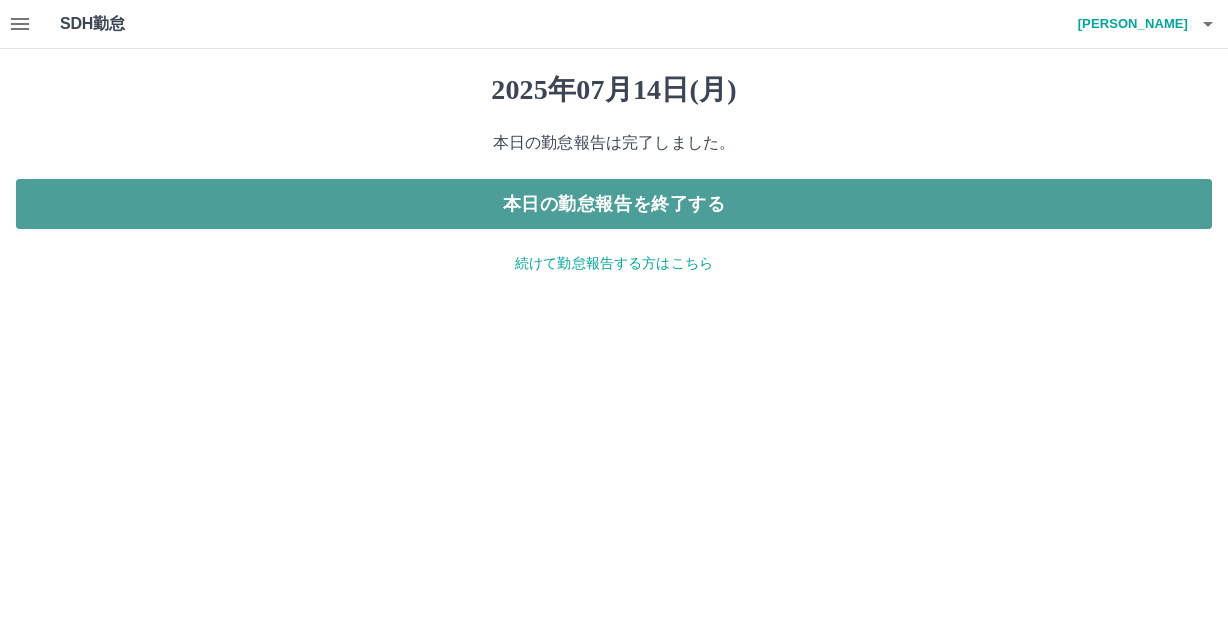 click on "本日の勤怠報告を終了する" at bounding box center (614, 204) 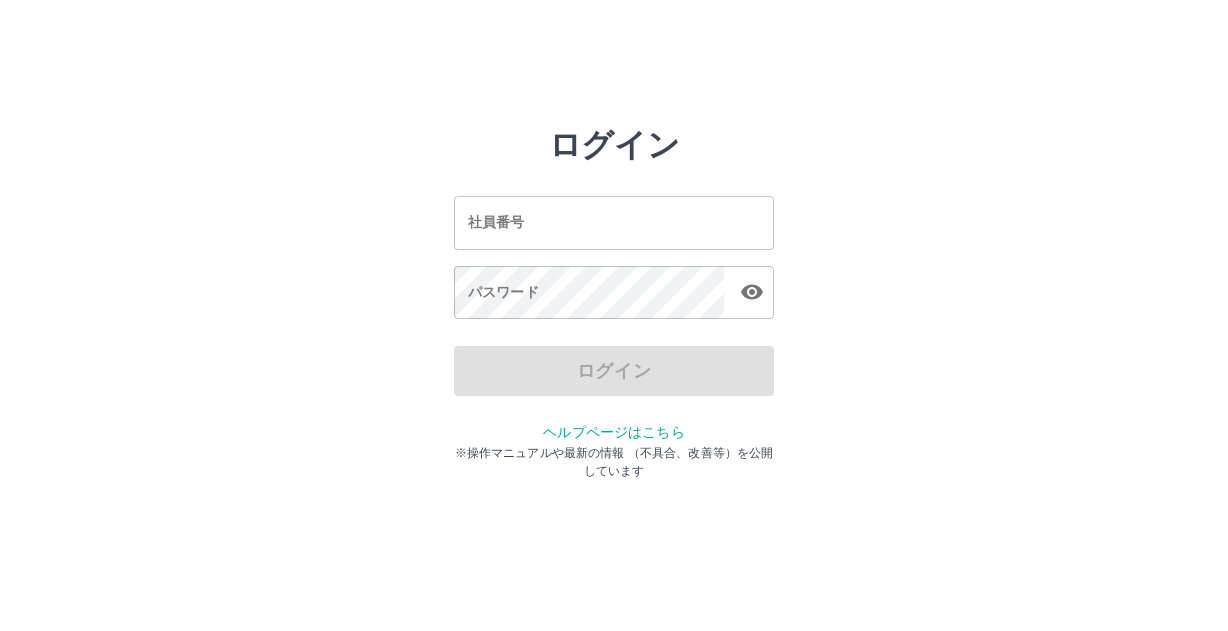 scroll, scrollTop: 0, scrollLeft: 0, axis: both 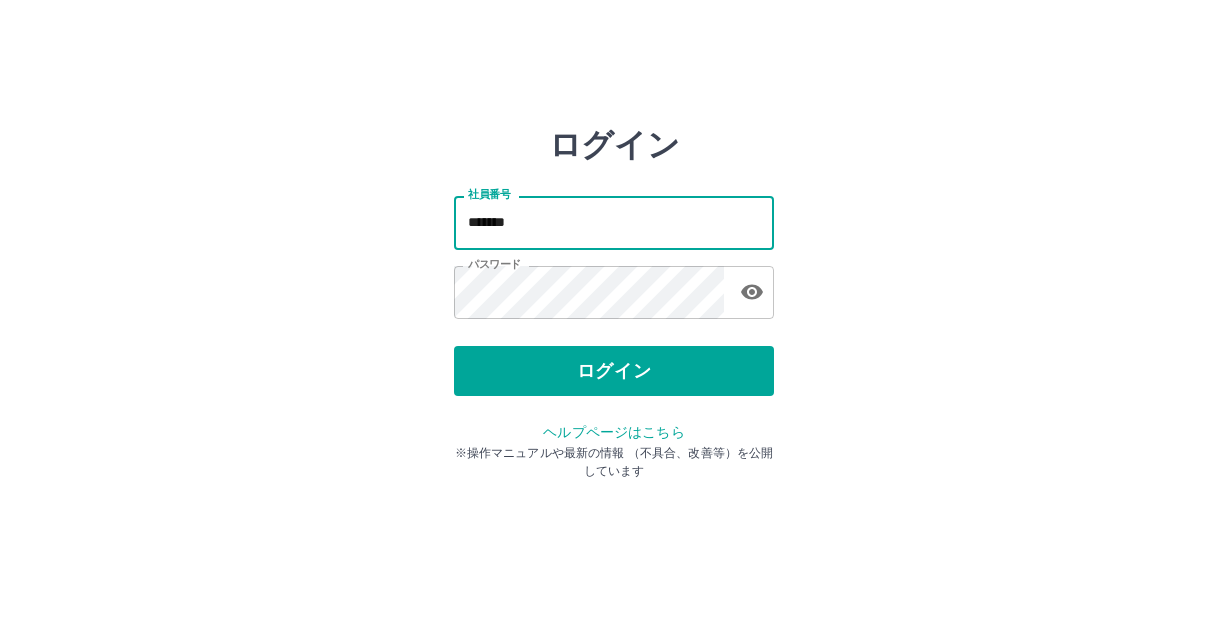 click on "*******" at bounding box center [614, 222] 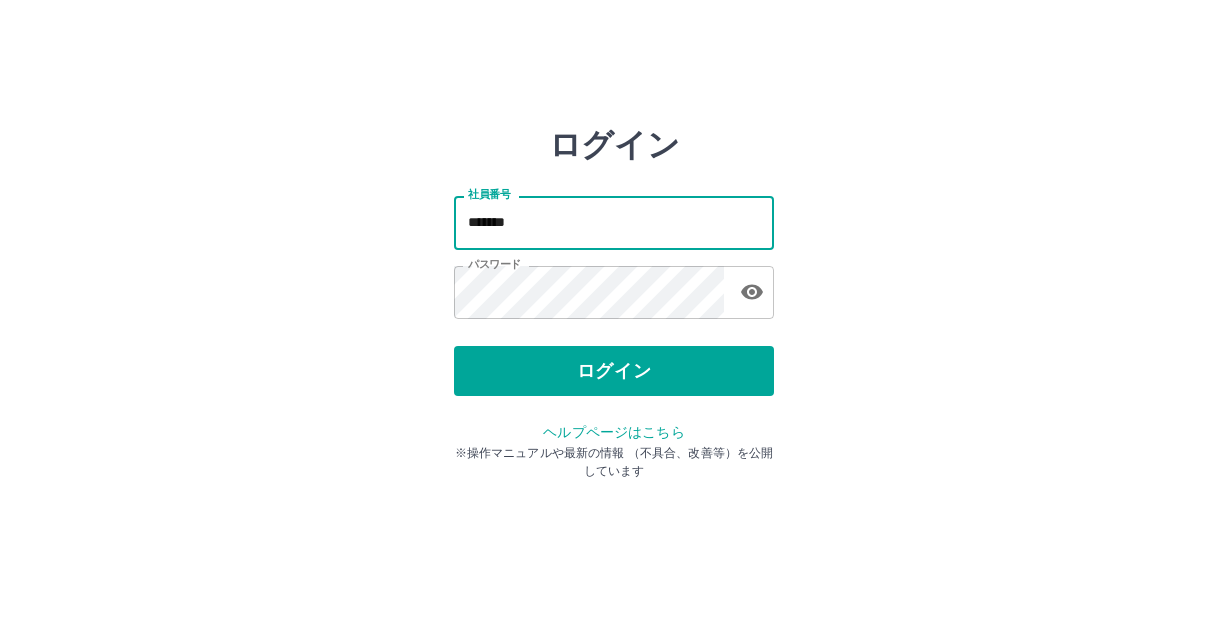 type on "*******" 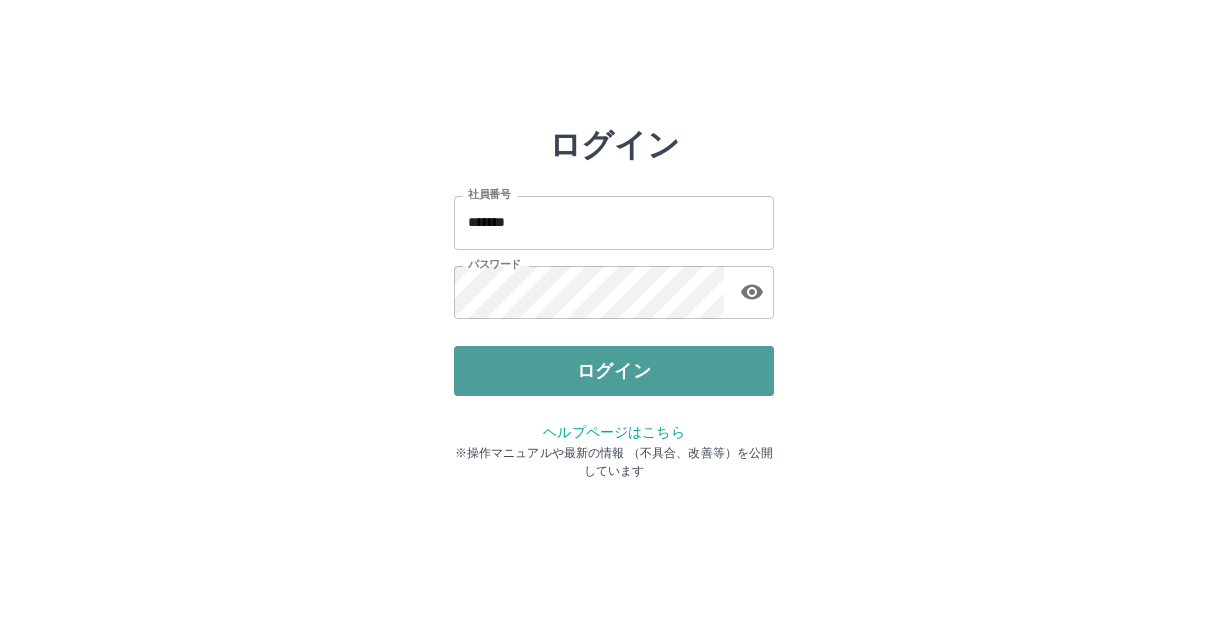click on "ログイン" at bounding box center [614, 371] 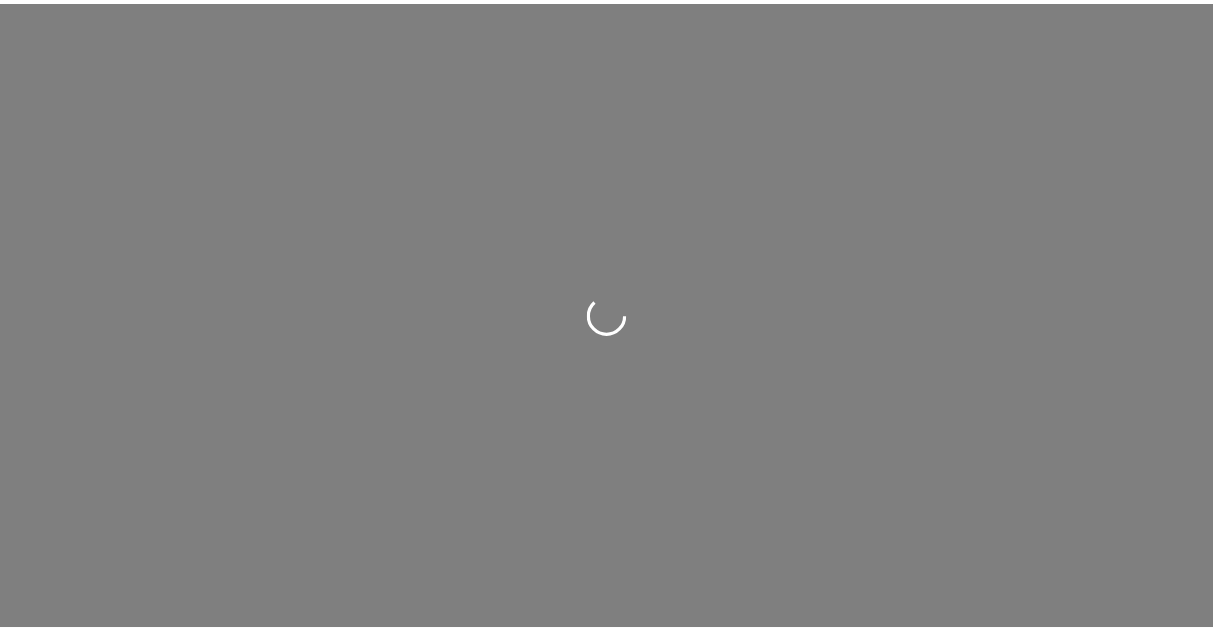 scroll, scrollTop: 0, scrollLeft: 0, axis: both 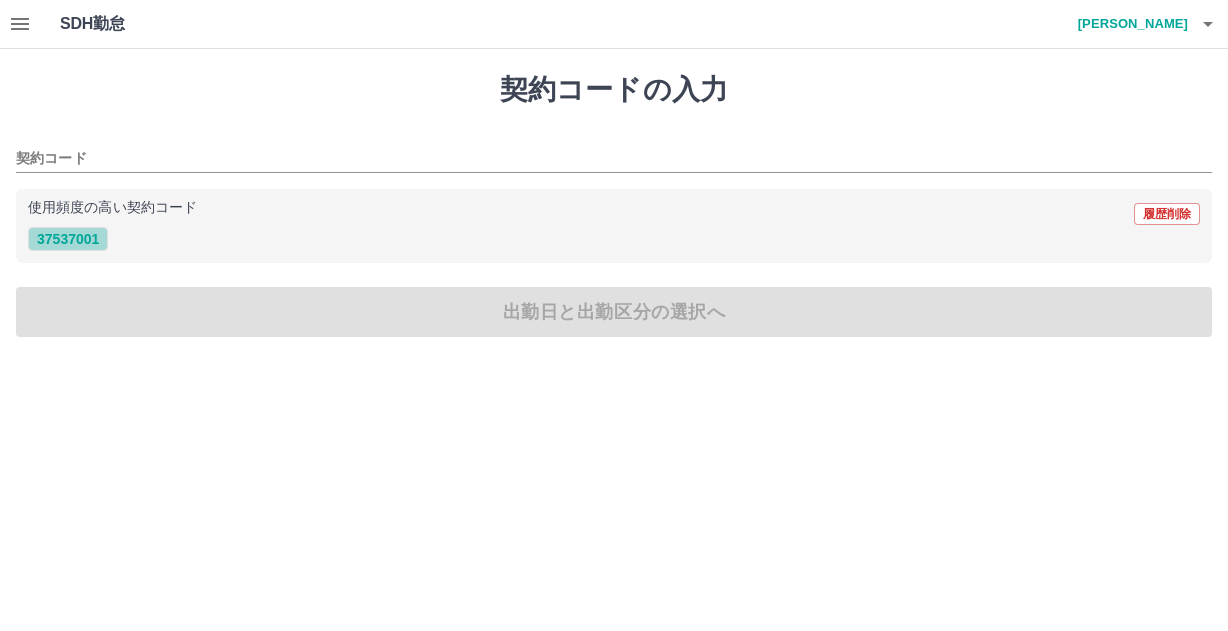 click on "37537001" at bounding box center [68, 239] 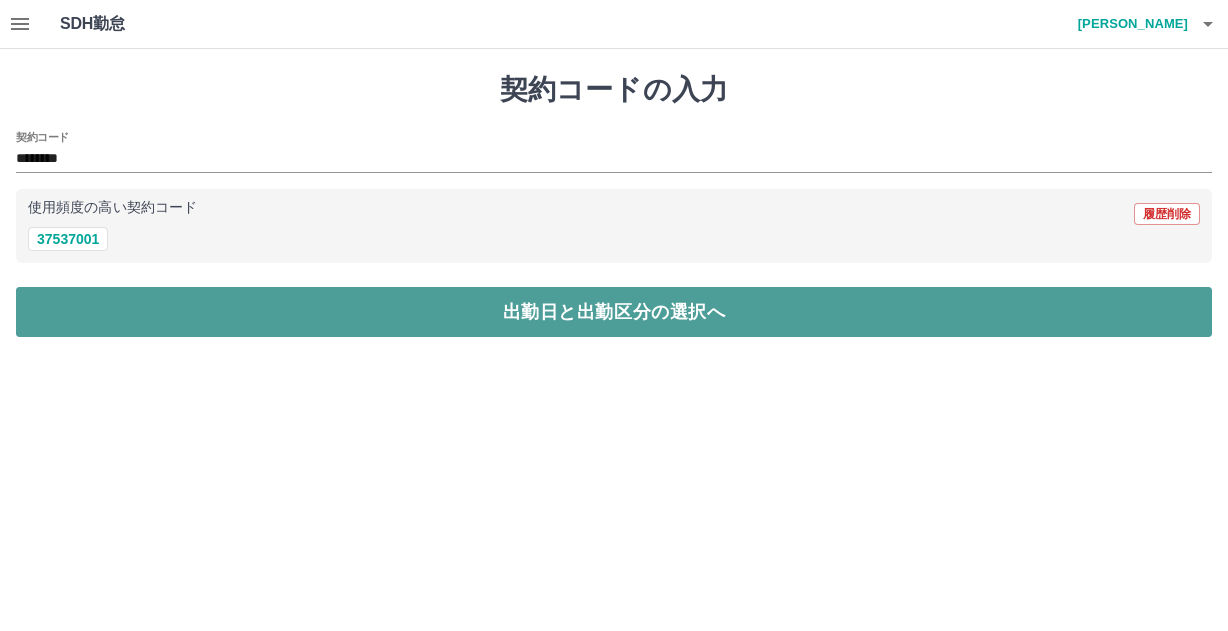 click on "出勤日と出勤区分の選択へ" at bounding box center [614, 312] 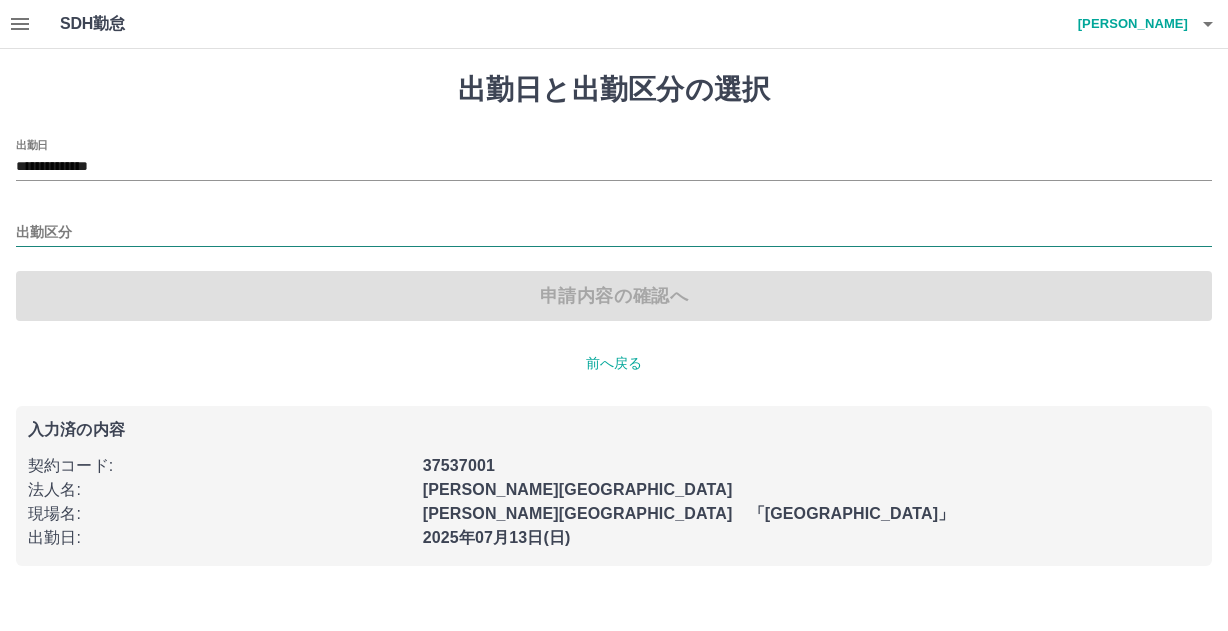 click on "出勤区分" at bounding box center [614, 233] 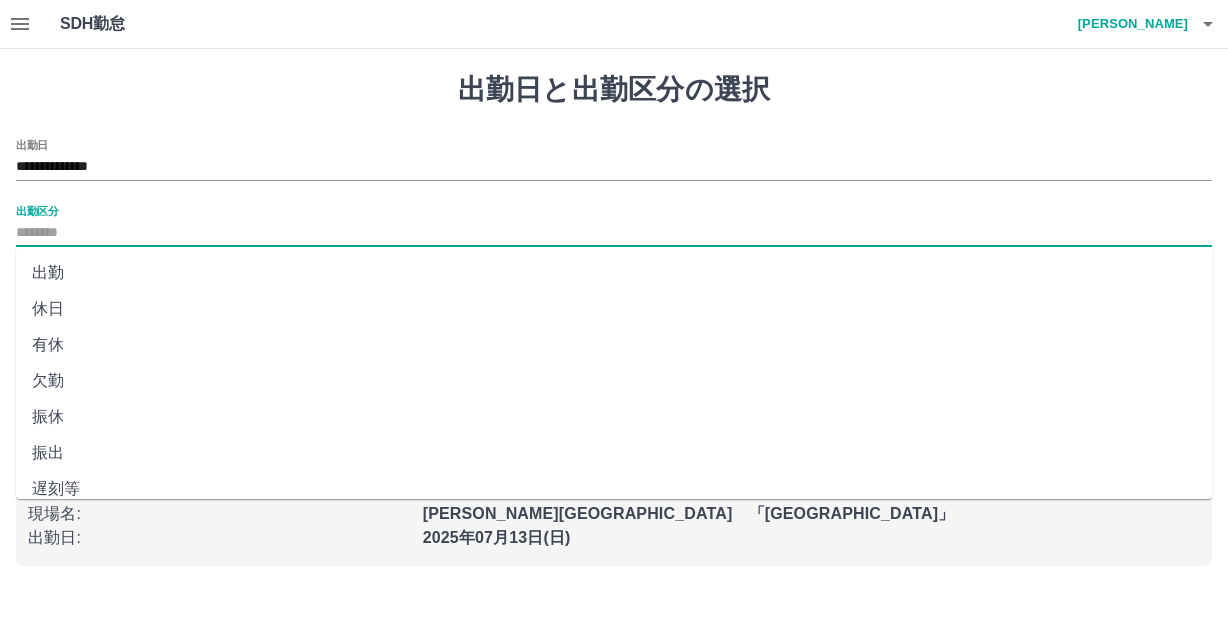 click on "出勤" at bounding box center [614, 273] 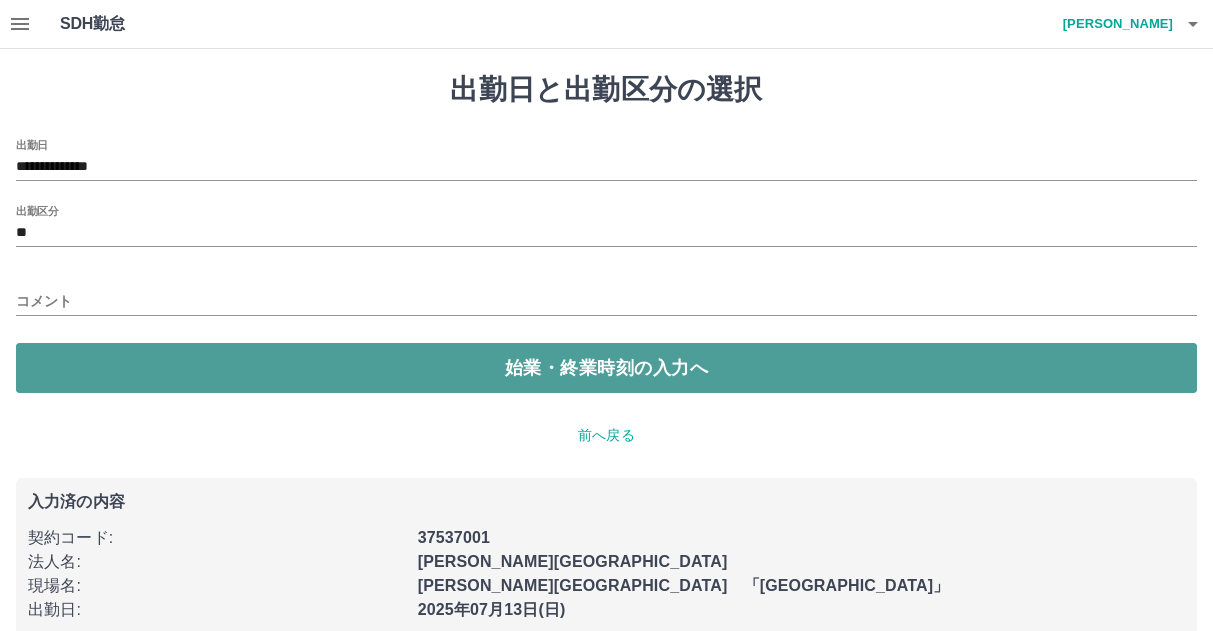 click on "始業・終業時刻の入力へ" at bounding box center (606, 368) 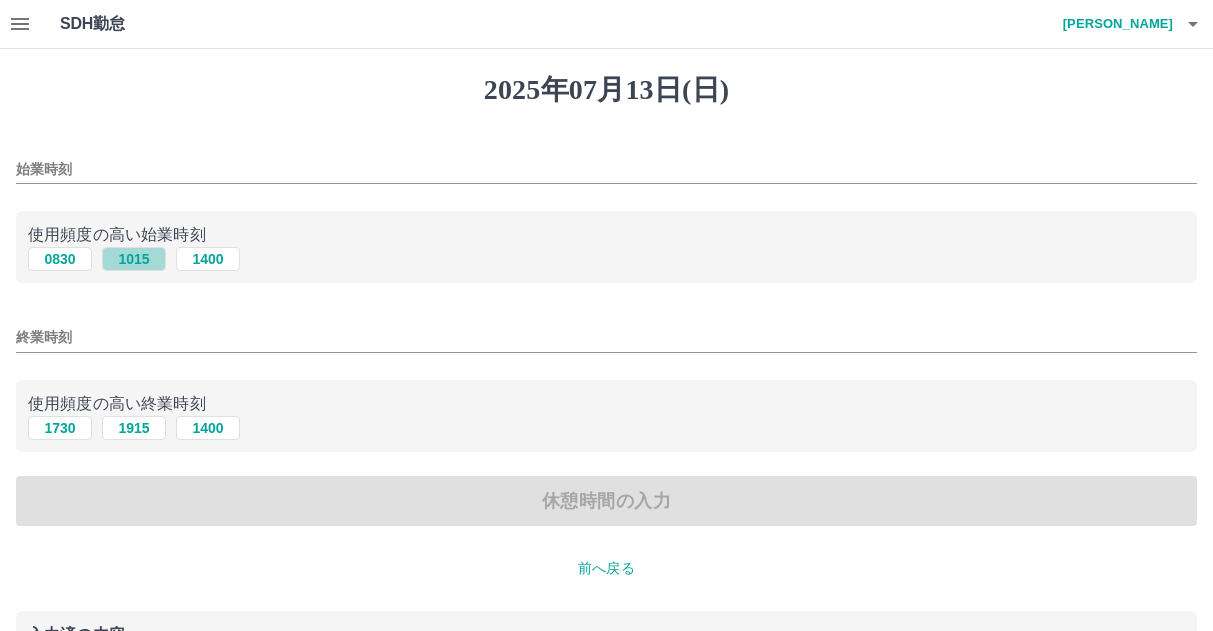 click on "1015" at bounding box center (134, 259) 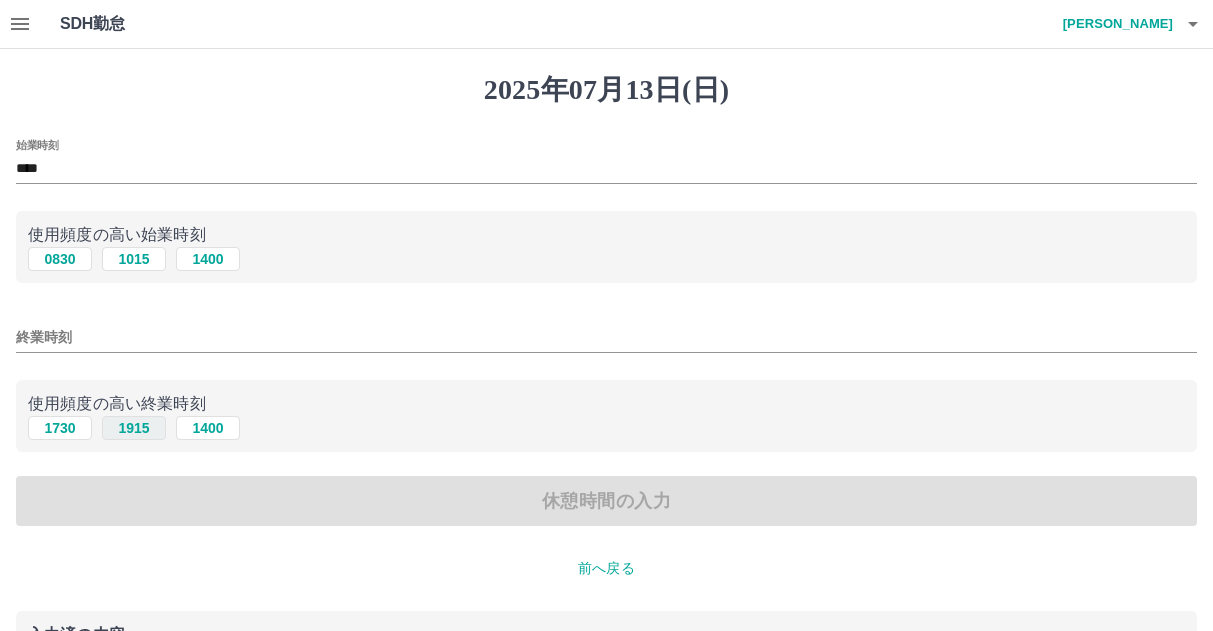 click on "1915" at bounding box center [134, 428] 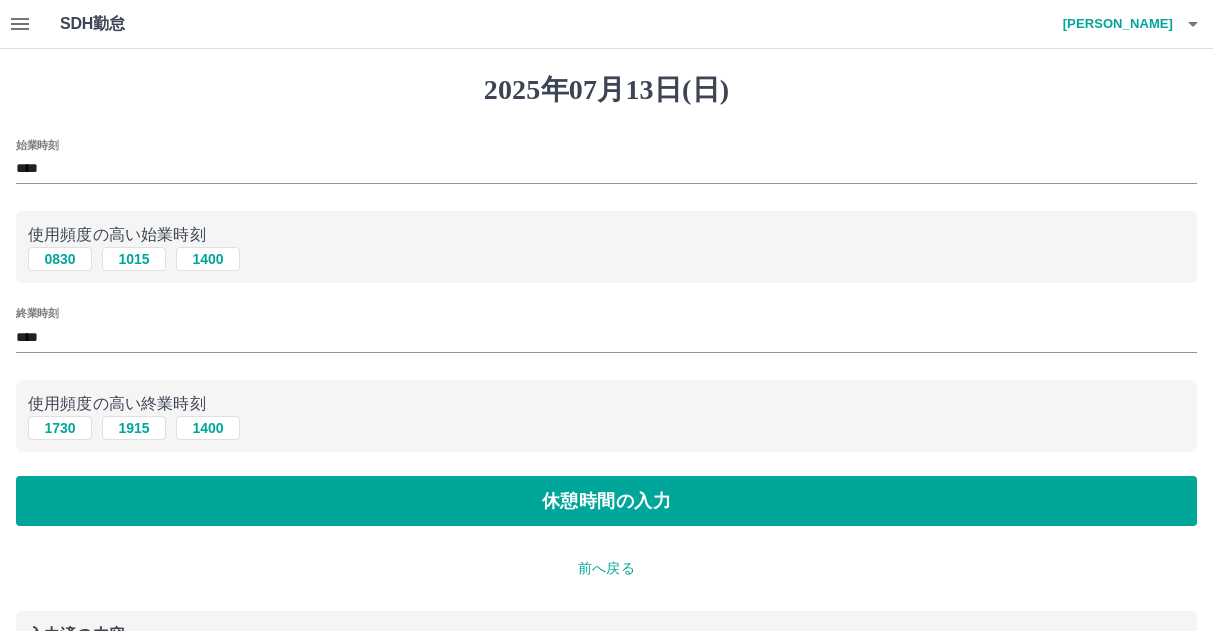 type 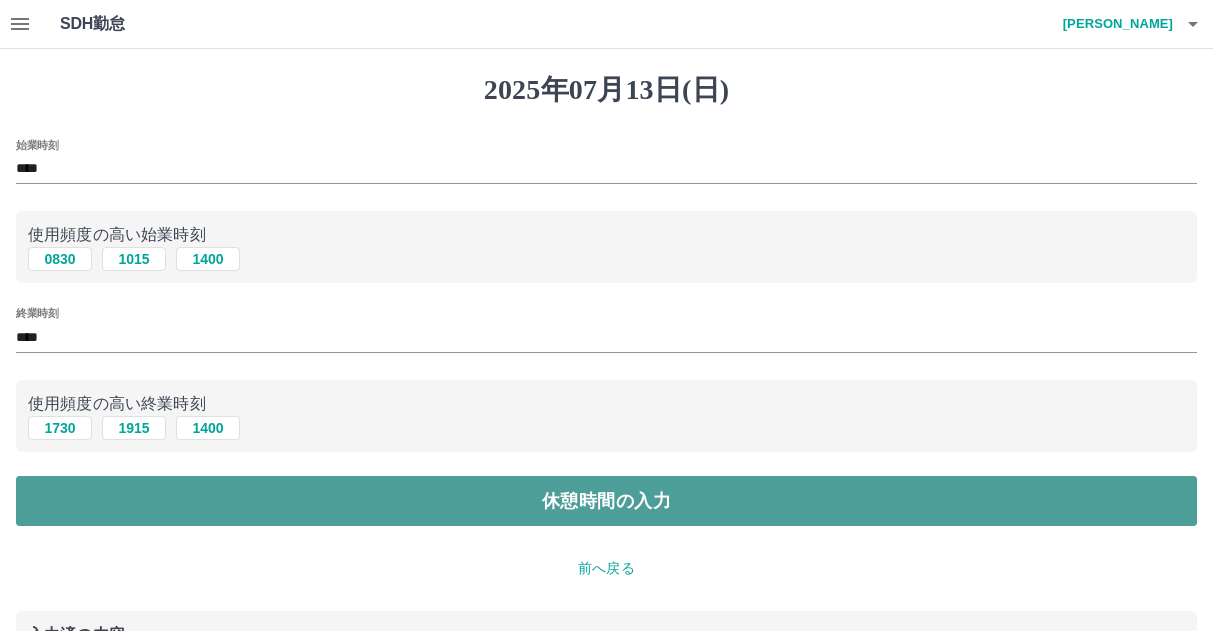 click on "休憩時間の入力" at bounding box center (606, 501) 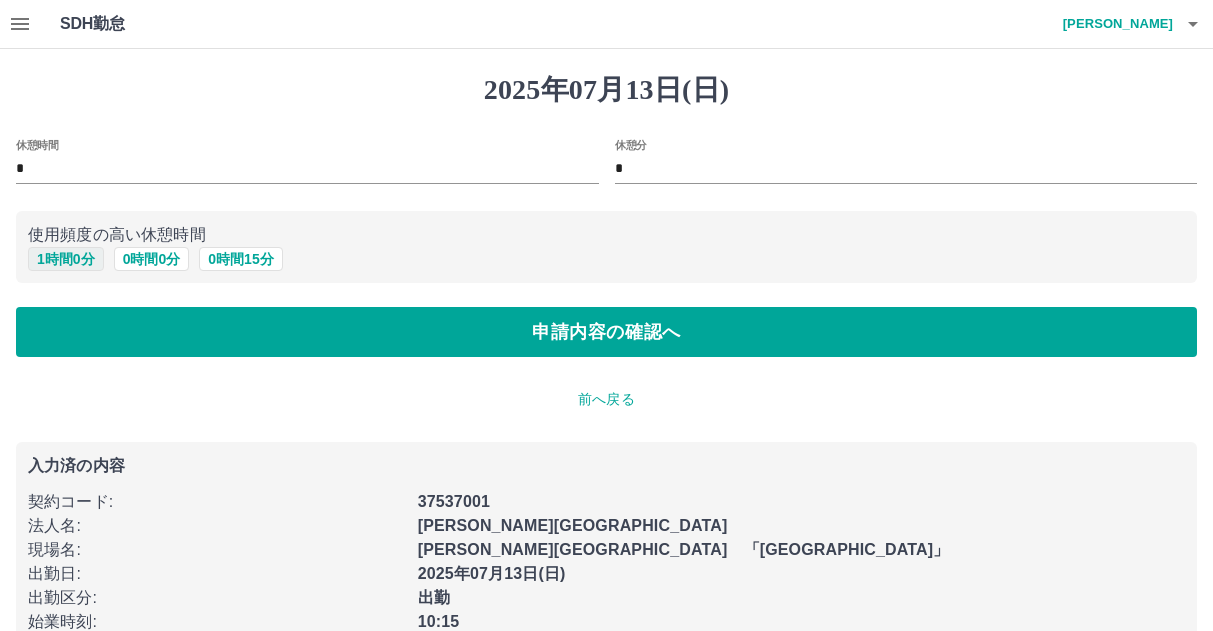 click on "1 時間 0 分" at bounding box center [66, 259] 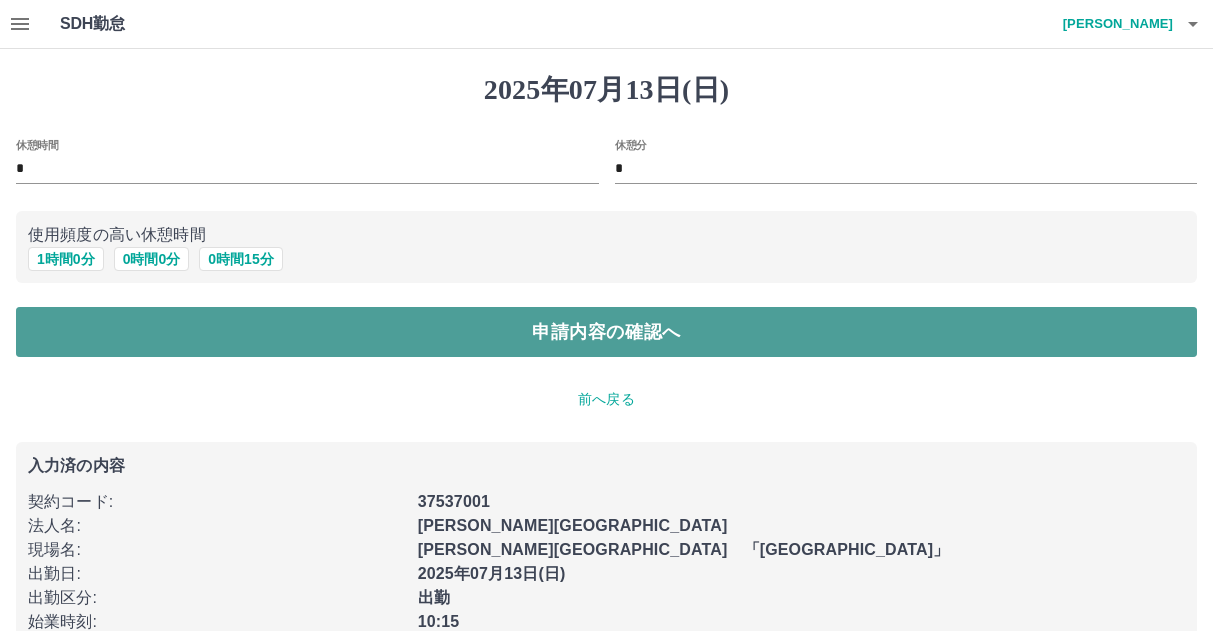 click on "申請内容の確認へ" at bounding box center [606, 332] 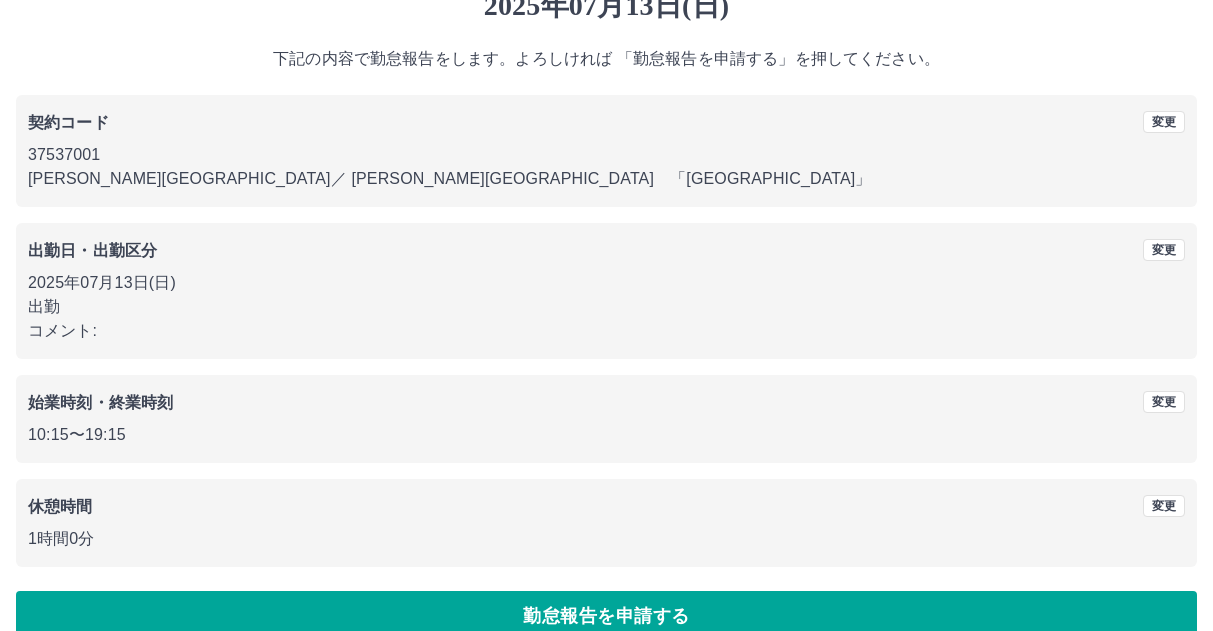 scroll, scrollTop: 118, scrollLeft: 0, axis: vertical 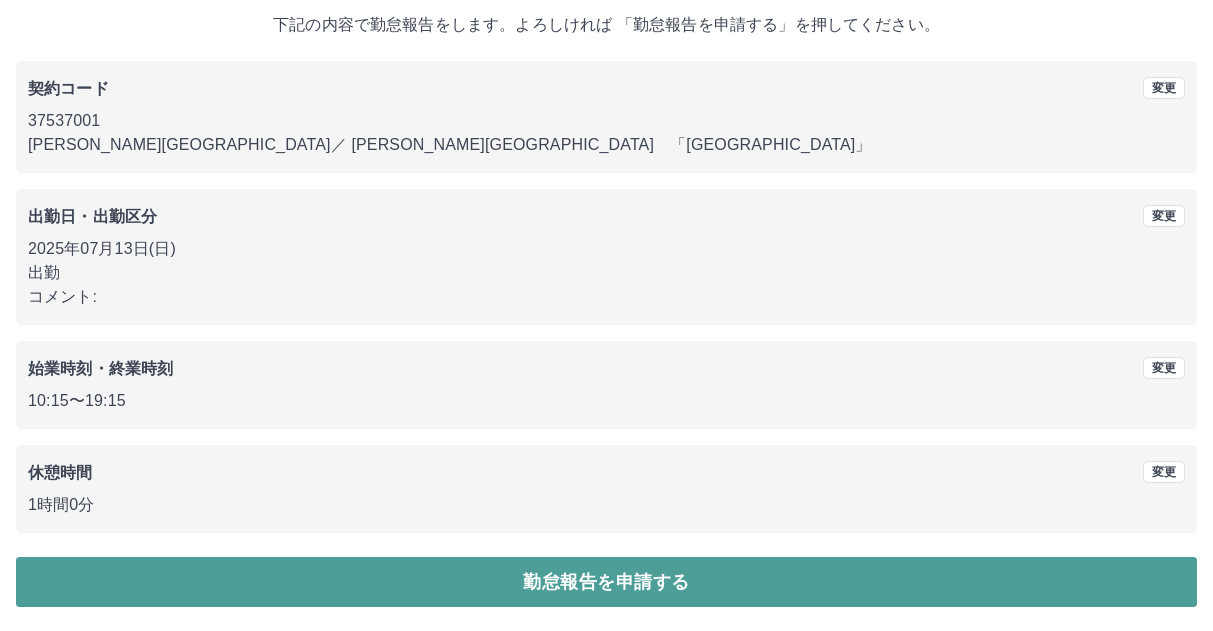 click on "勤怠報告を申請する" at bounding box center [606, 582] 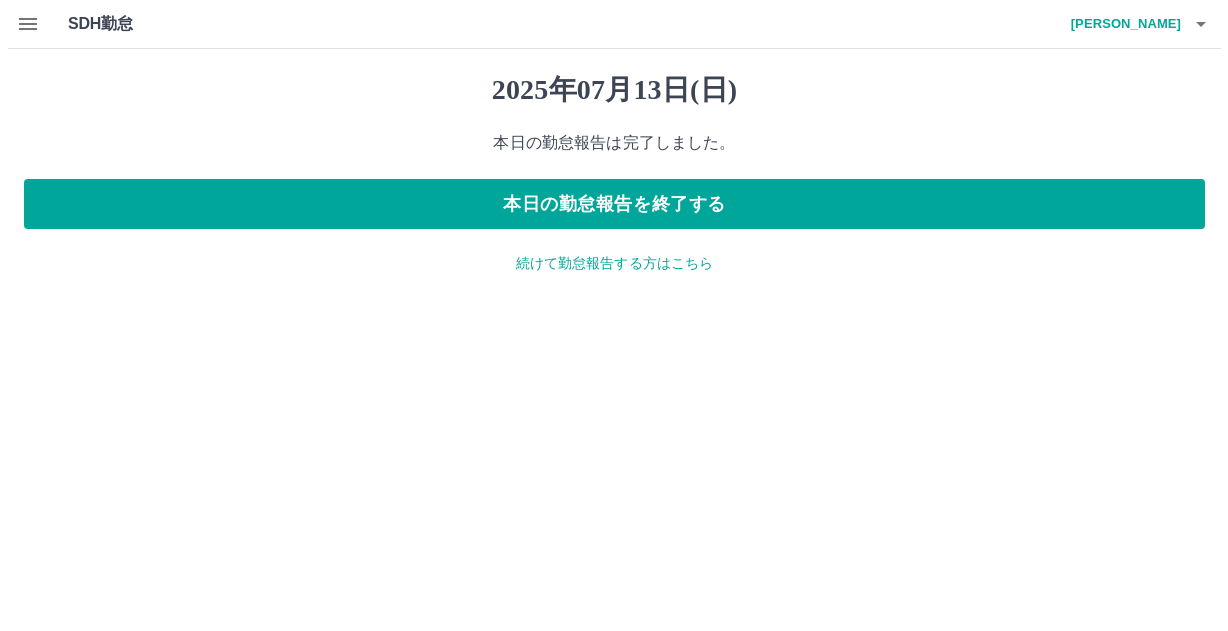scroll, scrollTop: 0, scrollLeft: 0, axis: both 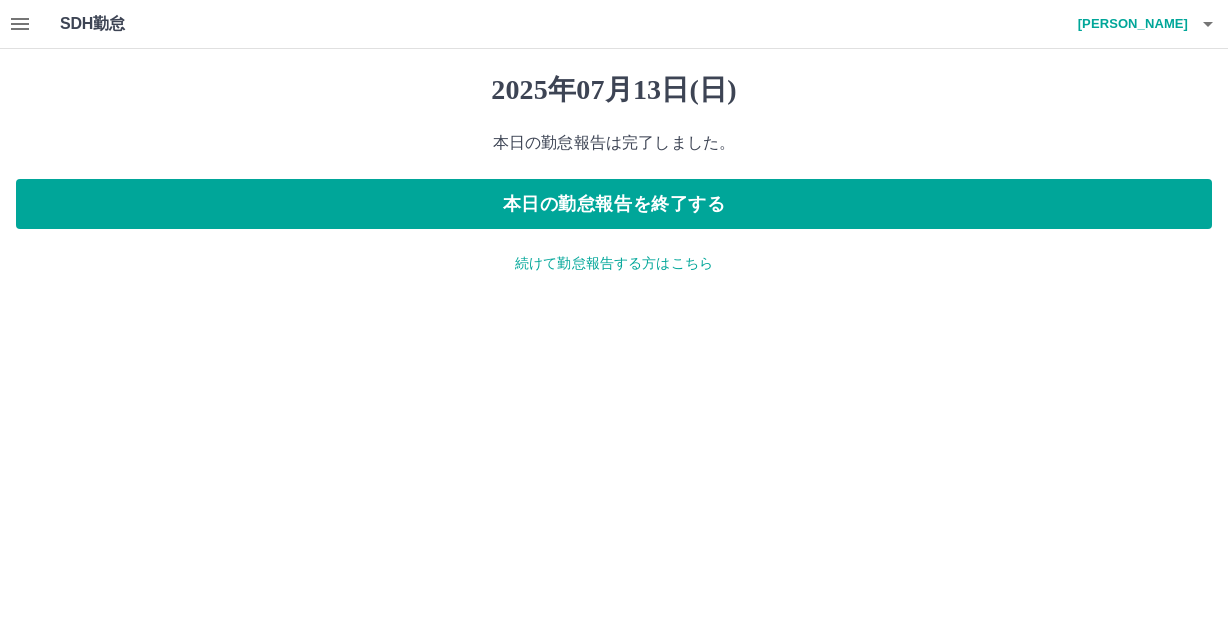 click on "続けて勤怠報告する方はこちら" at bounding box center [614, 263] 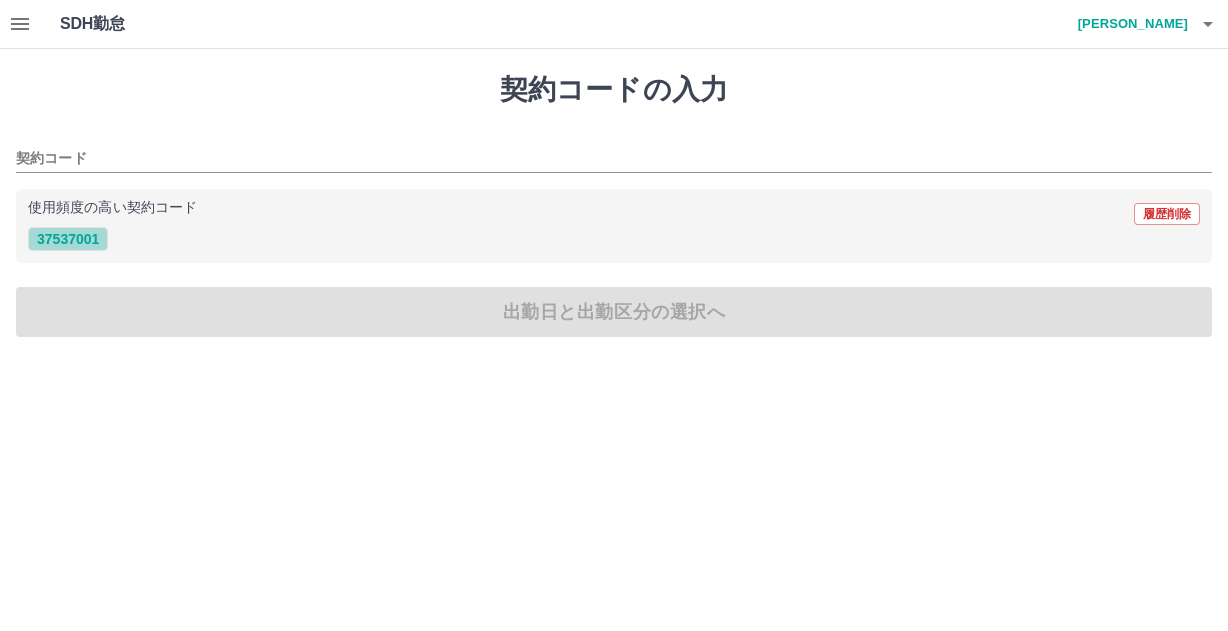 click on "37537001" at bounding box center (68, 239) 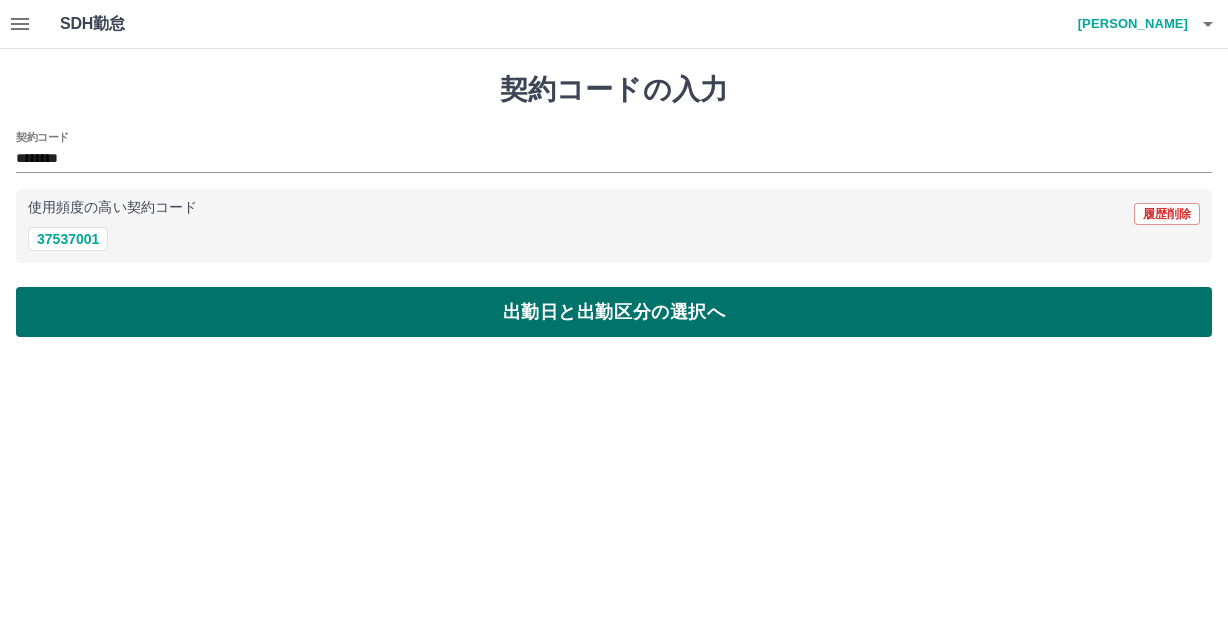 click on "出勤日と出勤区分の選択へ" at bounding box center (614, 312) 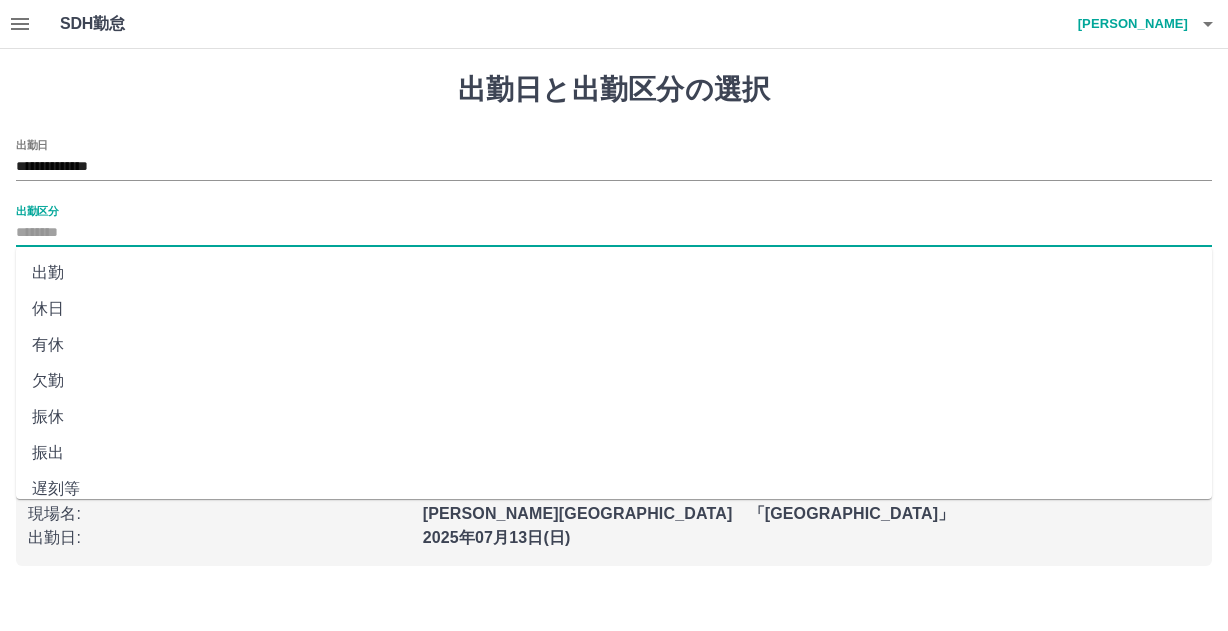 click on "出勤区分" at bounding box center (614, 233) 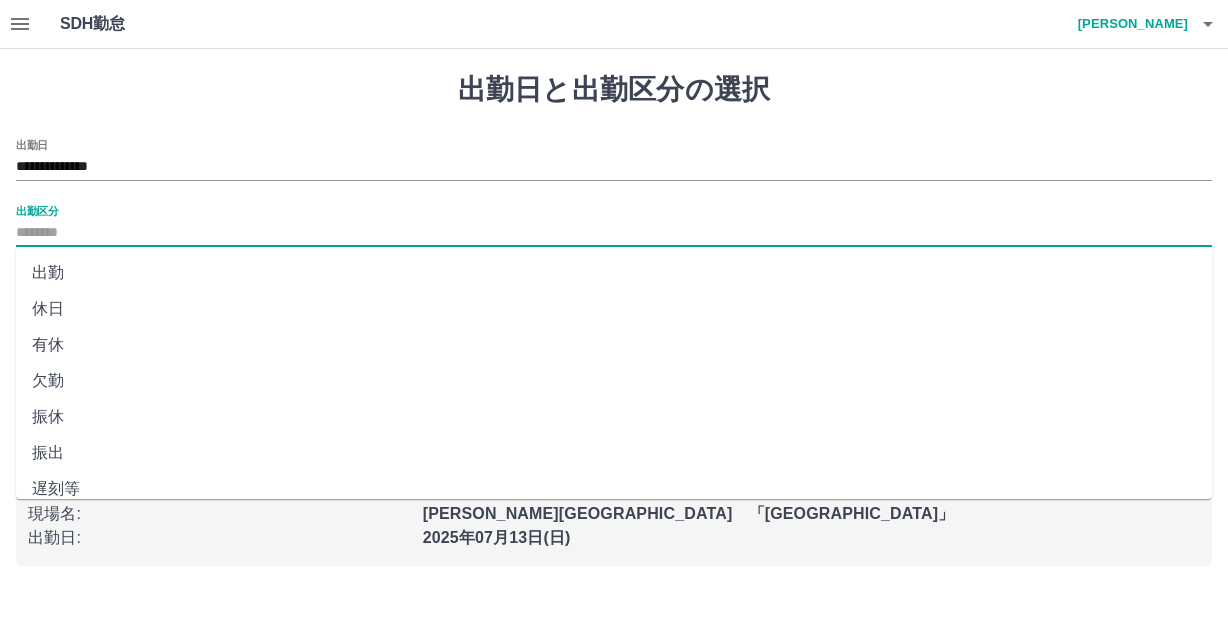 click on "休日" at bounding box center [614, 309] 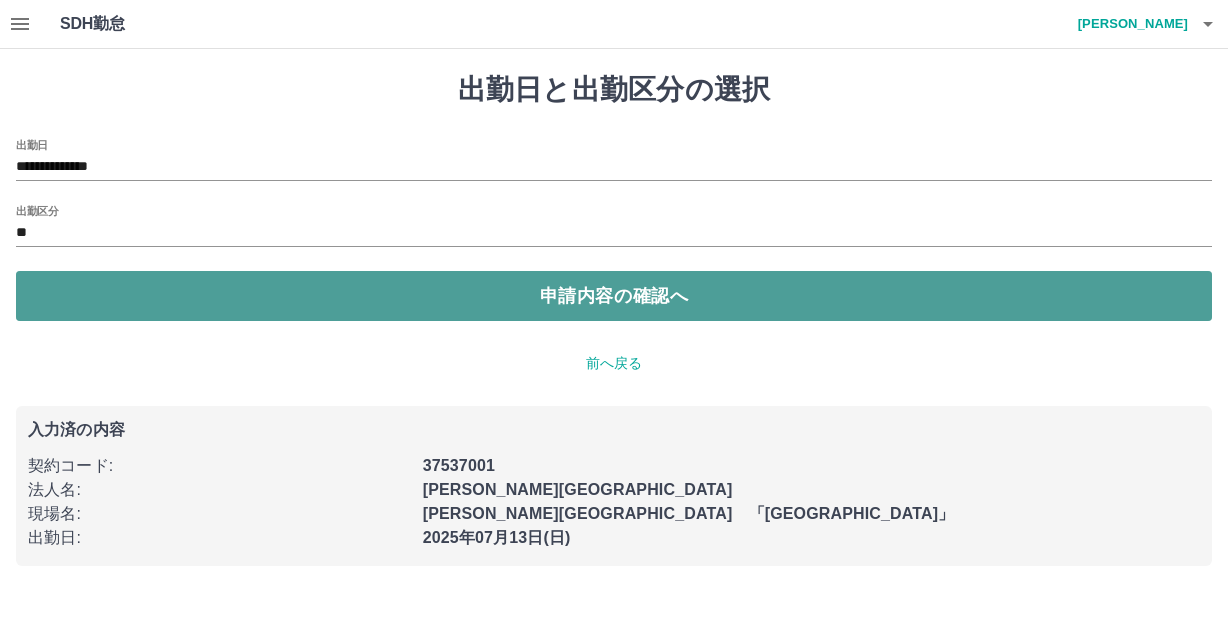 click on "申請内容の確認へ" at bounding box center (614, 296) 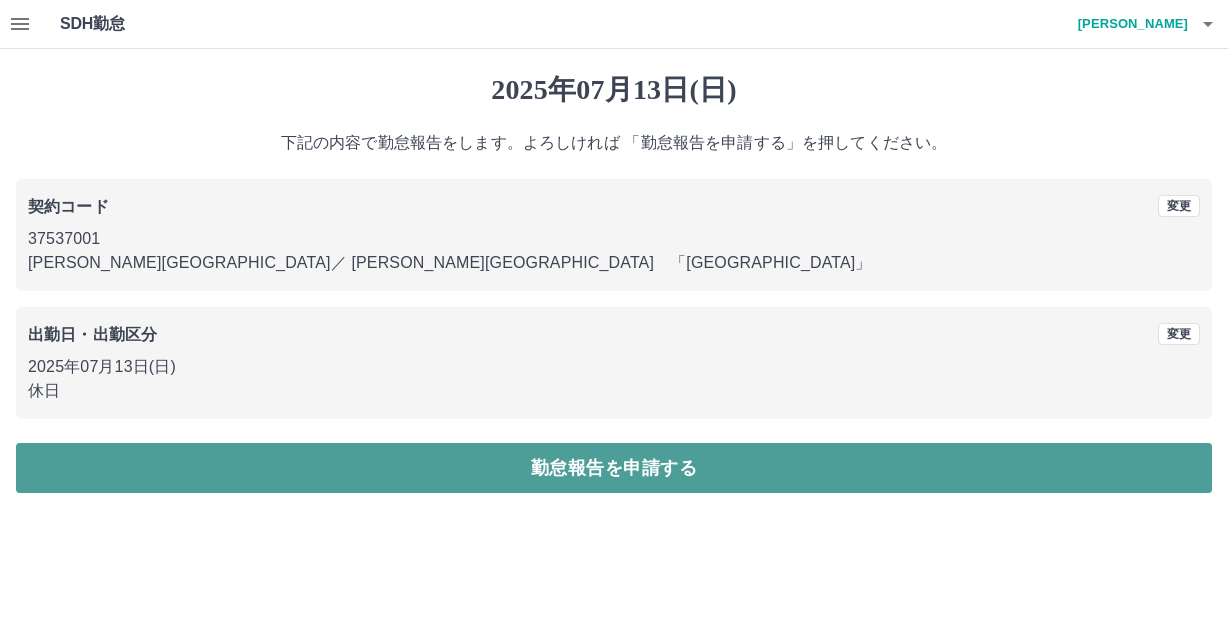 click on "勤怠報告を申請する" at bounding box center (614, 468) 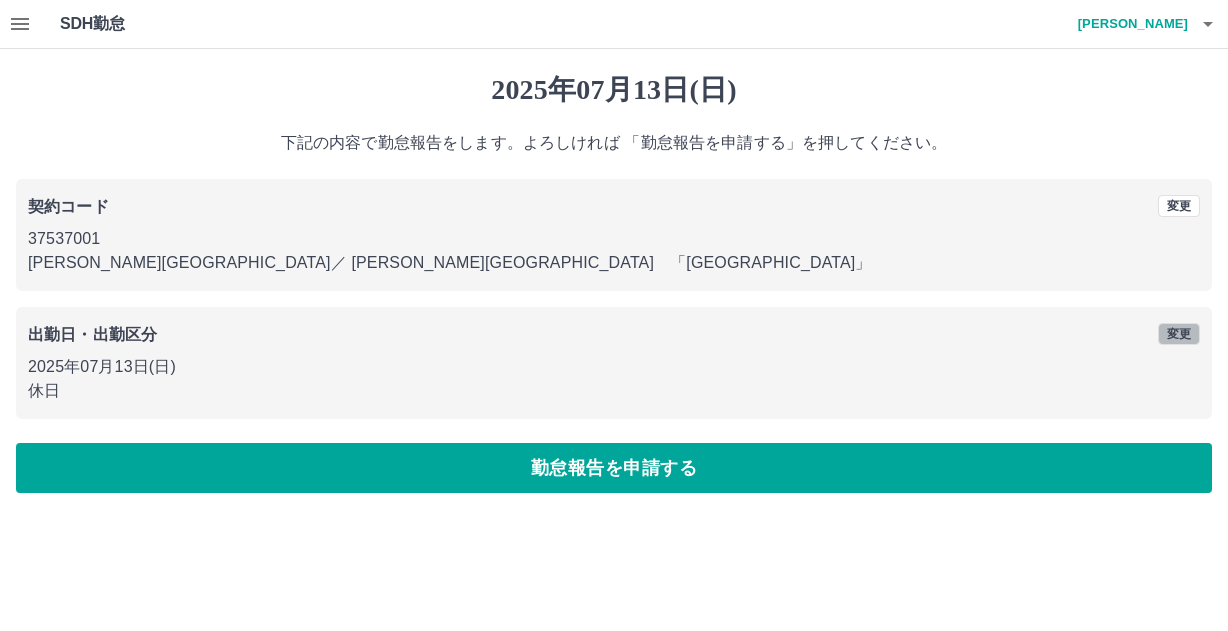 click on "変更" at bounding box center [1179, 334] 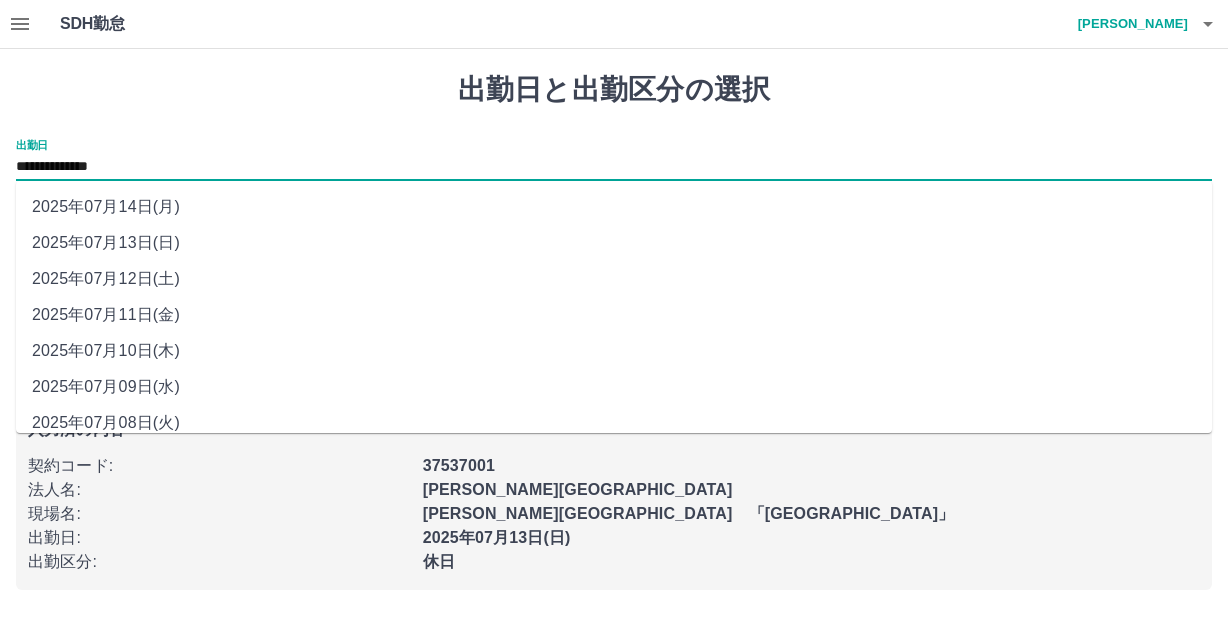 click on "**********" at bounding box center [614, 167] 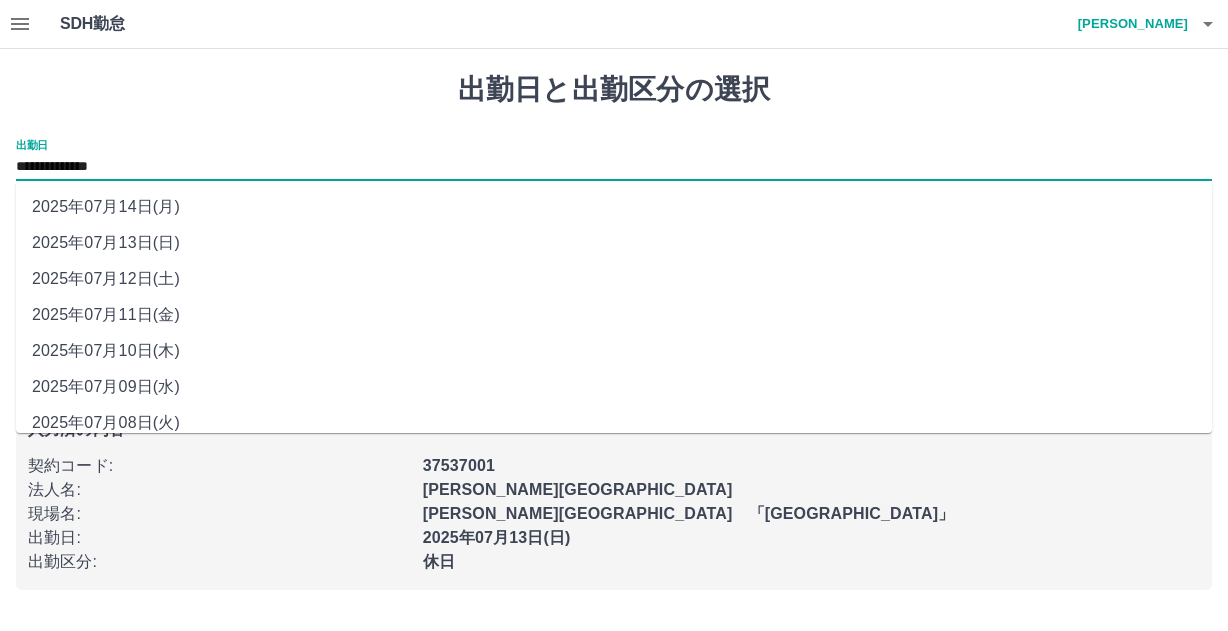 drag, startPoint x: 141, startPoint y: 170, endPoint x: 120, endPoint y: 195, distance: 32.649654 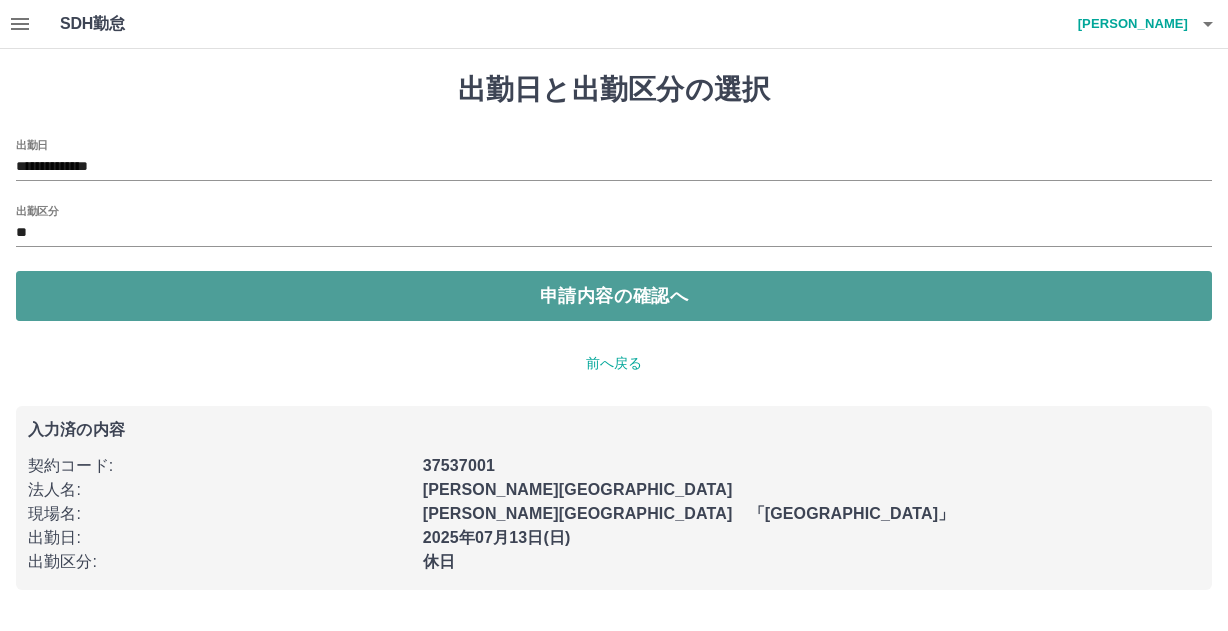 click on "申請内容の確認へ" at bounding box center [614, 296] 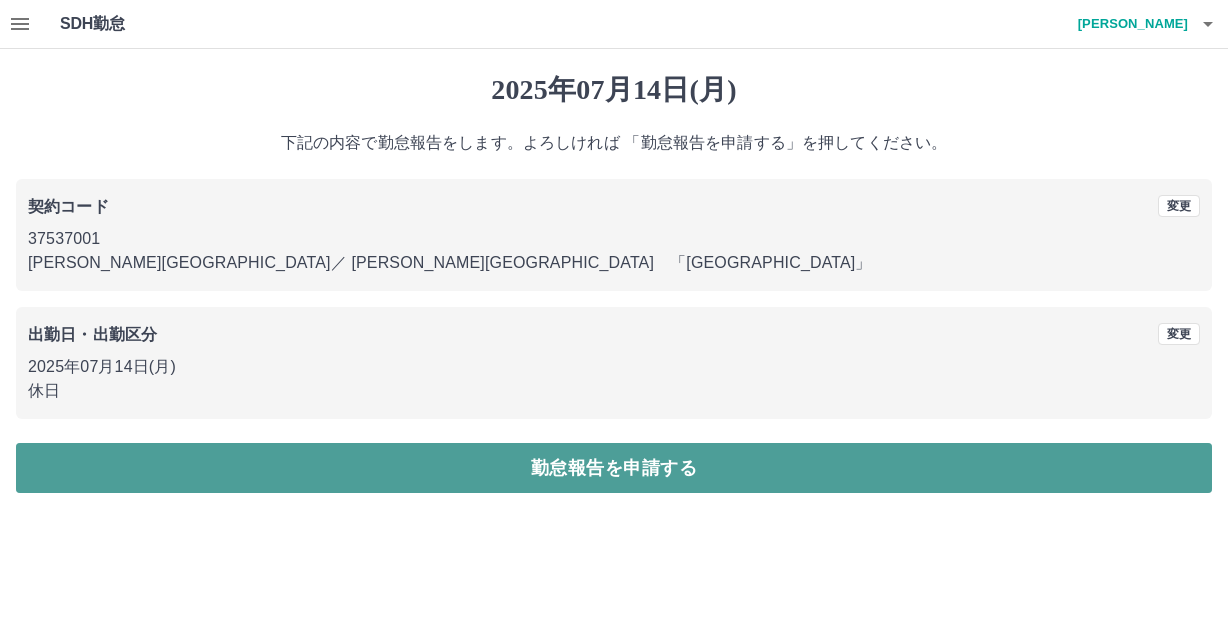 click on "勤怠報告を申請する" at bounding box center (614, 468) 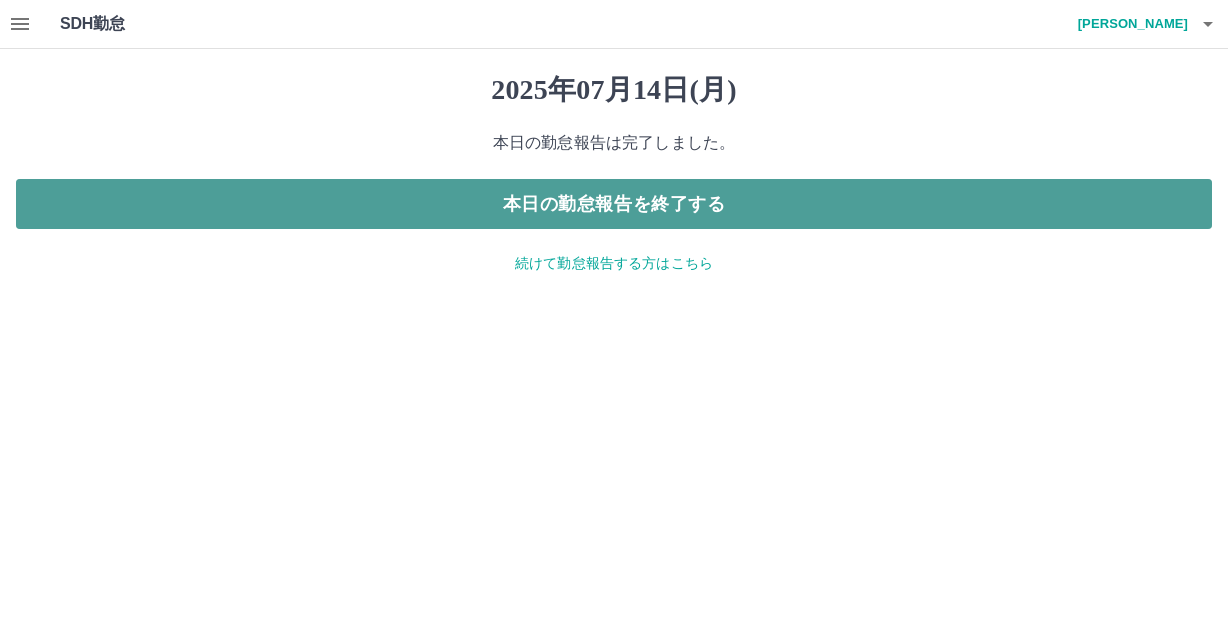click on "本日の勤怠報告を終了する" at bounding box center (614, 204) 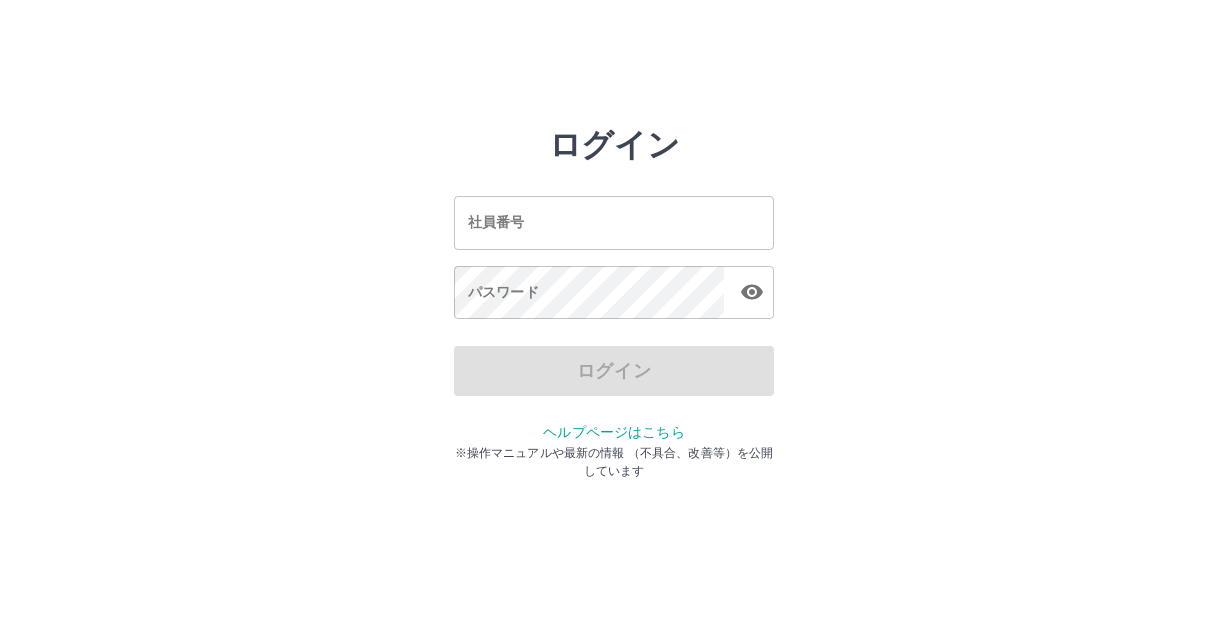 scroll, scrollTop: 0, scrollLeft: 0, axis: both 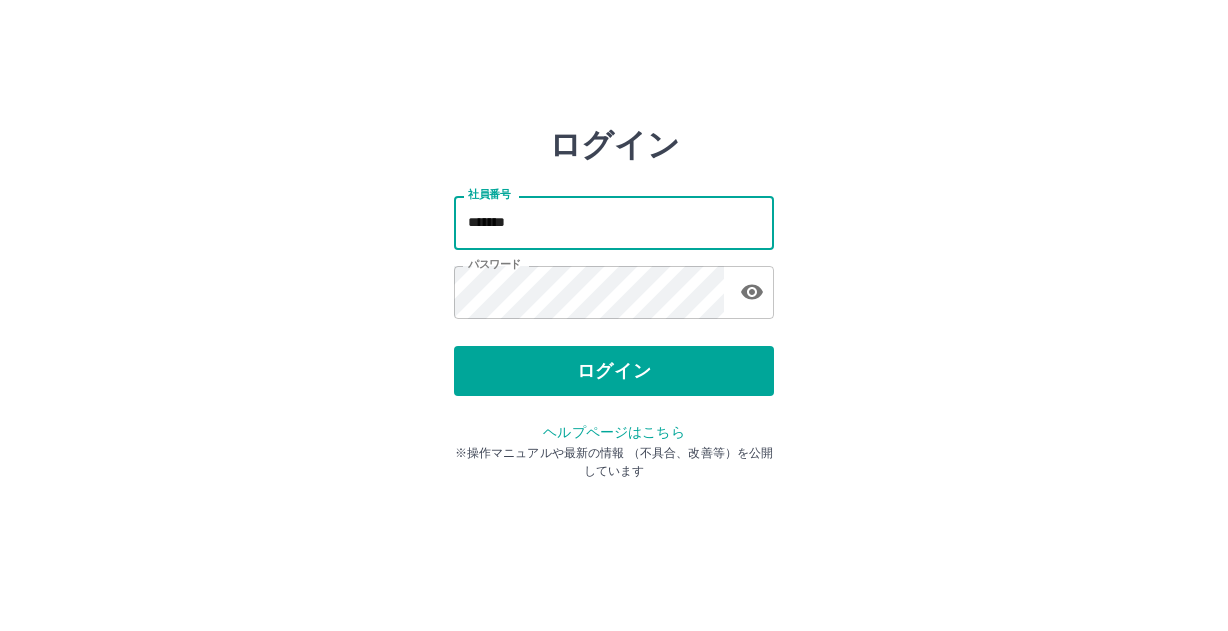 click on "*******" at bounding box center [614, 222] 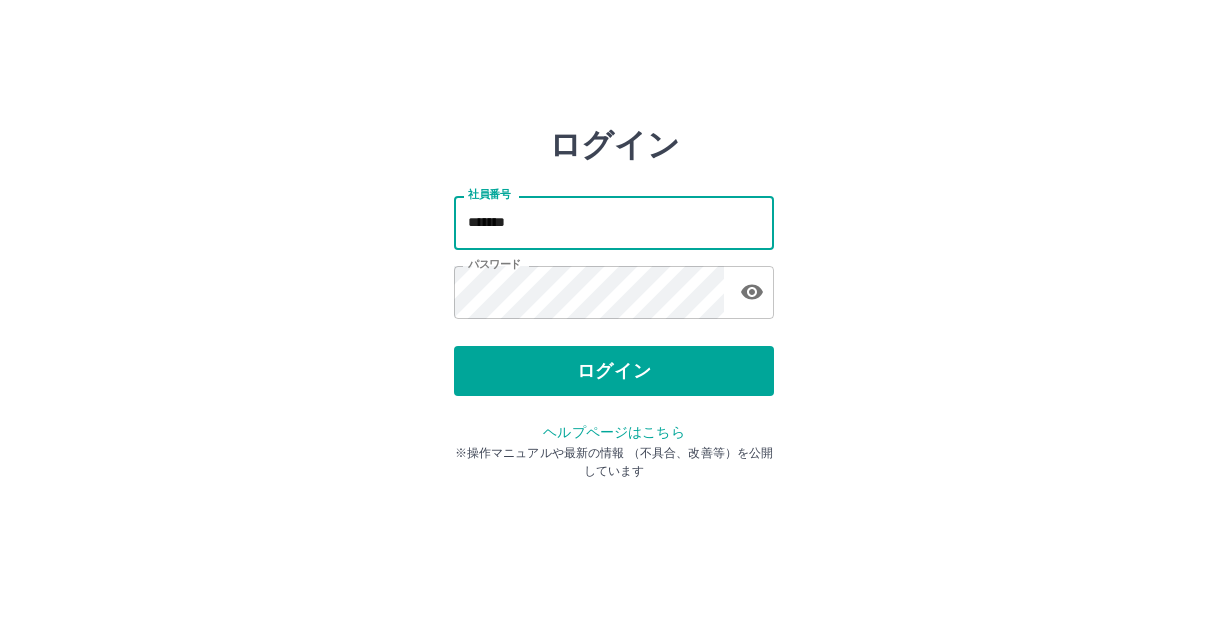 type on "*******" 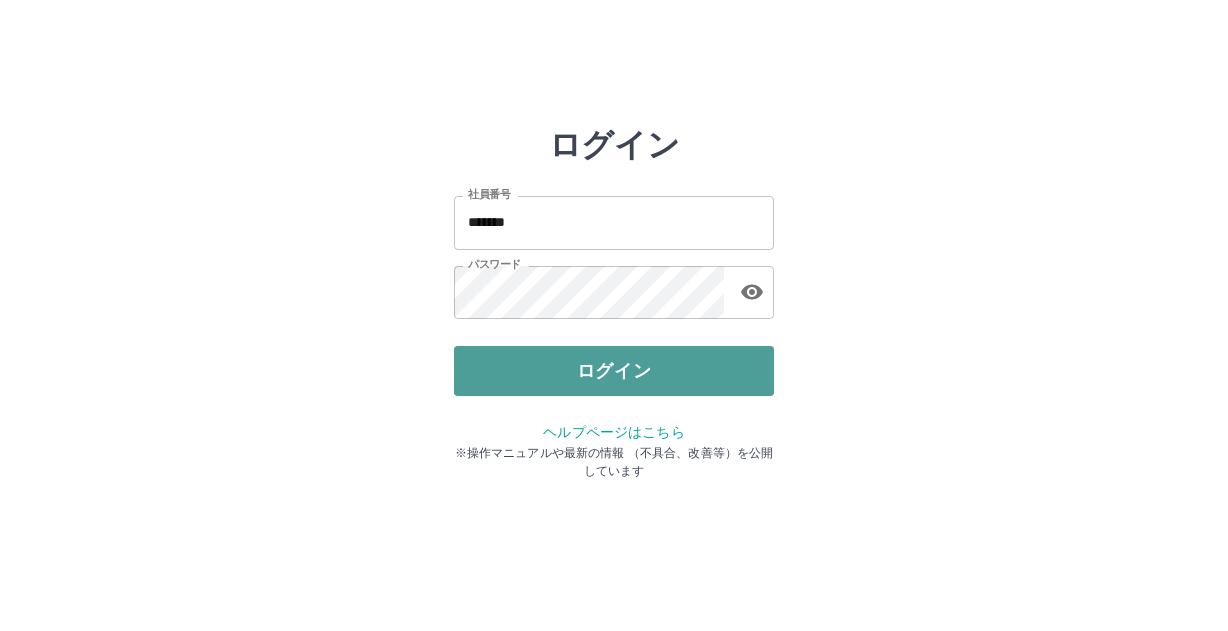 click on "ログイン" at bounding box center [614, 371] 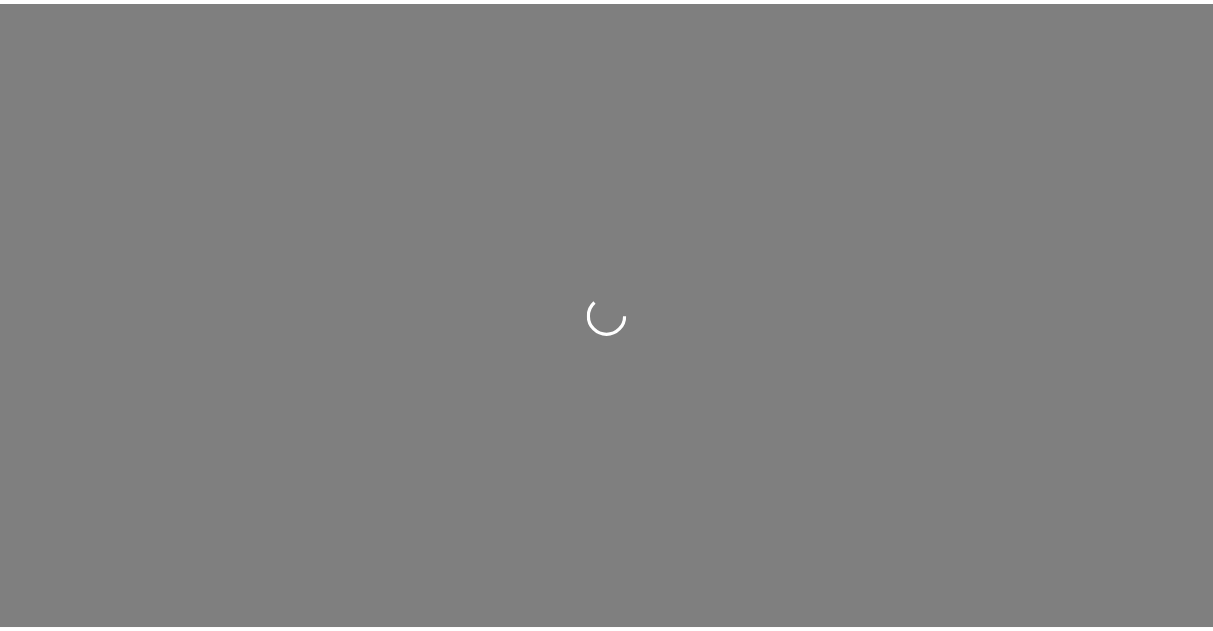 scroll, scrollTop: 0, scrollLeft: 0, axis: both 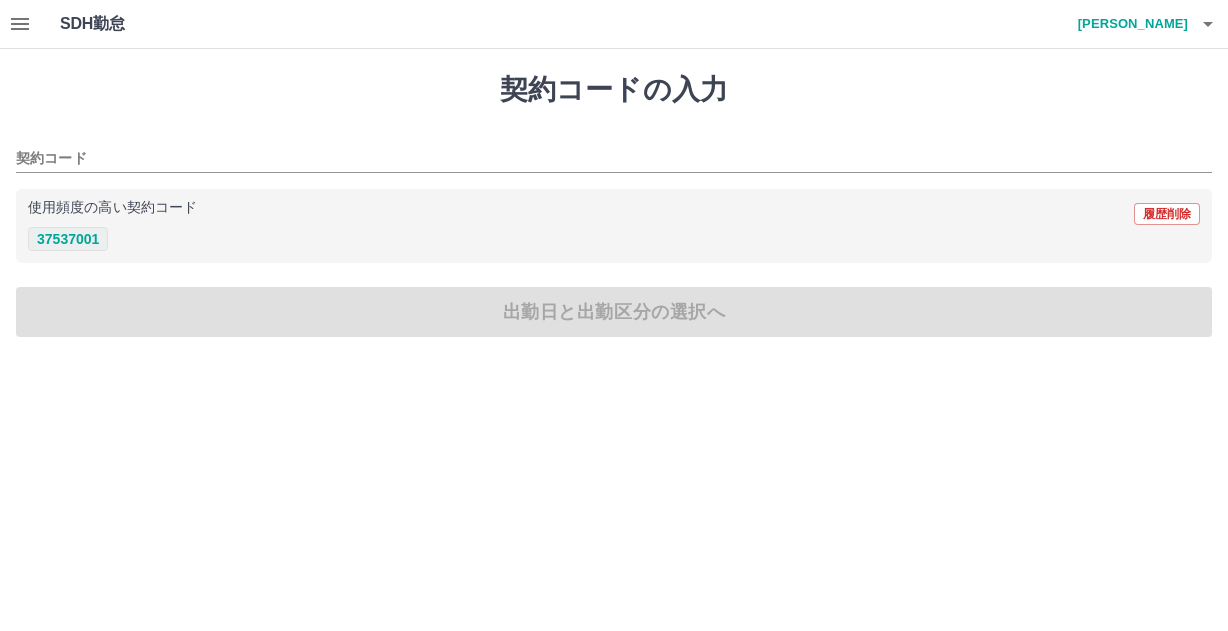 click on "37537001" at bounding box center (68, 239) 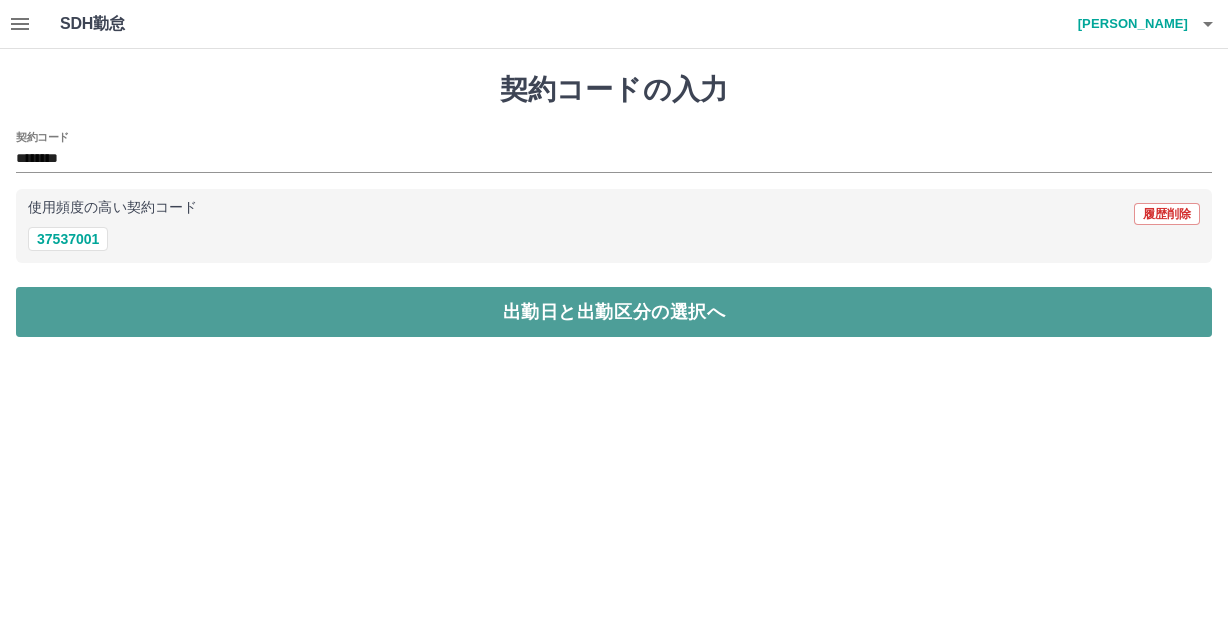 click on "出勤日と出勤区分の選択へ" at bounding box center (614, 312) 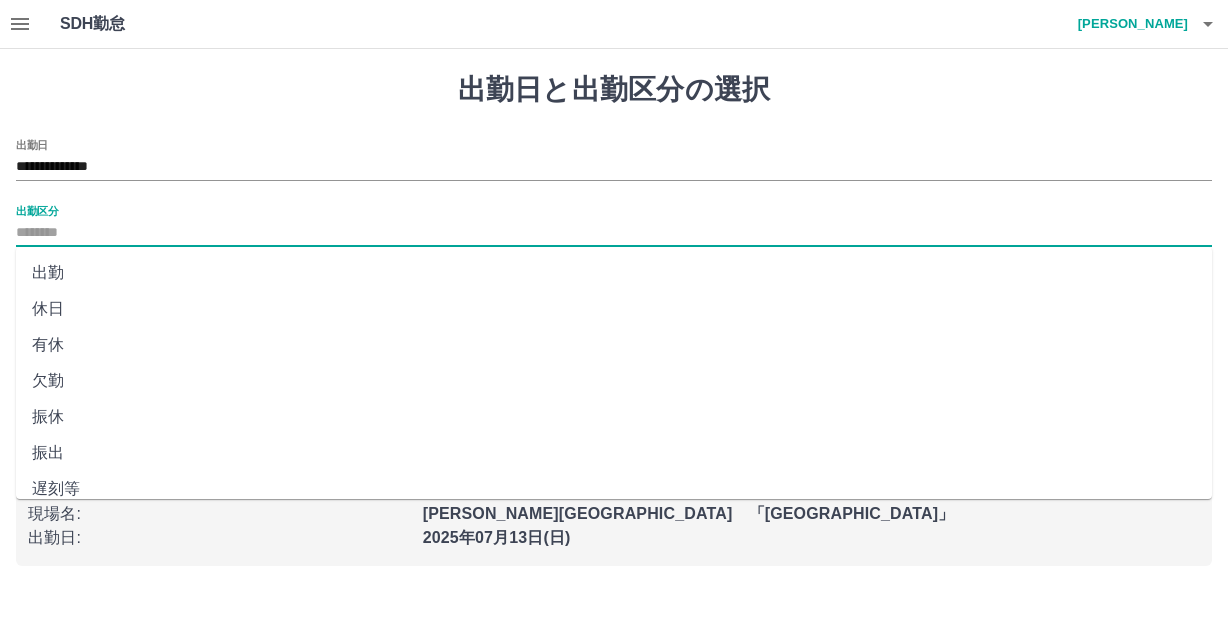 click on "出勤区分" at bounding box center [614, 233] 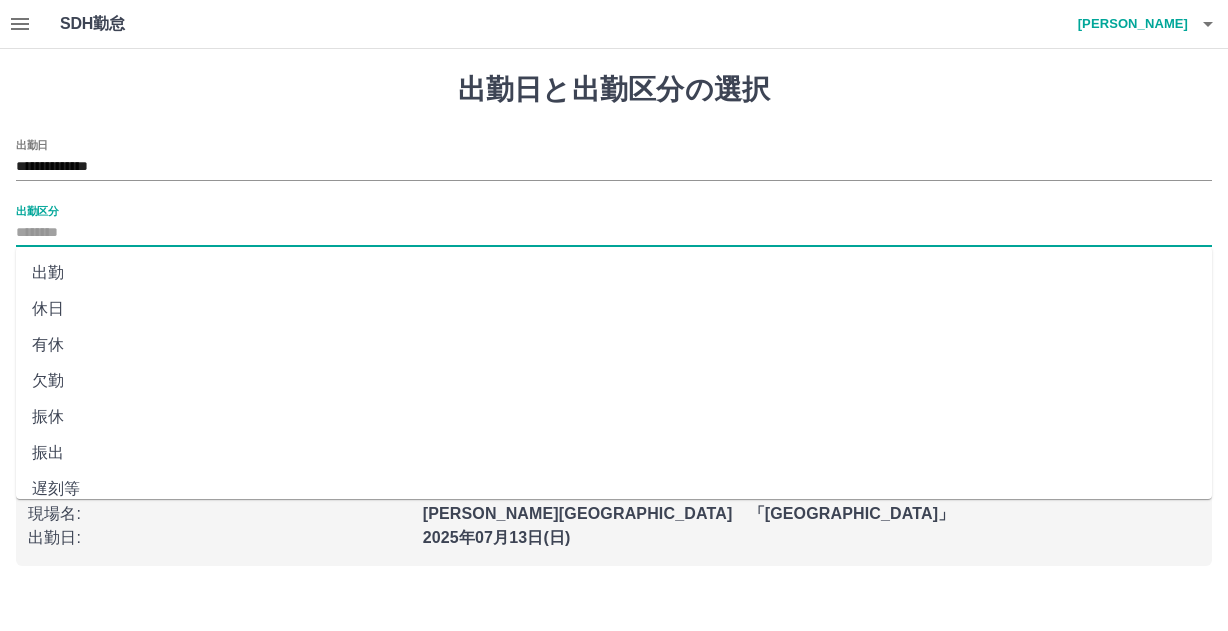 click on "出勤" at bounding box center (614, 273) 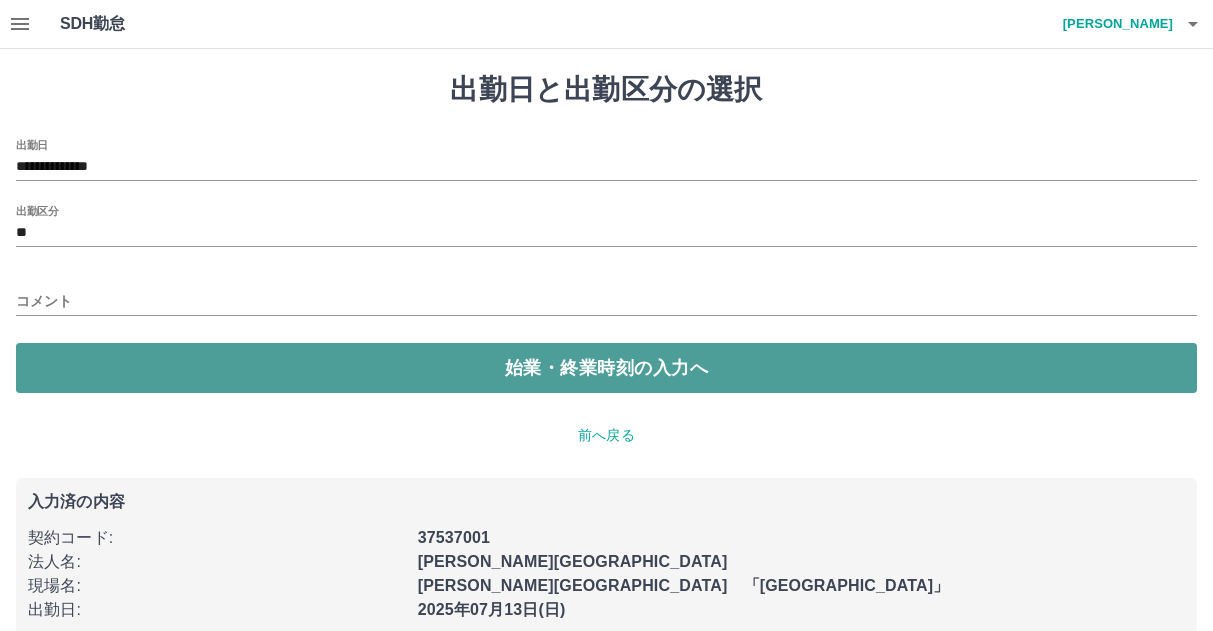 click on "始業・終業時刻の入力へ" at bounding box center [606, 368] 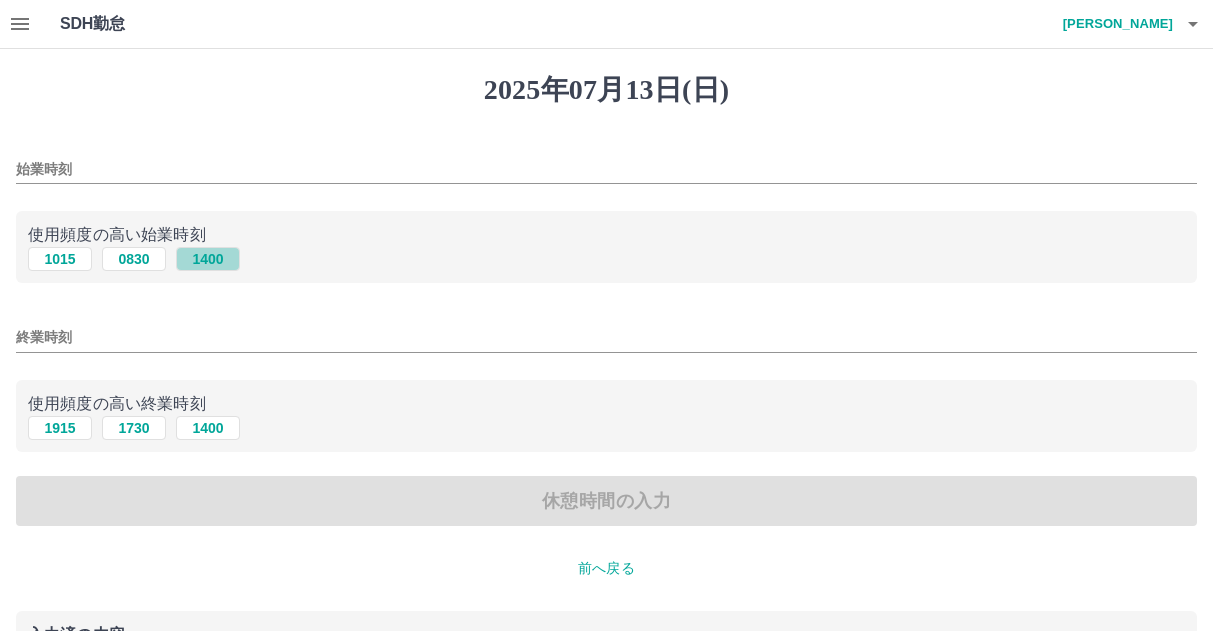 click on "1400" at bounding box center (208, 259) 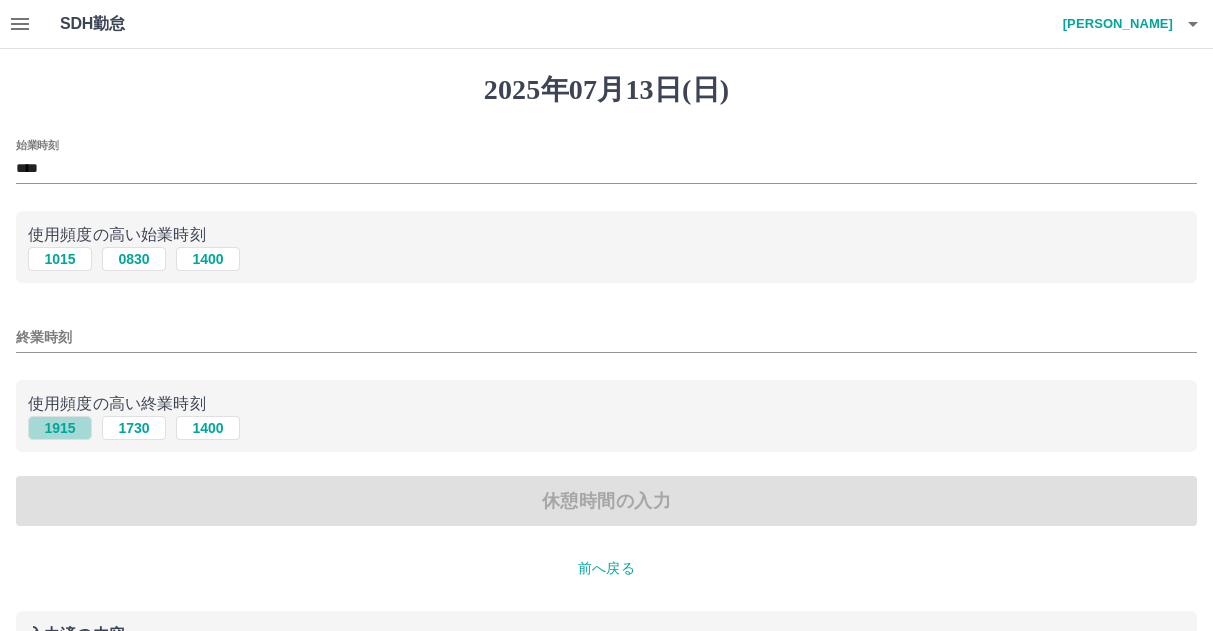 click on "1915" at bounding box center (60, 428) 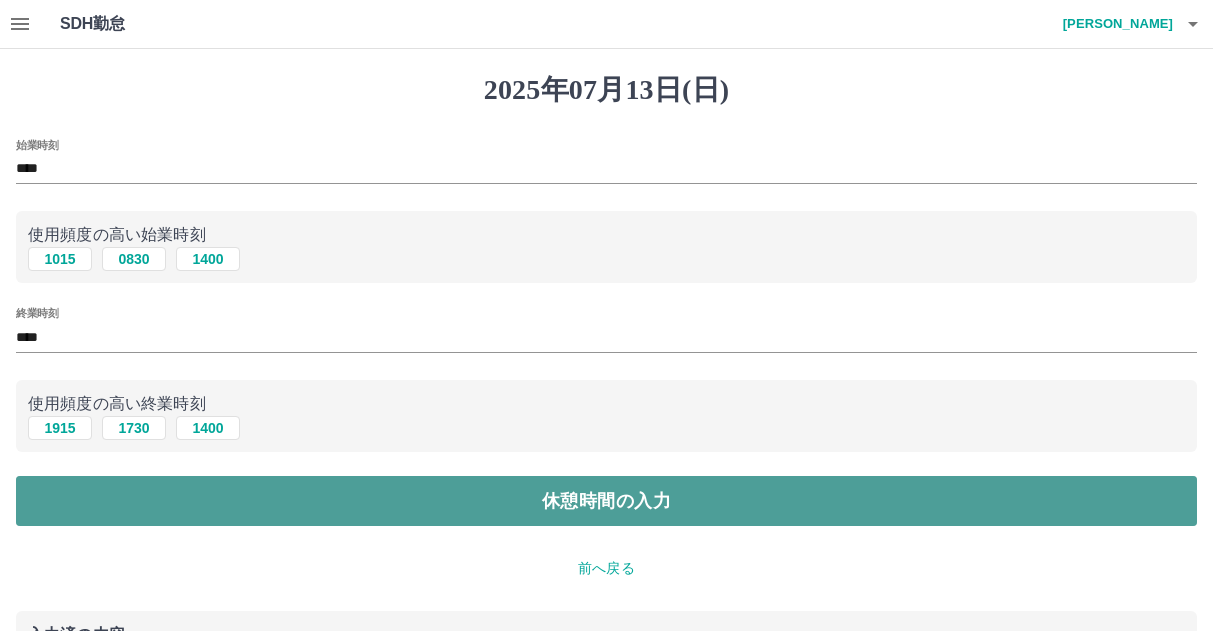 click on "休憩時間の入力" at bounding box center (606, 501) 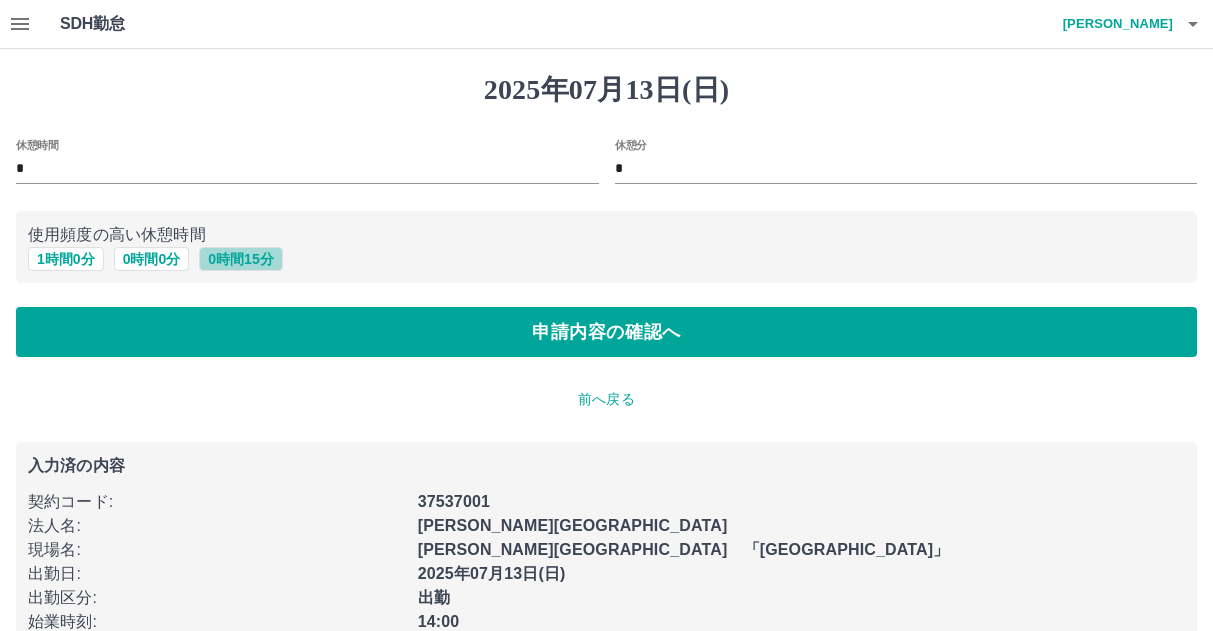 click on "0 時間 15 分" at bounding box center (240, 259) 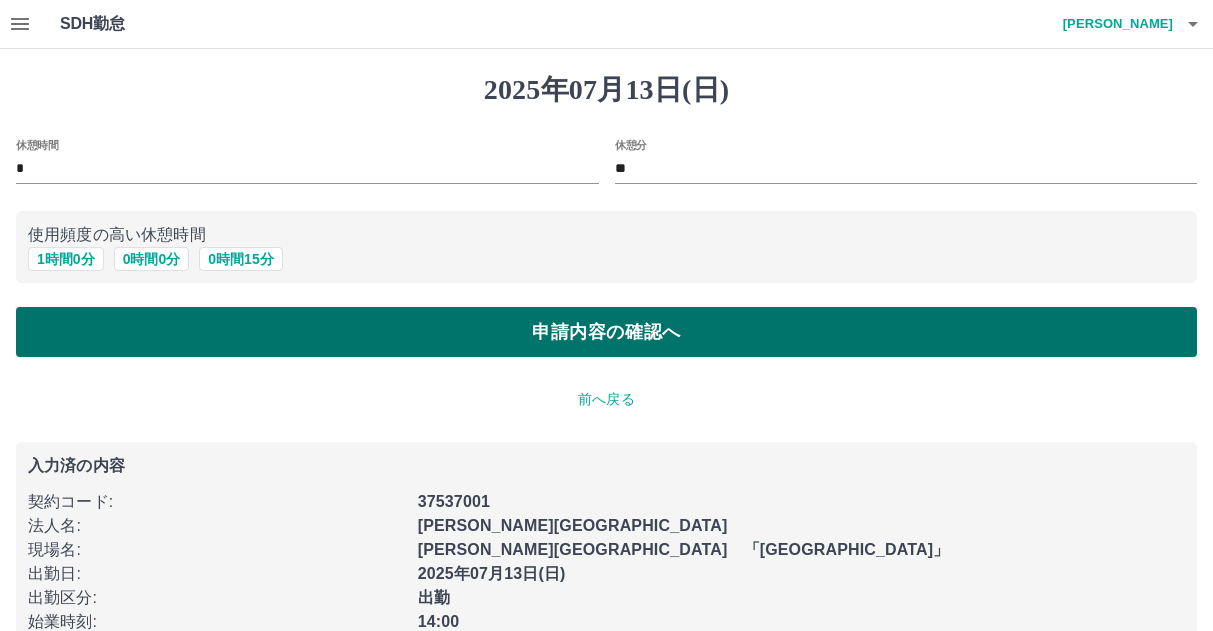click on "申請内容の確認へ" at bounding box center (606, 332) 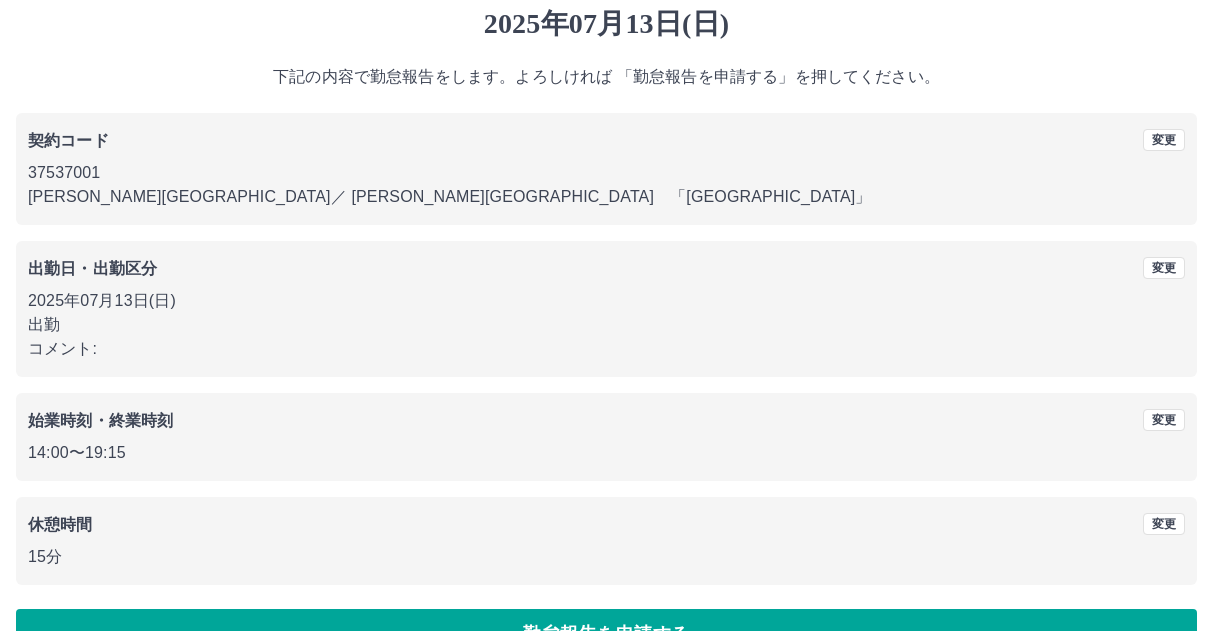 scroll, scrollTop: 118, scrollLeft: 0, axis: vertical 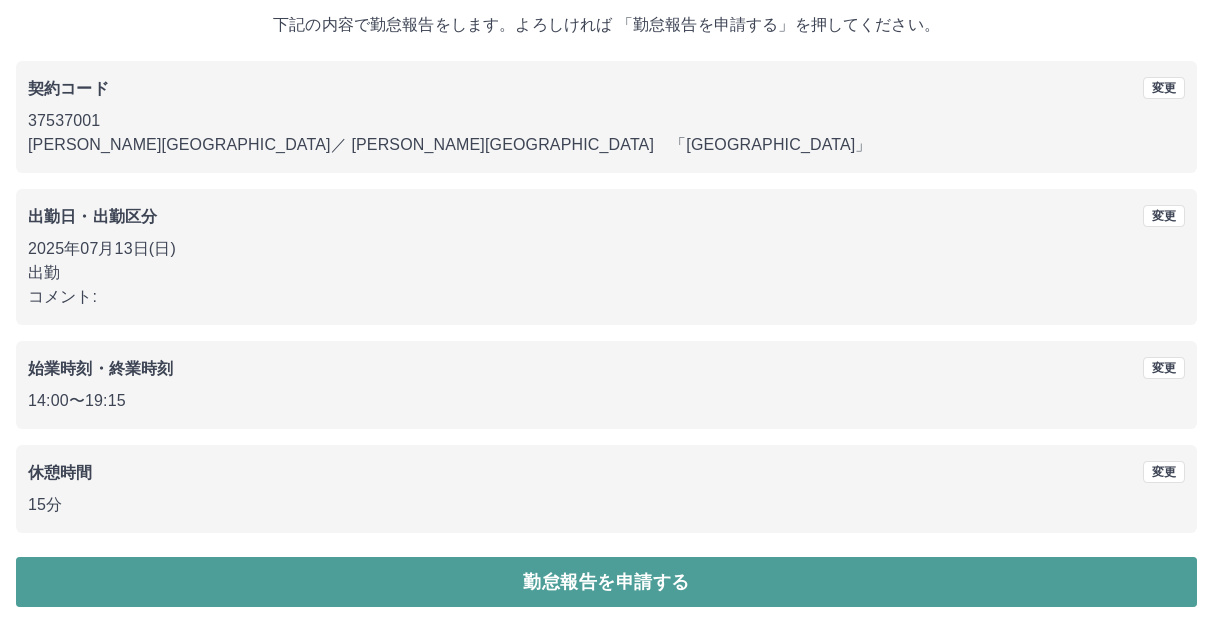 click on "勤怠報告を申請する" at bounding box center [606, 582] 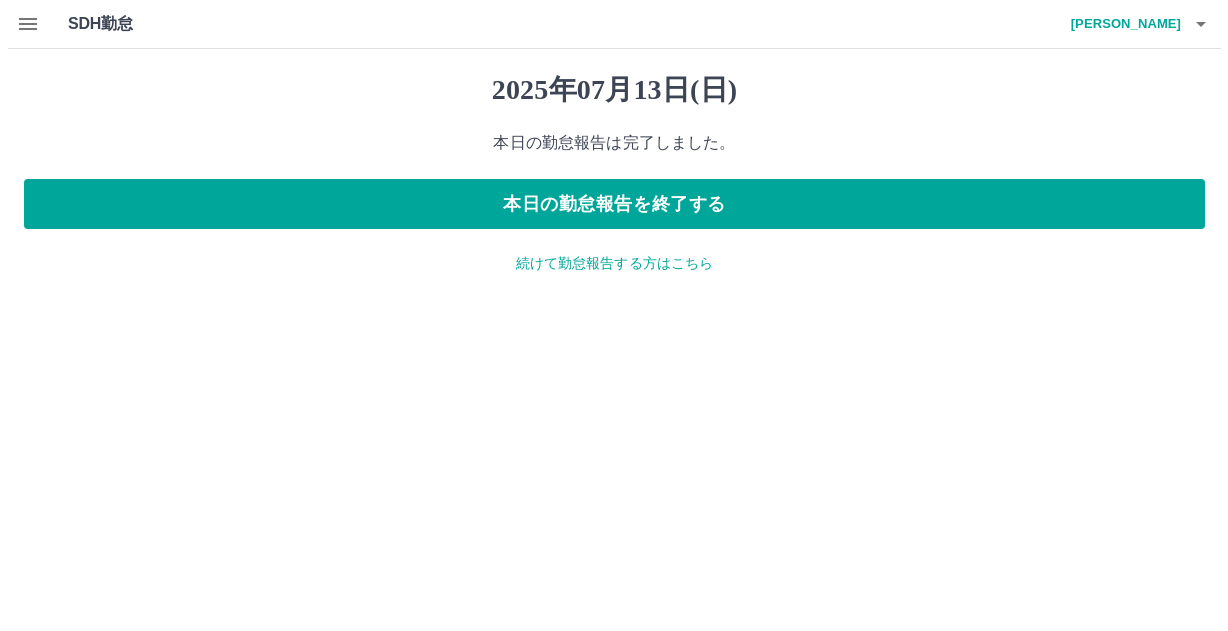 scroll, scrollTop: 0, scrollLeft: 0, axis: both 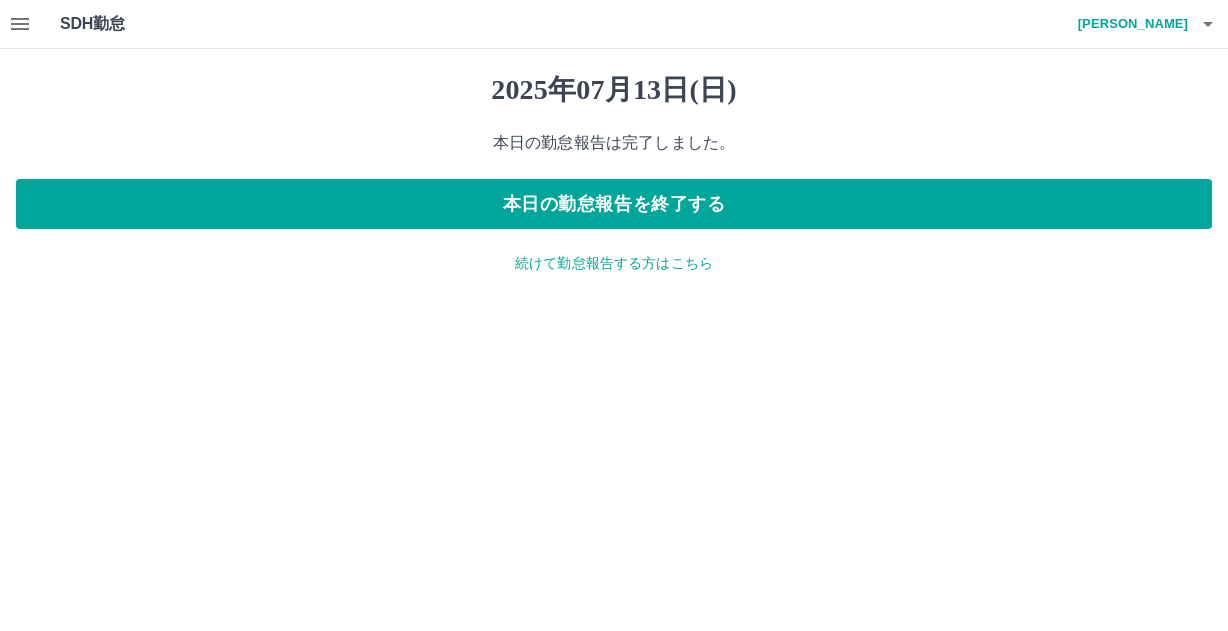 click on "続けて勤怠報告する方はこちら" at bounding box center (614, 263) 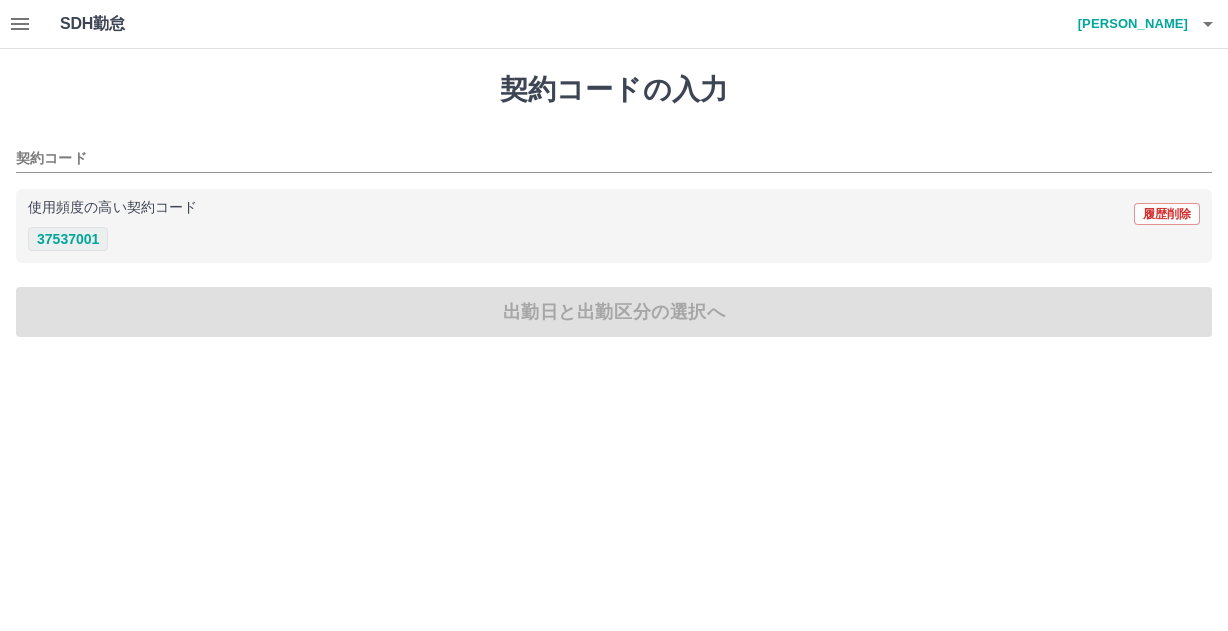click on "37537001" at bounding box center (68, 239) 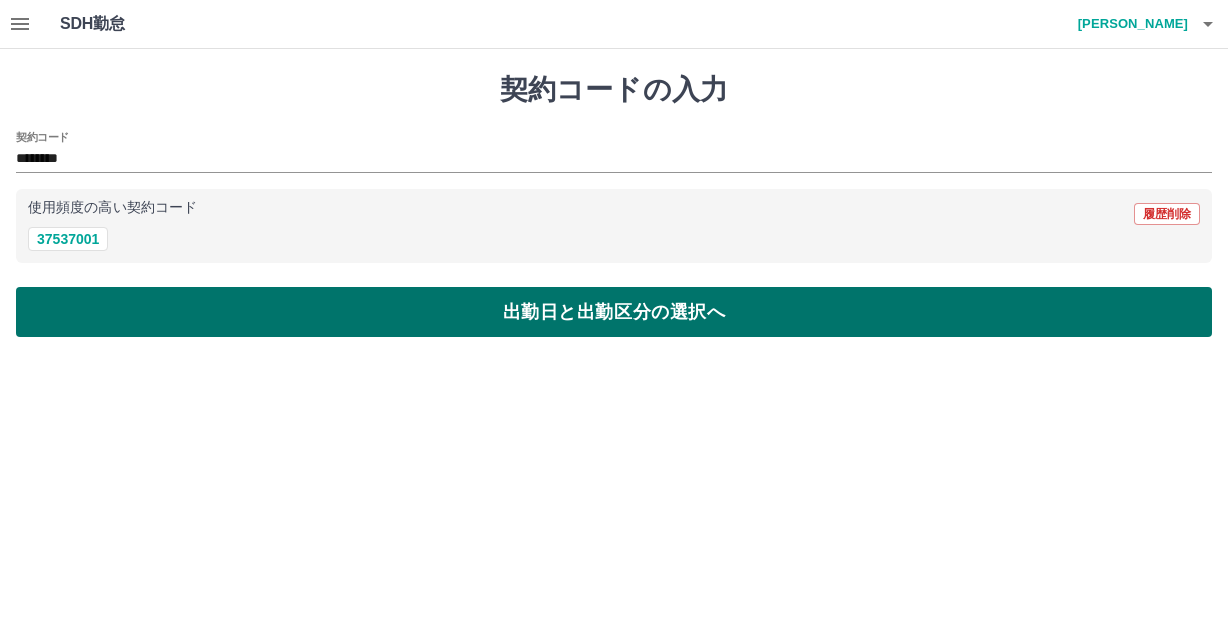 click on "出勤日と出勤区分の選択へ" at bounding box center (614, 312) 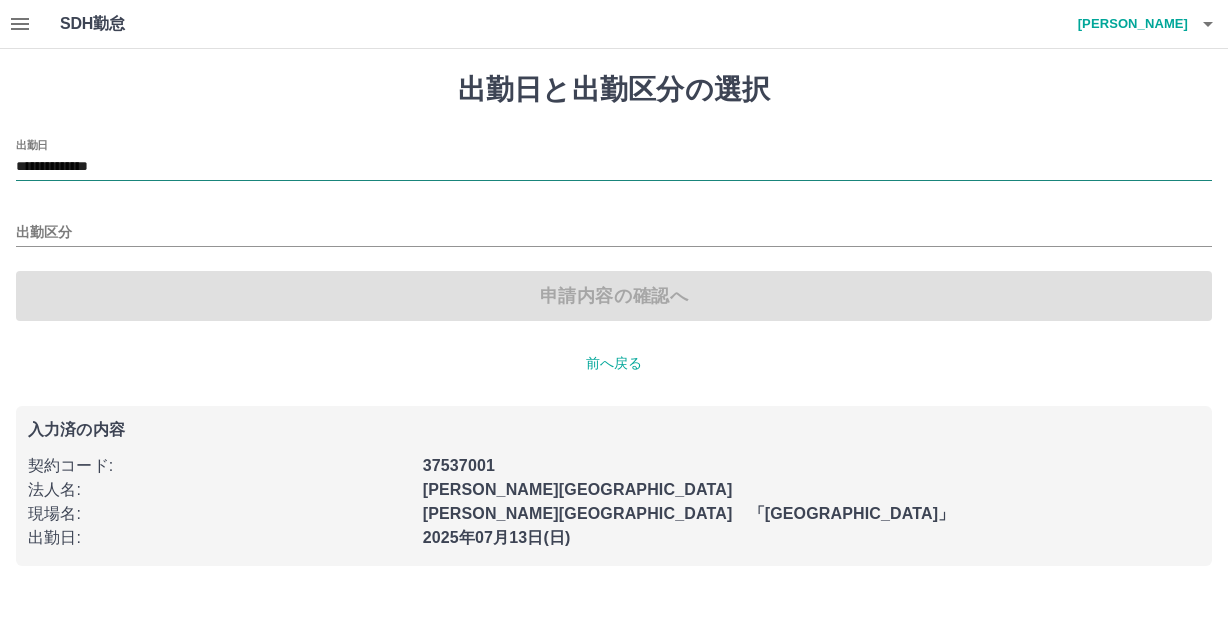 click on "**********" at bounding box center (614, 167) 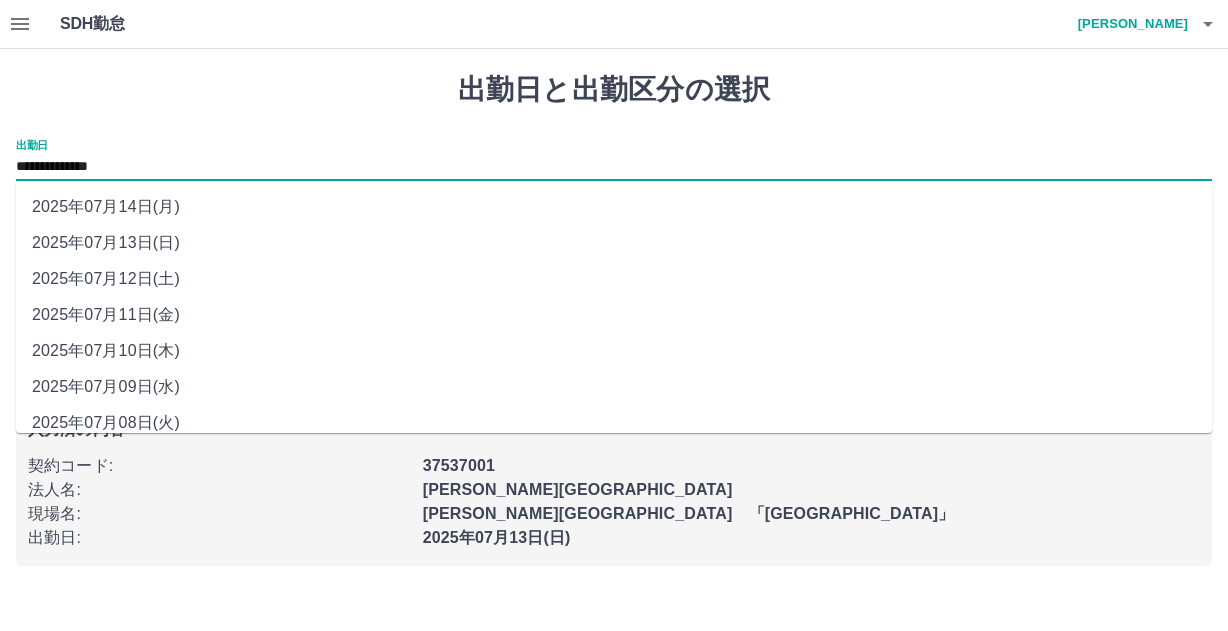 drag, startPoint x: 158, startPoint y: 166, endPoint x: 139, endPoint y: 199, distance: 38.078865 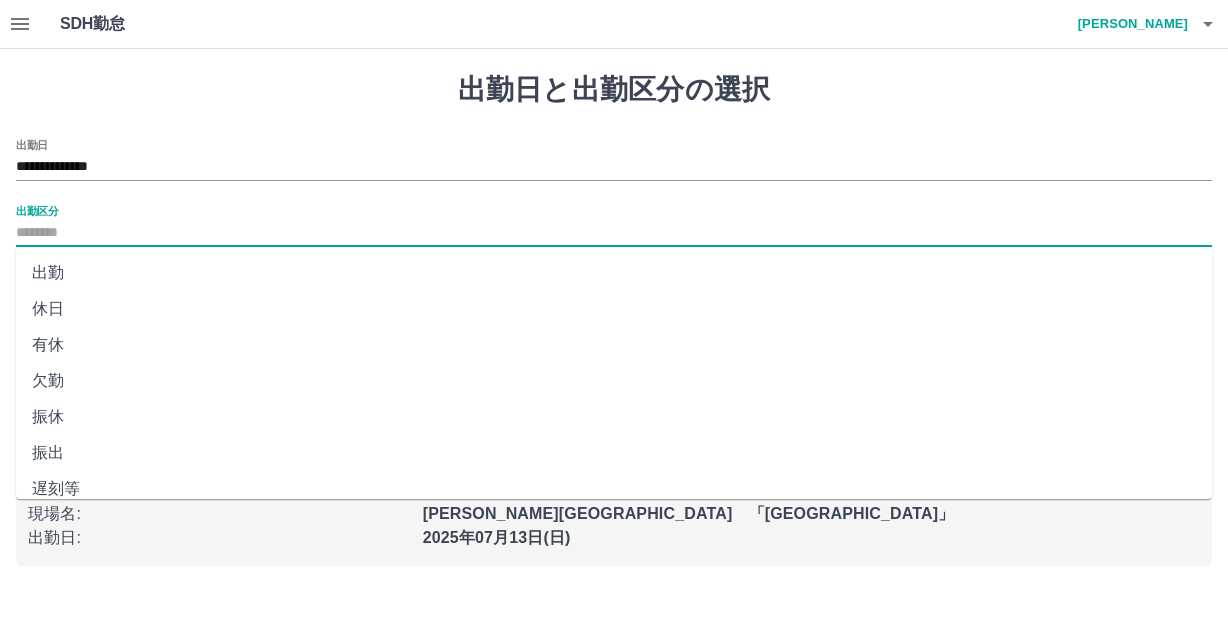 click on "出勤区分" at bounding box center (614, 233) 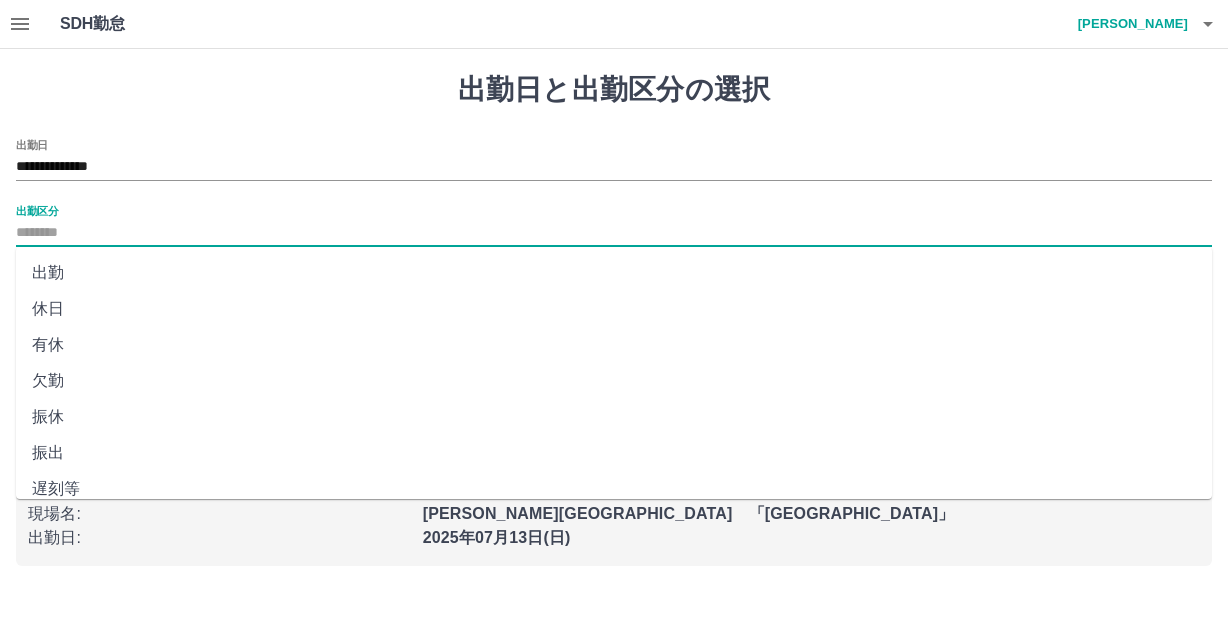 click on "休日" at bounding box center [614, 309] 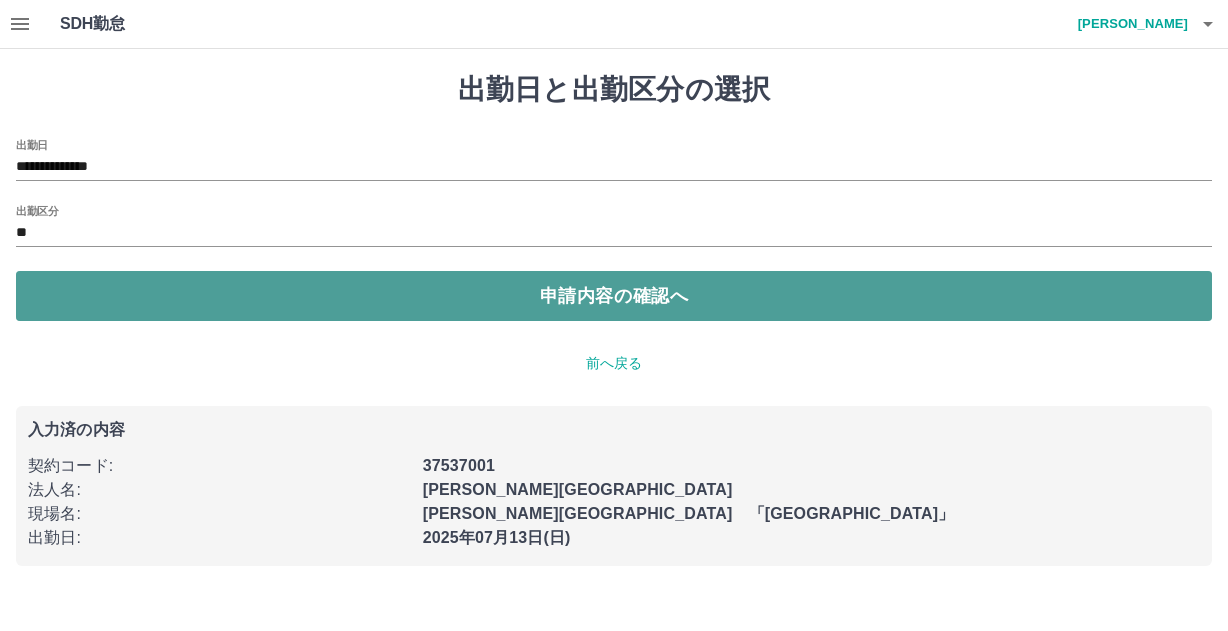 click on "申請内容の確認へ" at bounding box center [614, 296] 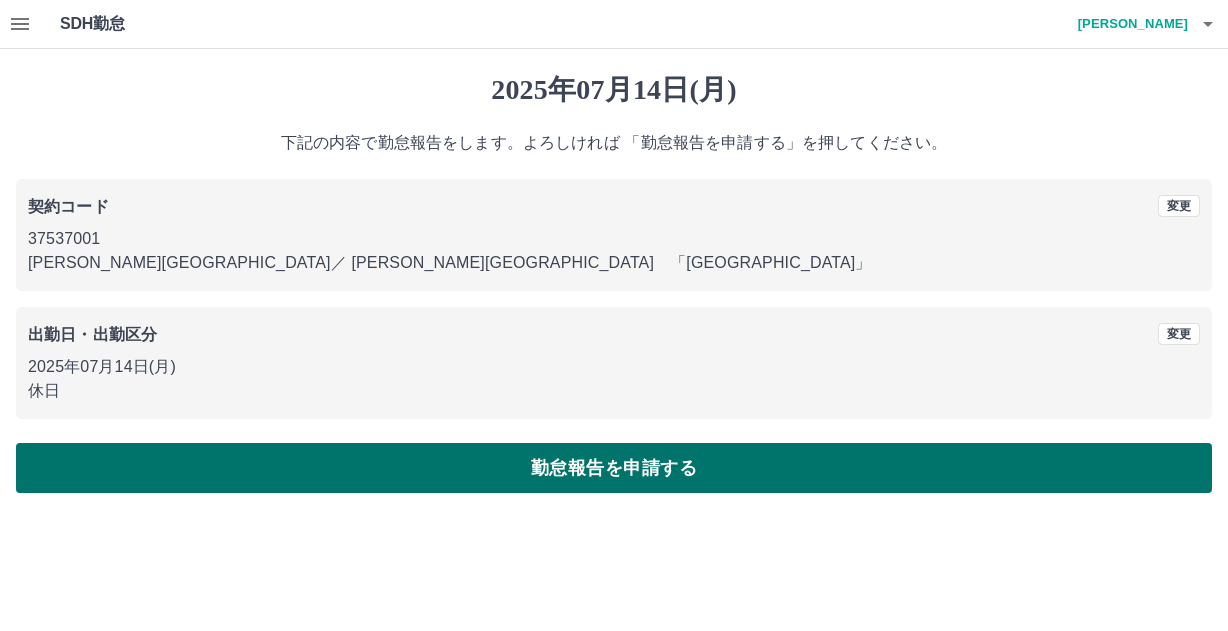 click on "勤怠報告を申請する" at bounding box center (614, 468) 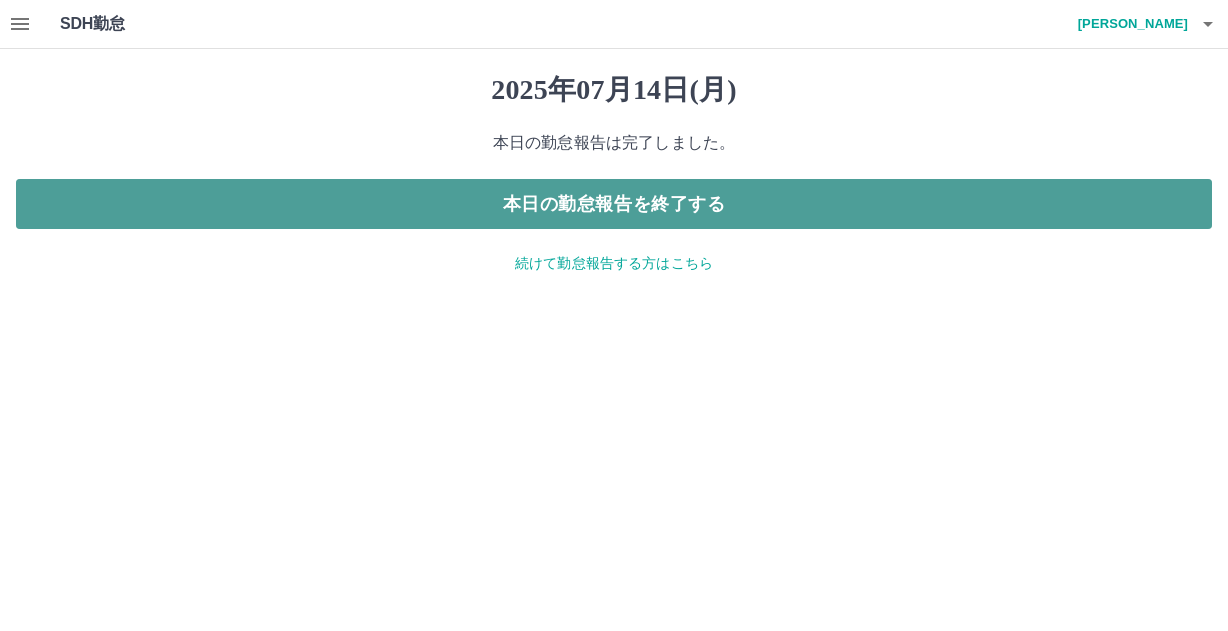 click on "本日の勤怠報告を終了する" at bounding box center [614, 204] 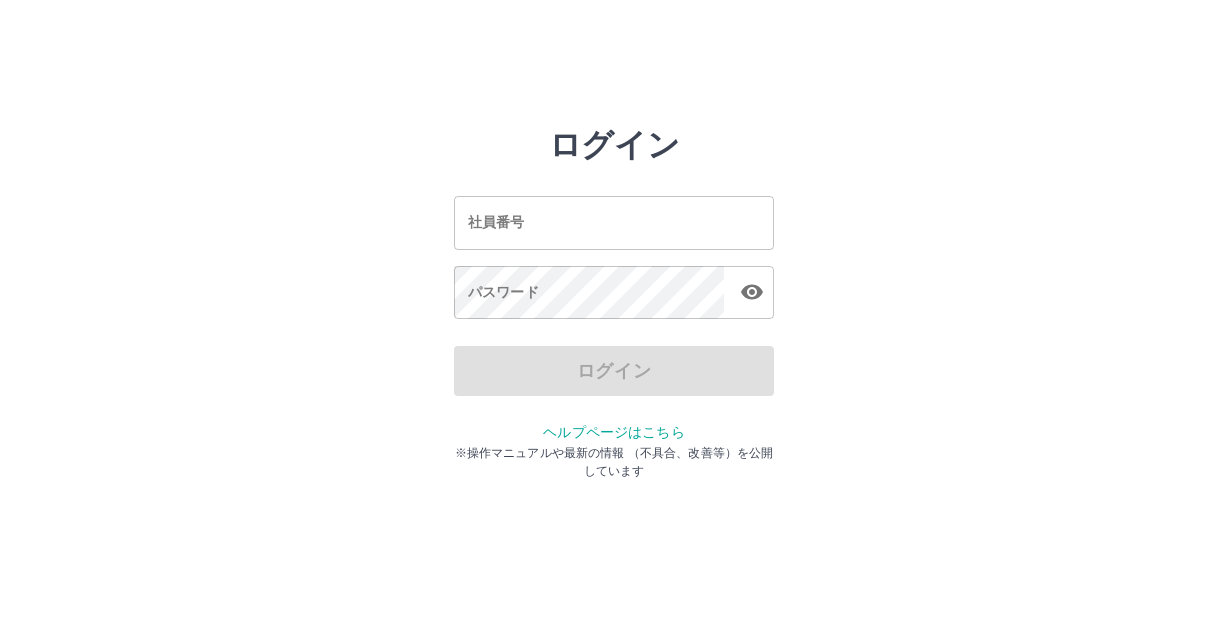 scroll, scrollTop: 0, scrollLeft: 0, axis: both 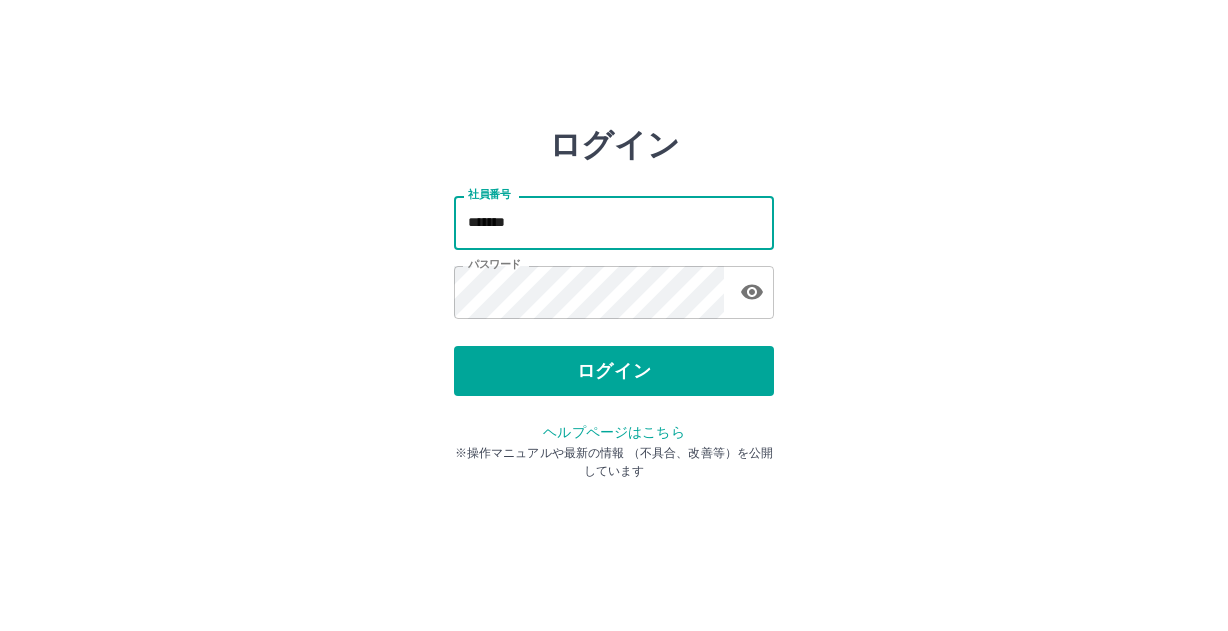 drag, startPoint x: 532, startPoint y: 224, endPoint x: 559, endPoint y: 213, distance: 29.15476 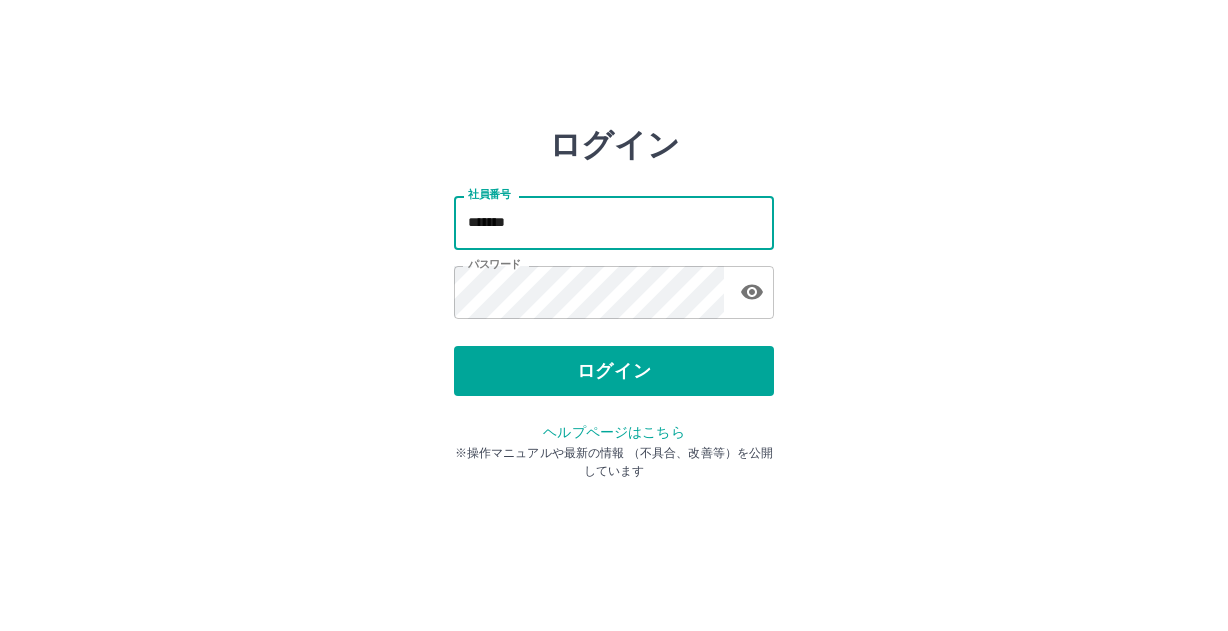 type on "*******" 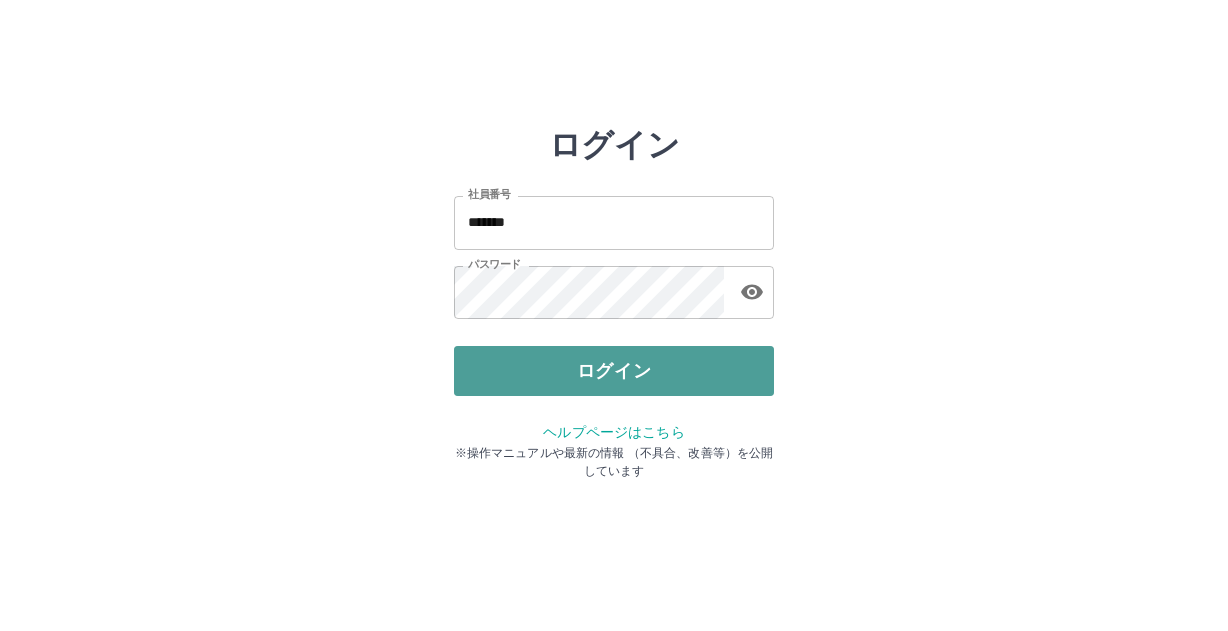 click on "ログイン" at bounding box center (614, 371) 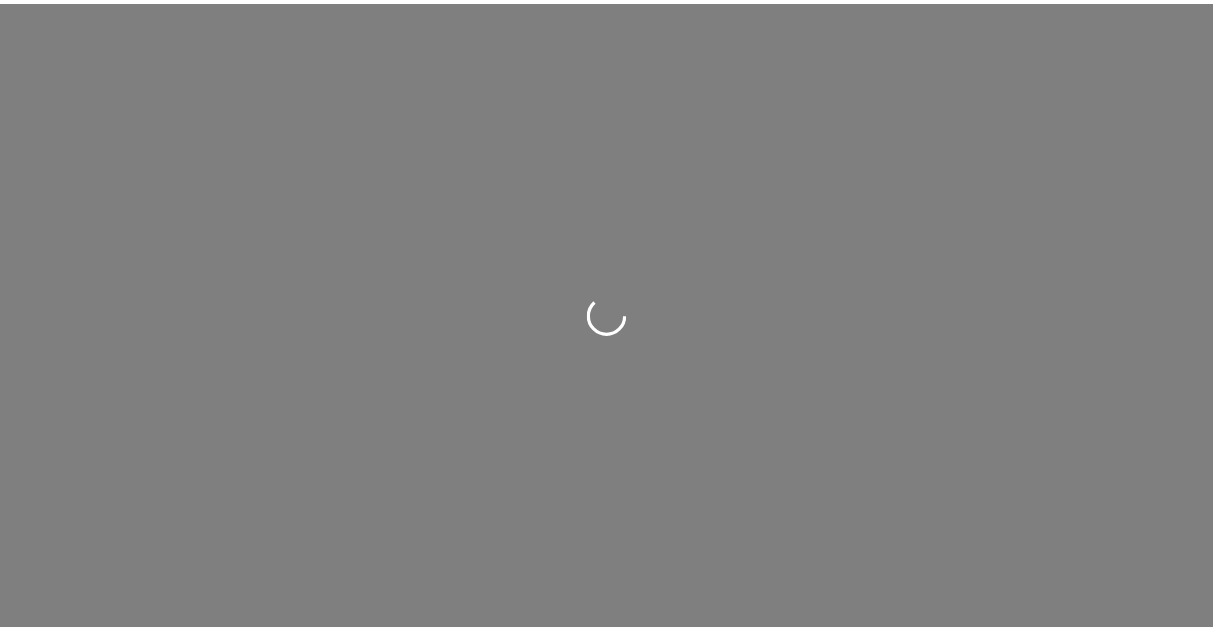 scroll, scrollTop: 0, scrollLeft: 0, axis: both 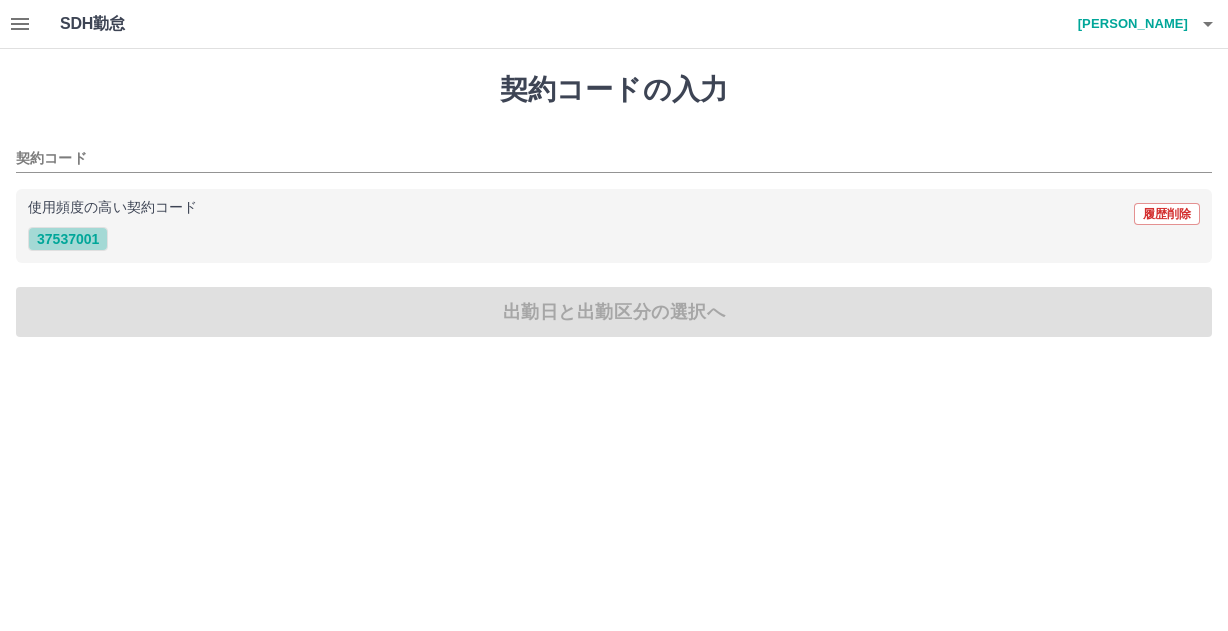 click on "37537001" at bounding box center [68, 239] 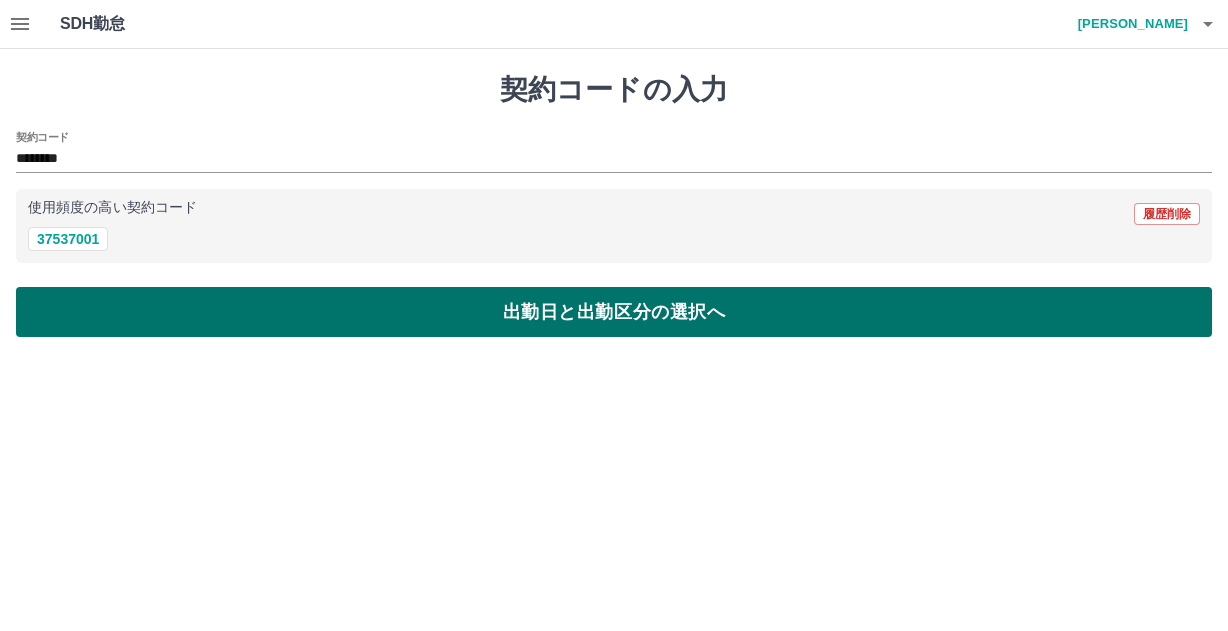 click on "出勤日と出勤区分の選択へ" at bounding box center (614, 312) 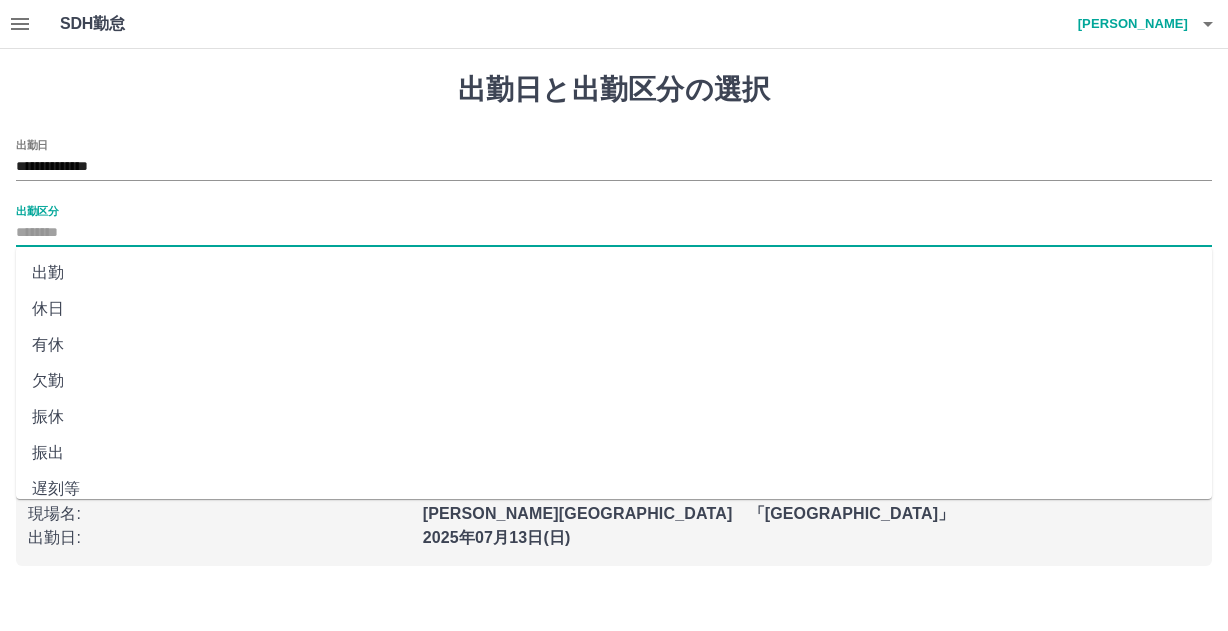 click on "出勤区分" at bounding box center (614, 233) 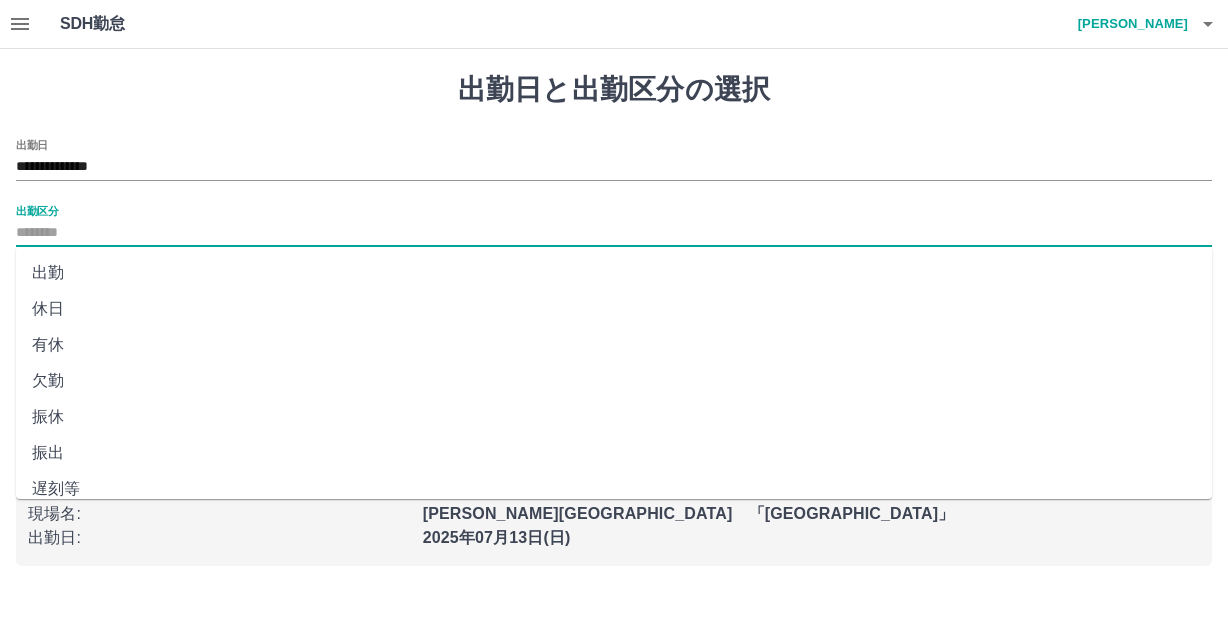 click on "出勤" at bounding box center (614, 273) 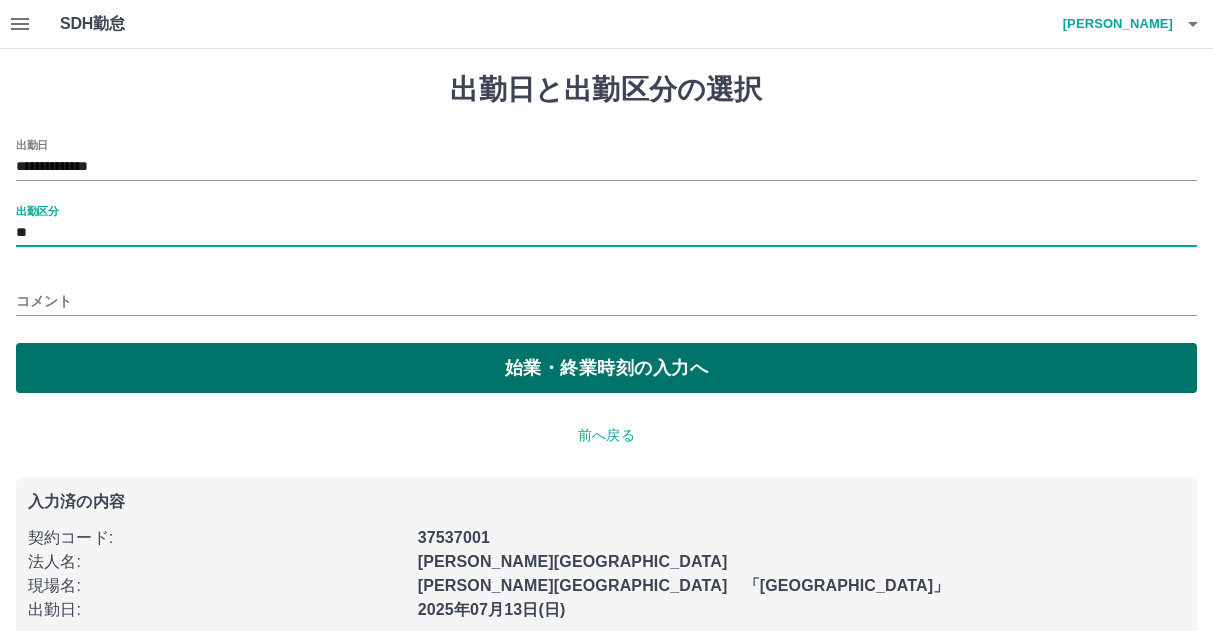 click on "始業・終業時刻の入力へ" at bounding box center (606, 368) 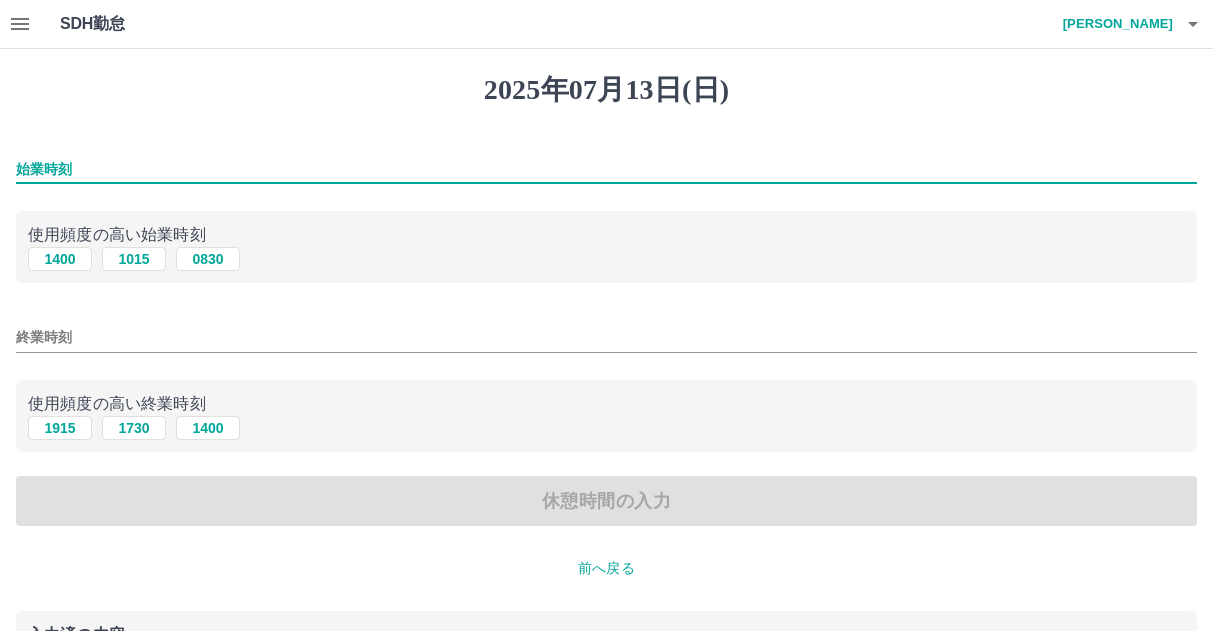 click on "始業時刻" at bounding box center [606, 169] 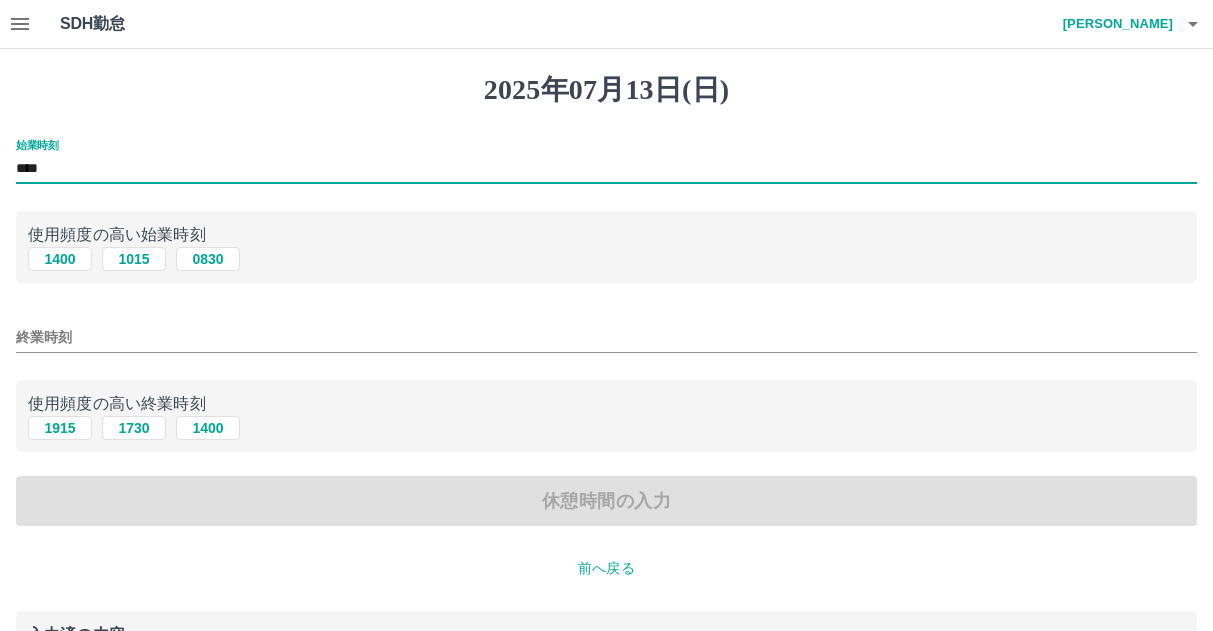 click on "終業時刻" at bounding box center (606, 337) 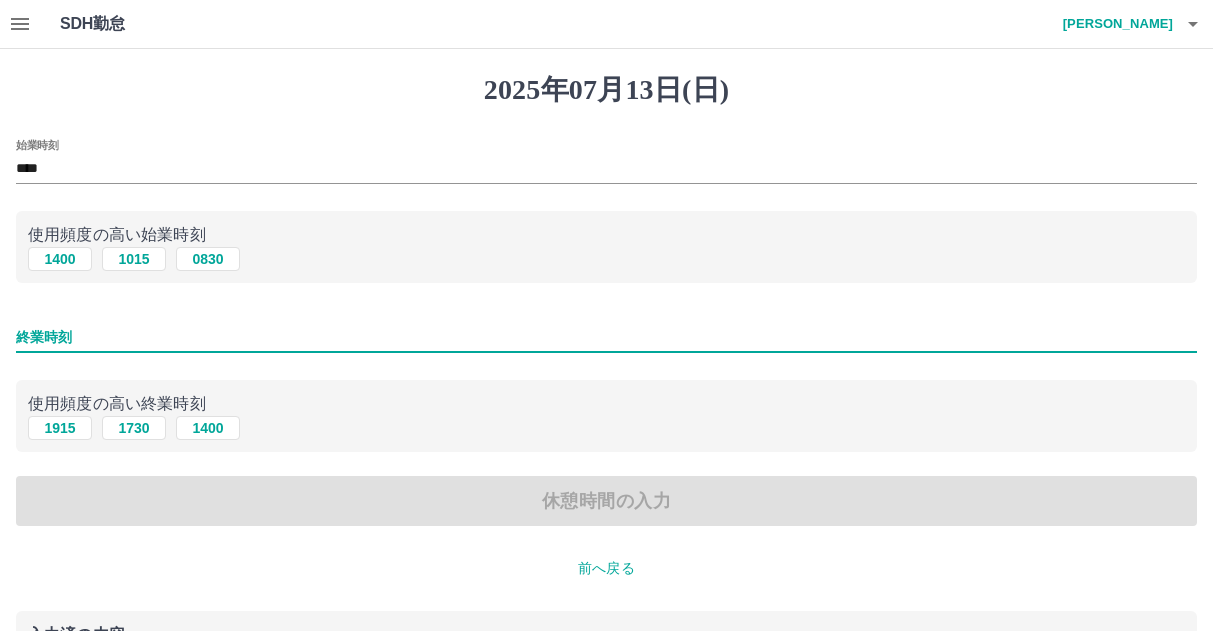 type on "****" 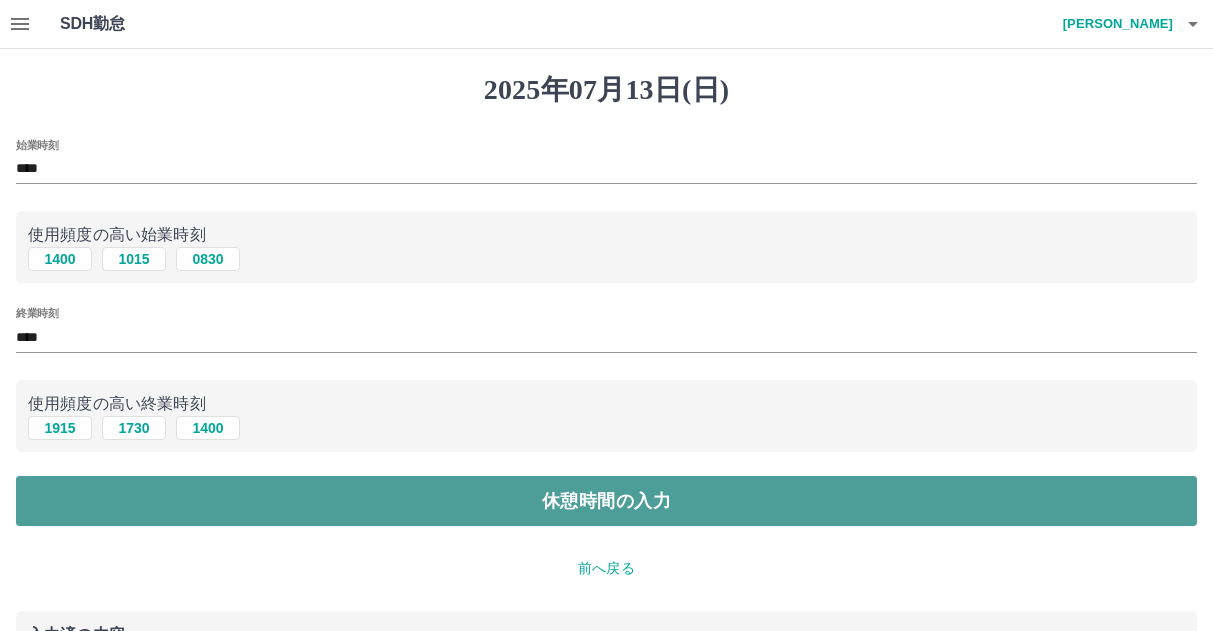 click on "休憩時間の入力" at bounding box center (606, 501) 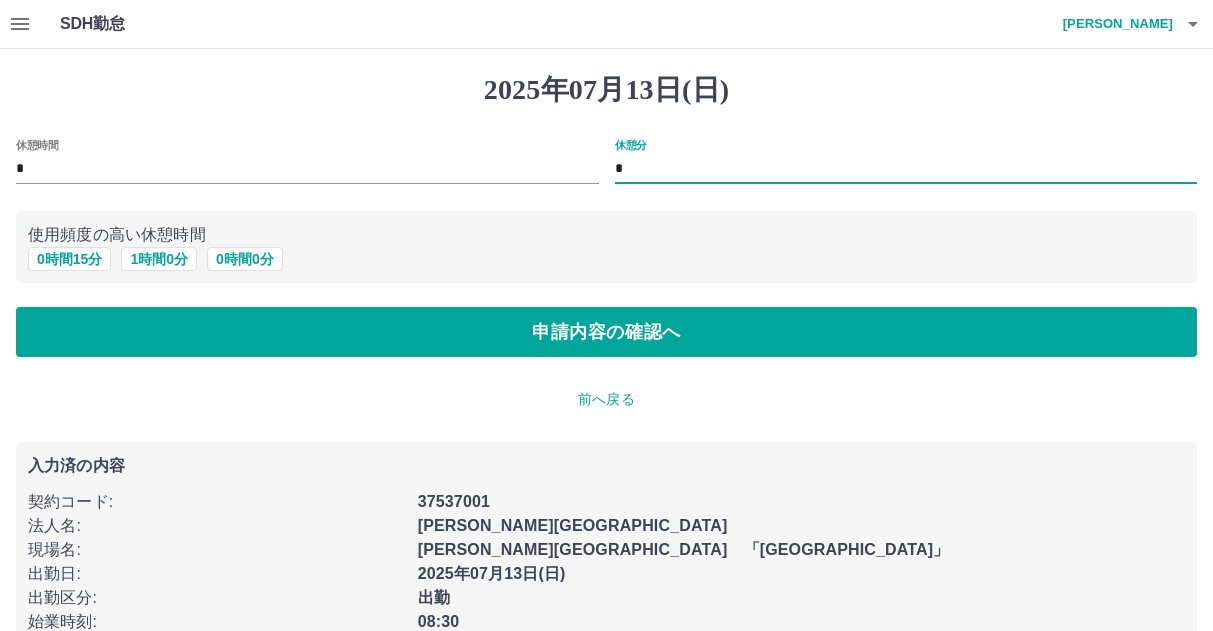 drag, startPoint x: 630, startPoint y: 157, endPoint x: 615, endPoint y: 161, distance: 15.524175 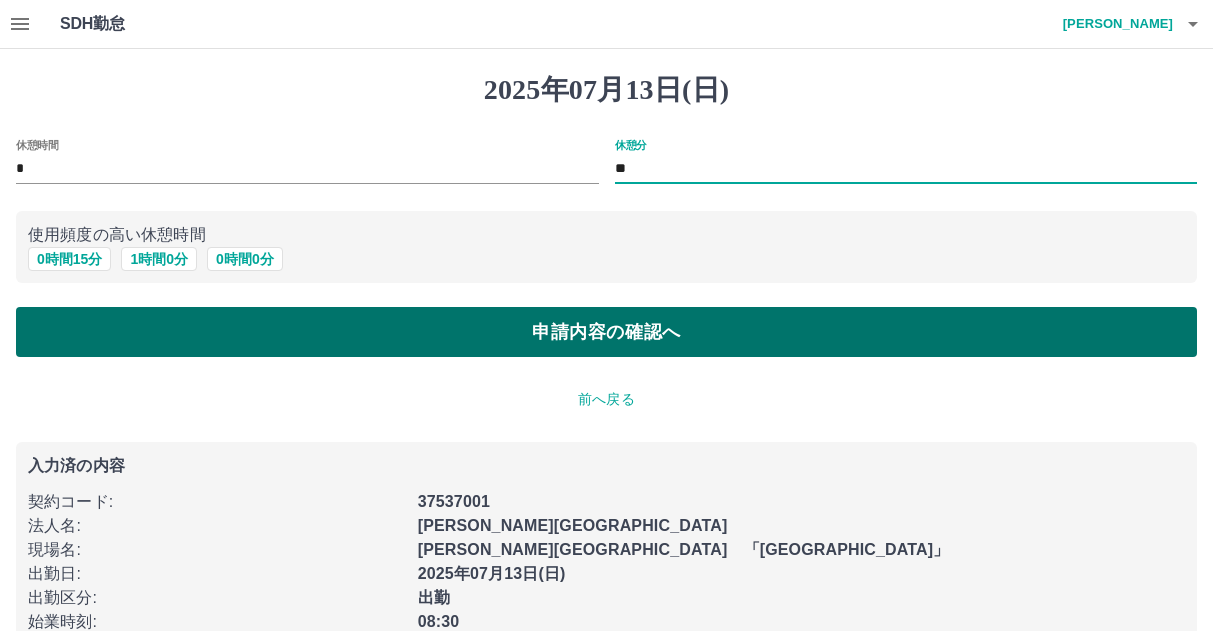 type on "**" 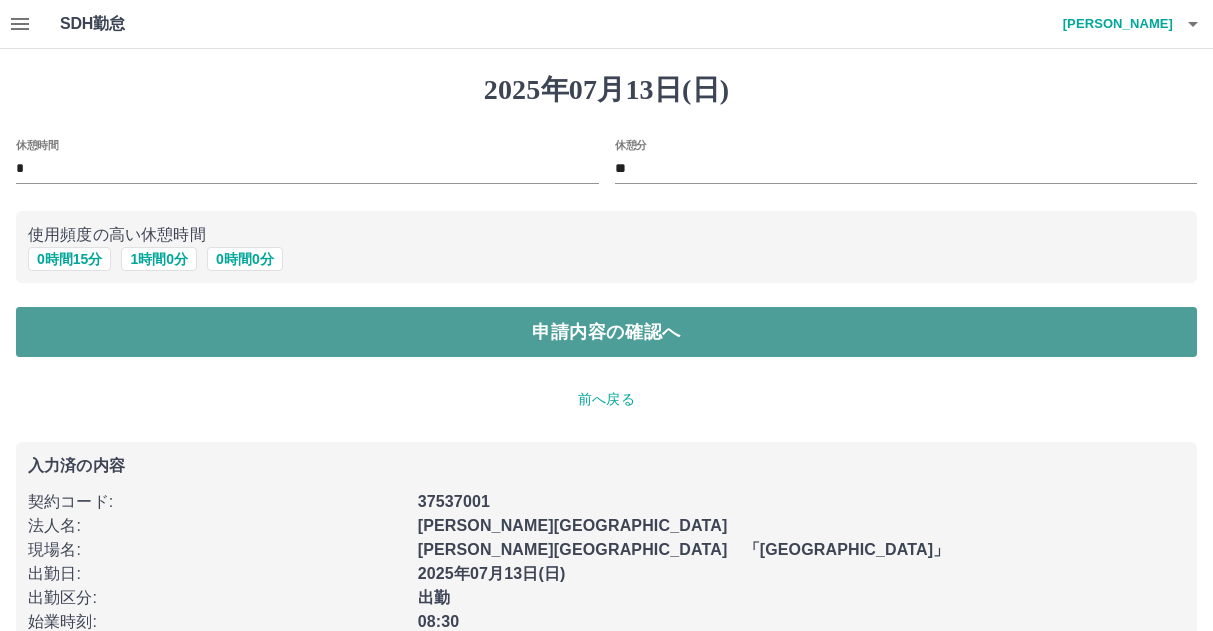 click on "申請内容の確認へ" at bounding box center [606, 332] 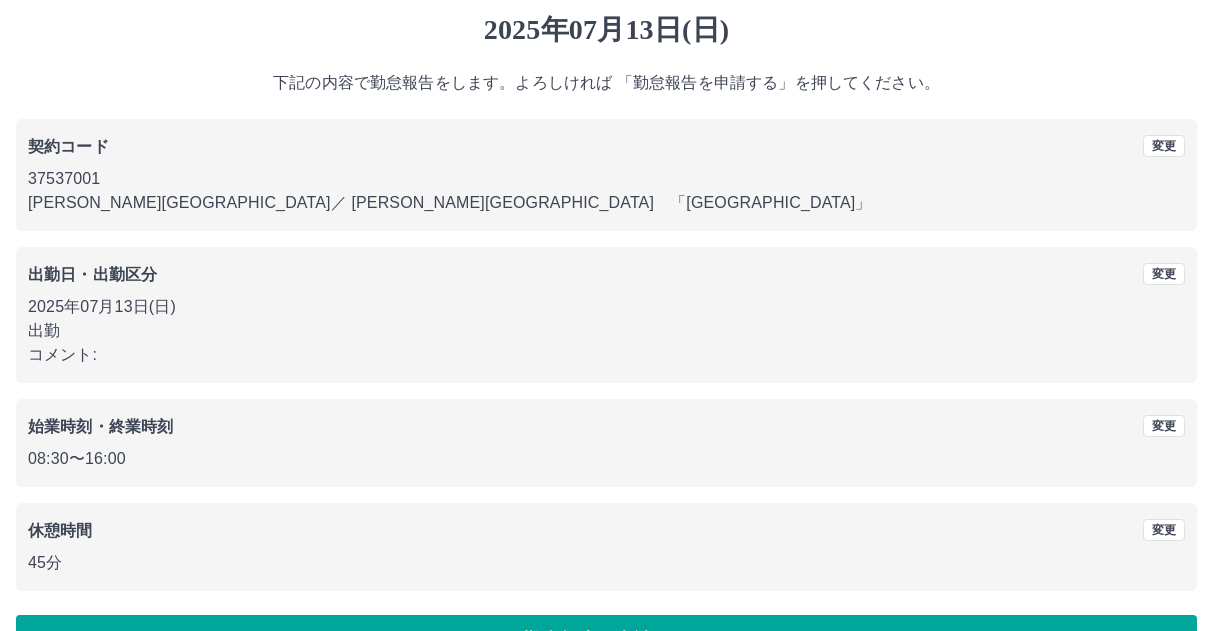 scroll, scrollTop: 118, scrollLeft: 0, axis: vertical 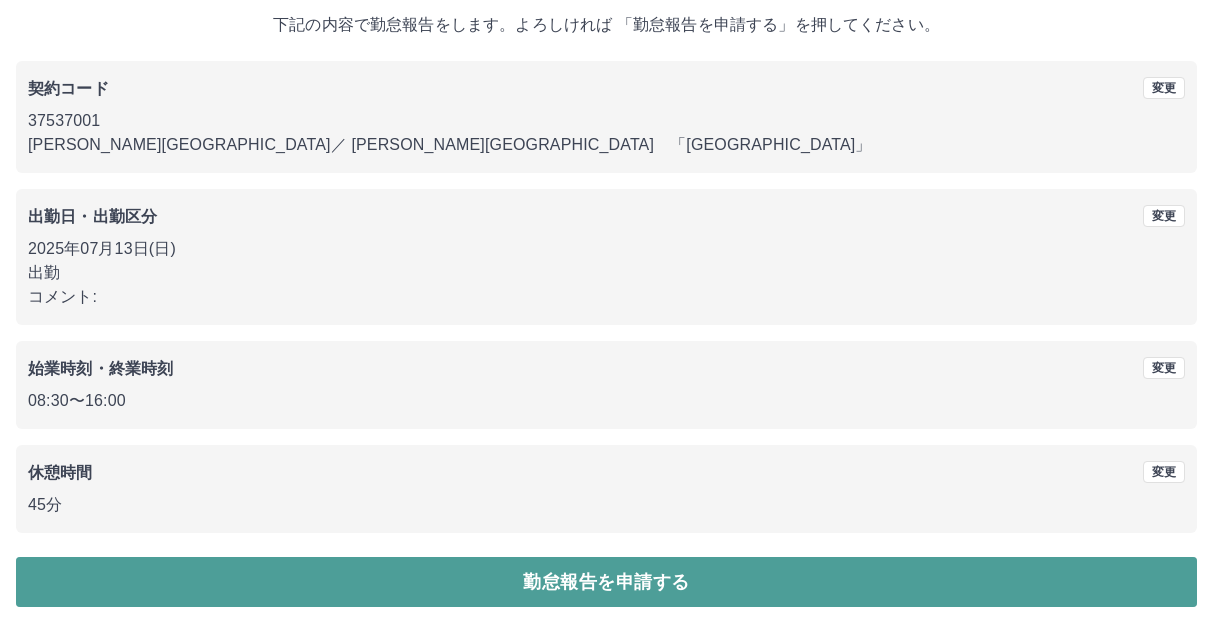 click on "勤怠報告を申請する" at bounding box center [606, 582] 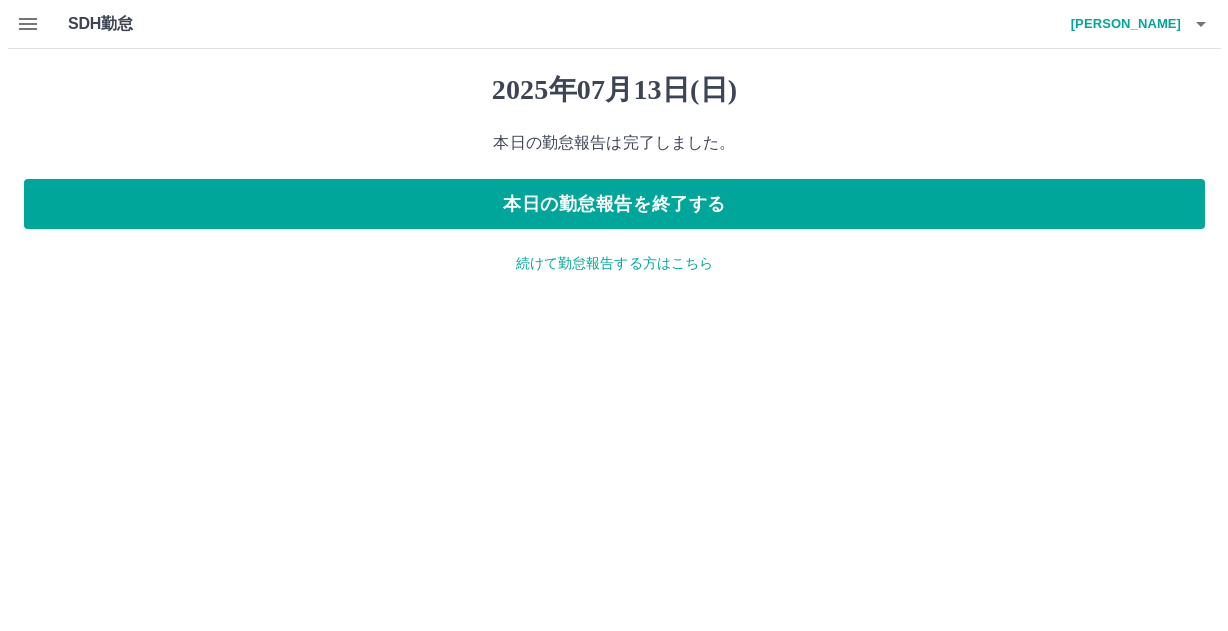 scroll, scrollTop: 0, scrollLeft: 0, axis: both 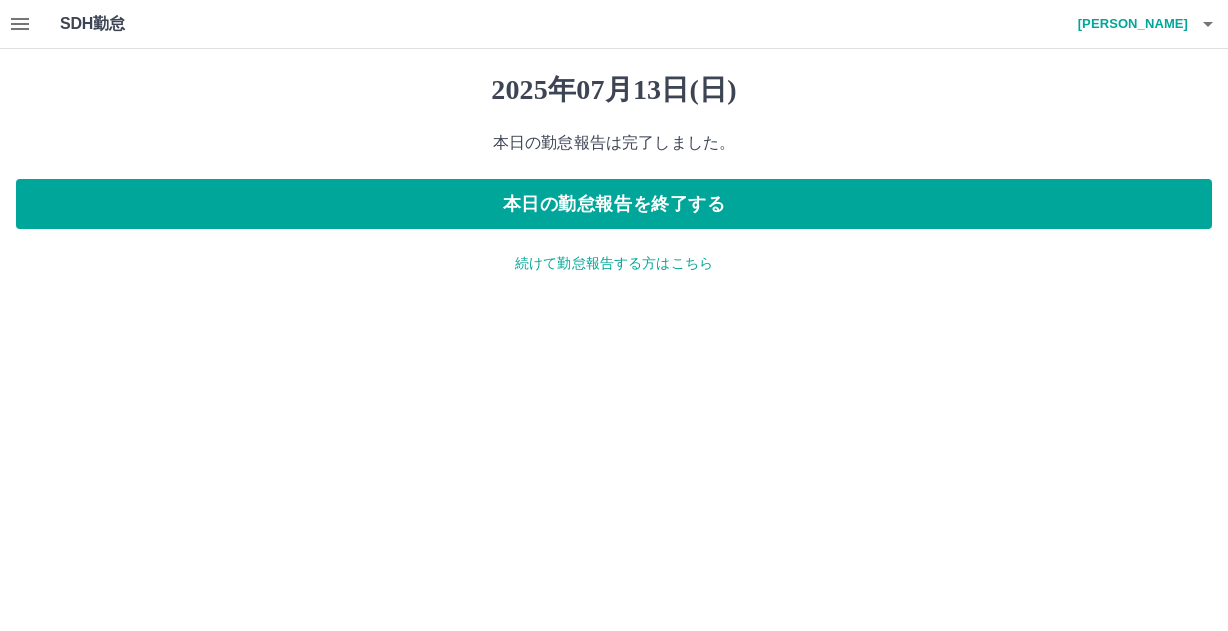 click on "続けて勤怠報告する方はこちら" at bounding box center (614, 263) 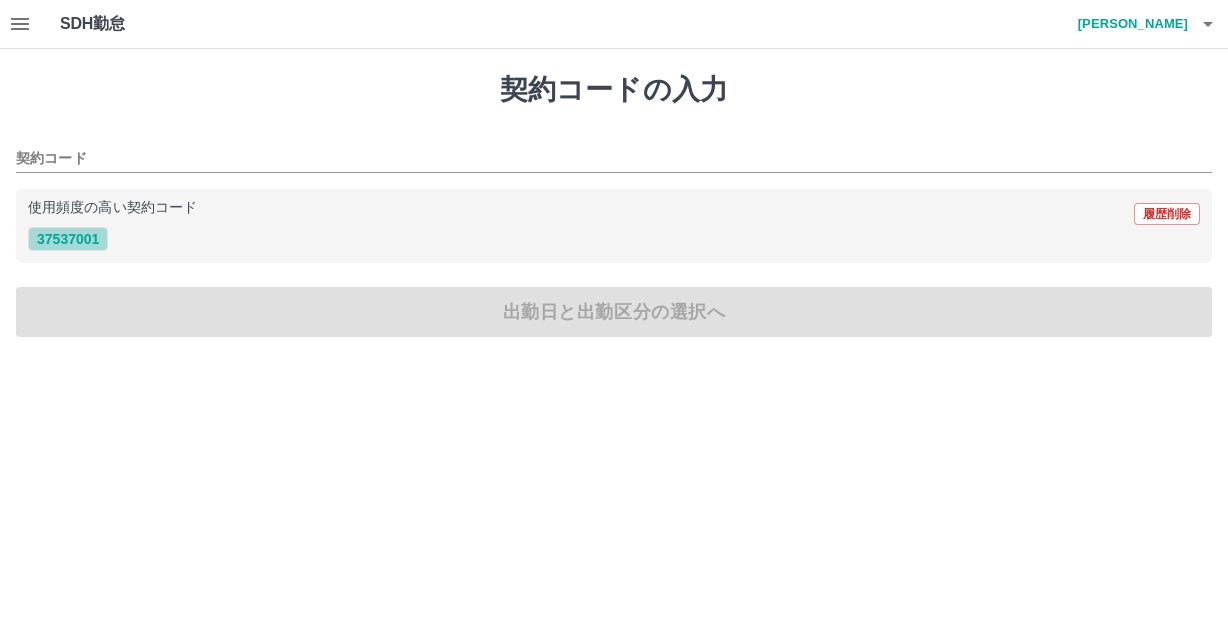 click on "37537001" at bounding box center (68, 239) 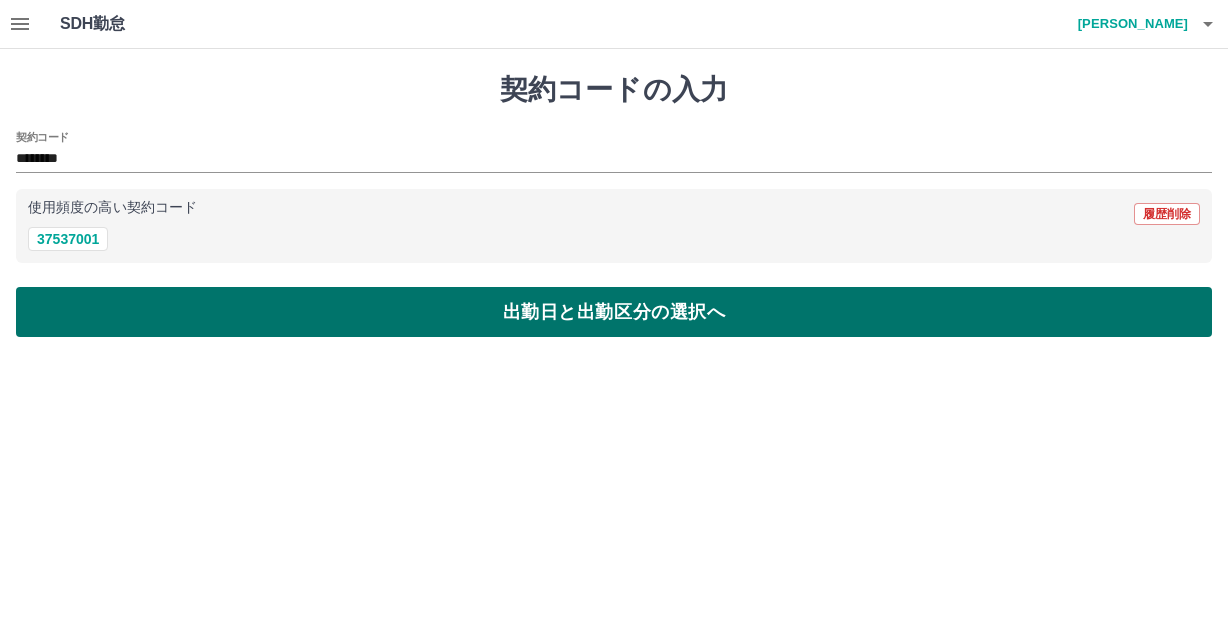 click on "出勤日と出勤区分の選択へ" at bounding box center [614, 312] 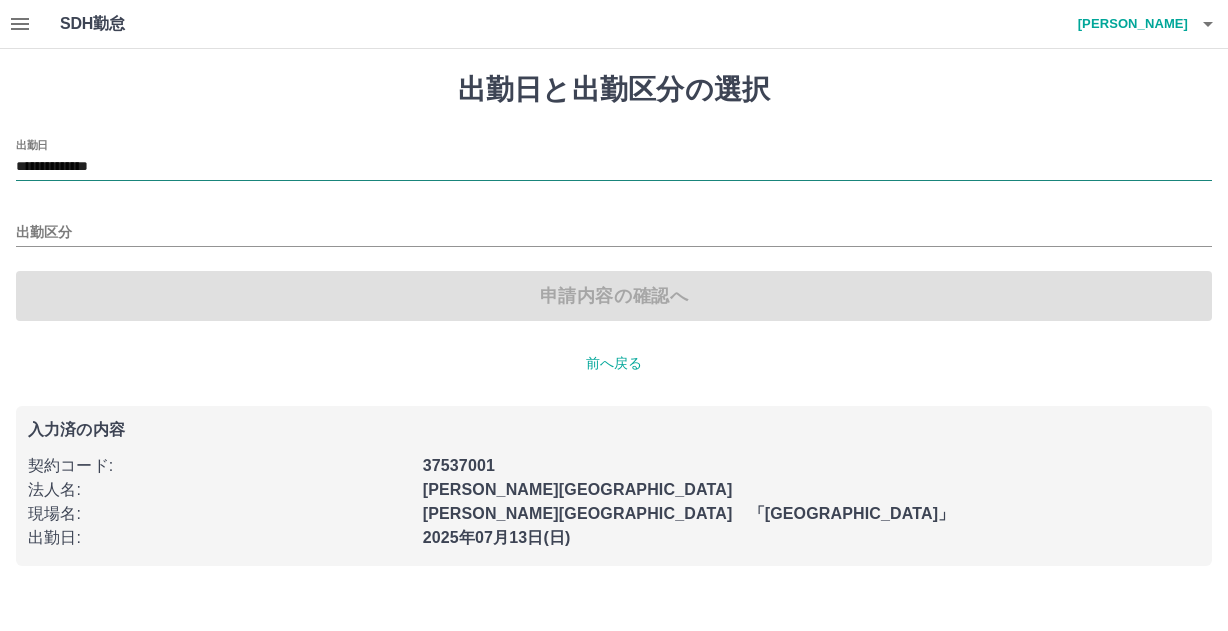 click on "**********" at bounding box center [614, 167] 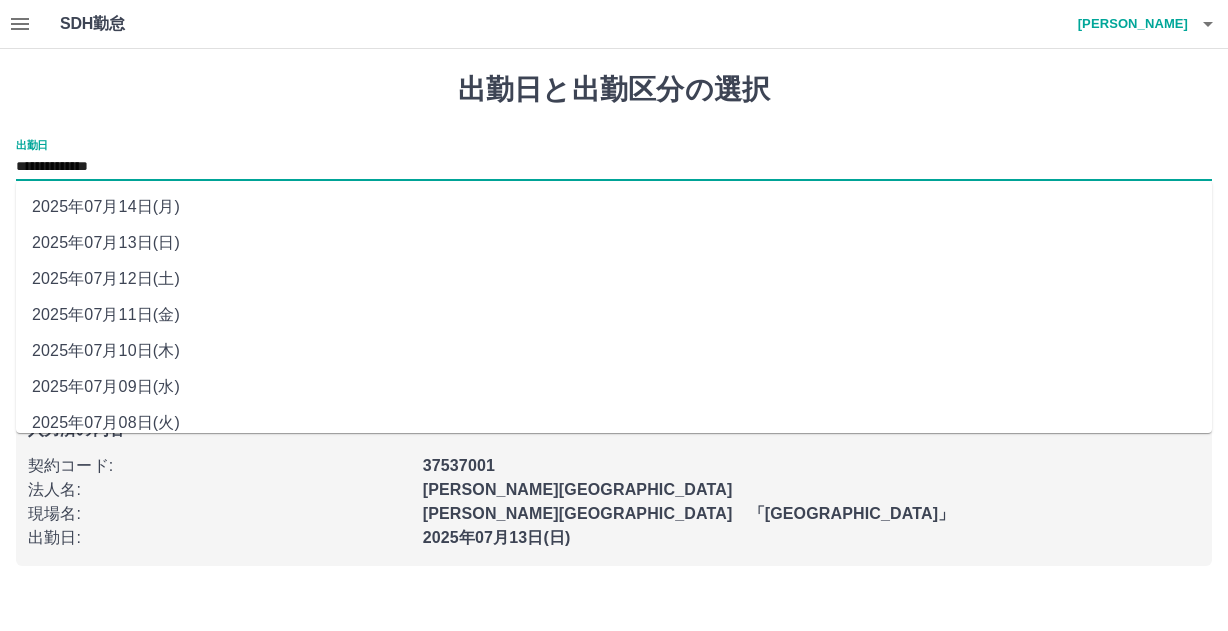 drag, startPoint x: 147, startPoint y: 168, endPoint x: 122, endPoint y: 200, distance: 40.60788 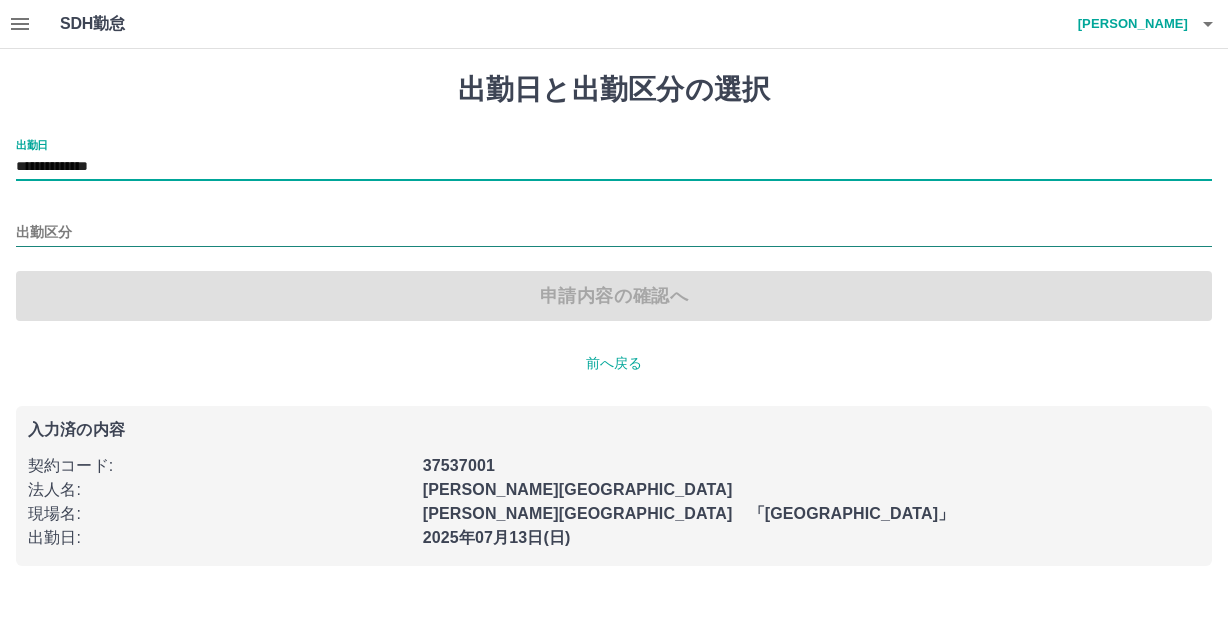 click on "出勤区分" at bounding box center (614, 233) 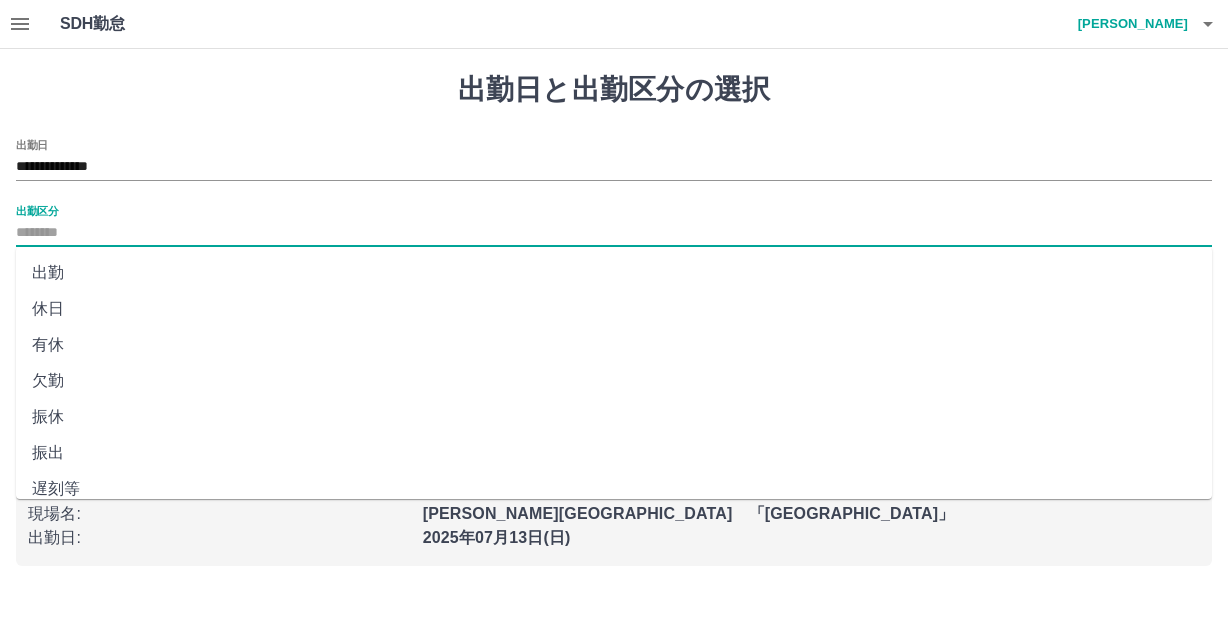 click on "休日" at bounding box center [614, 309] 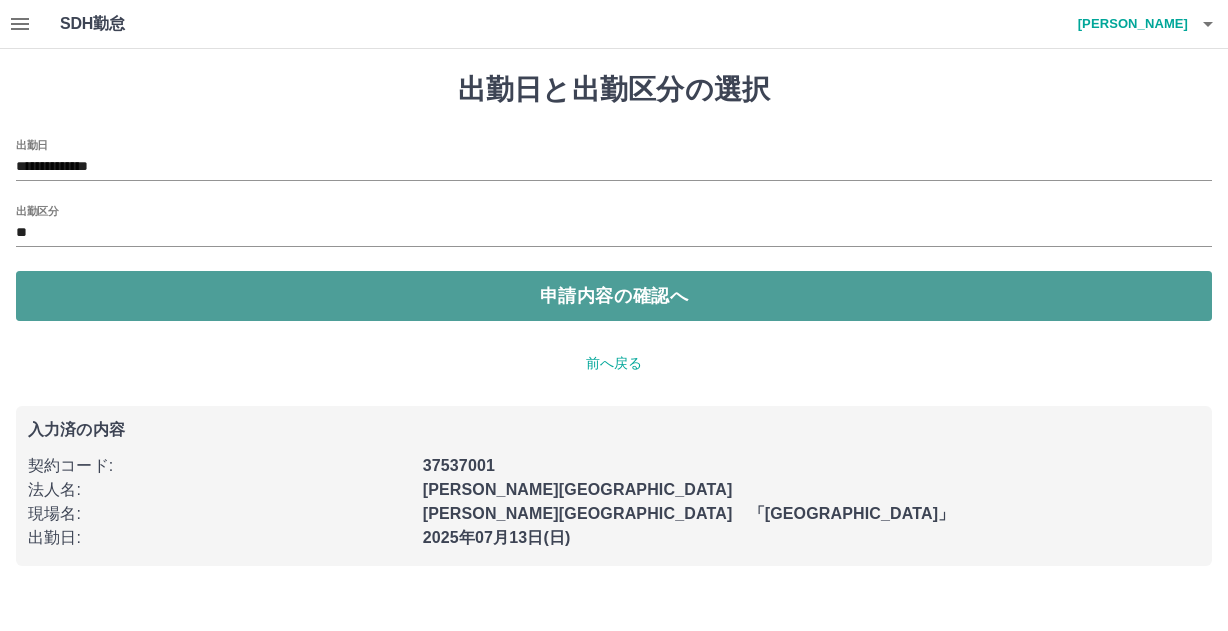 click on "申請内容の確認へ" at bounding box center [614, 296] 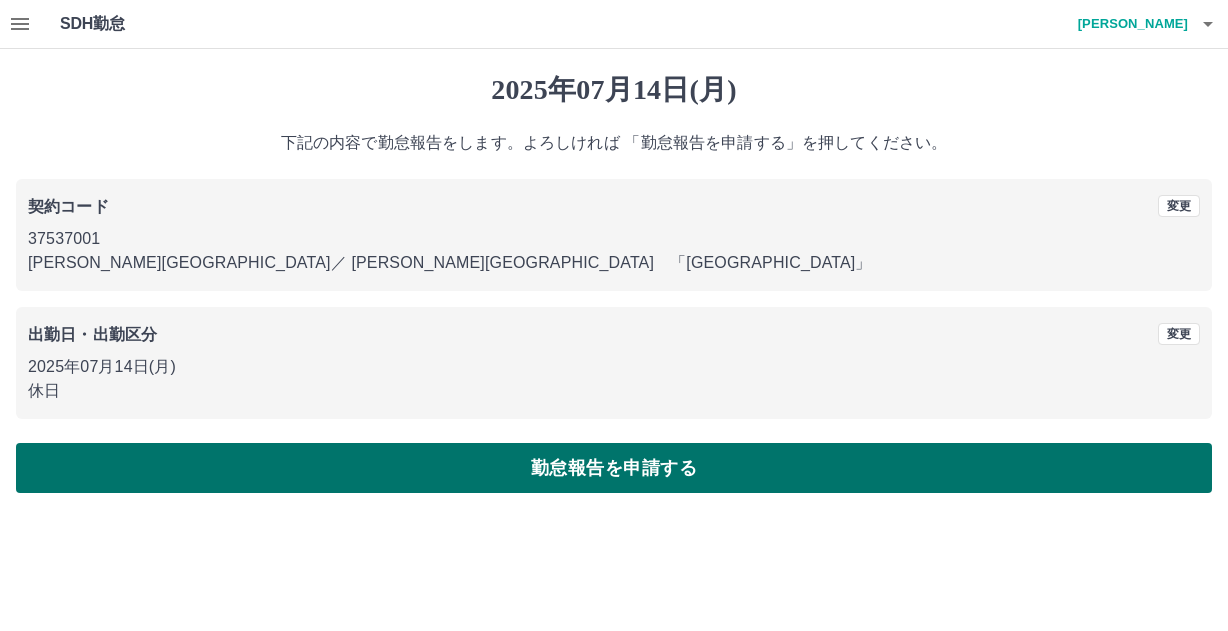 click on "勤怠報告を申請する" at bounding box center [614, 468] 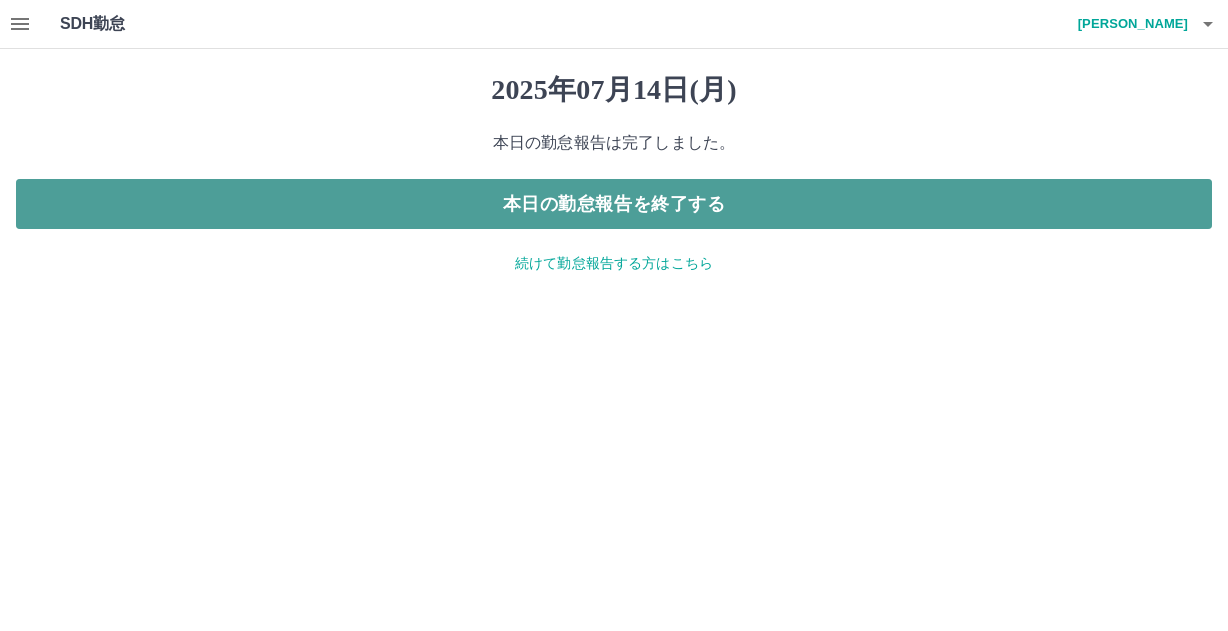 click on "本日の勤怠報告を終了する" at bounding box center (614, 204) 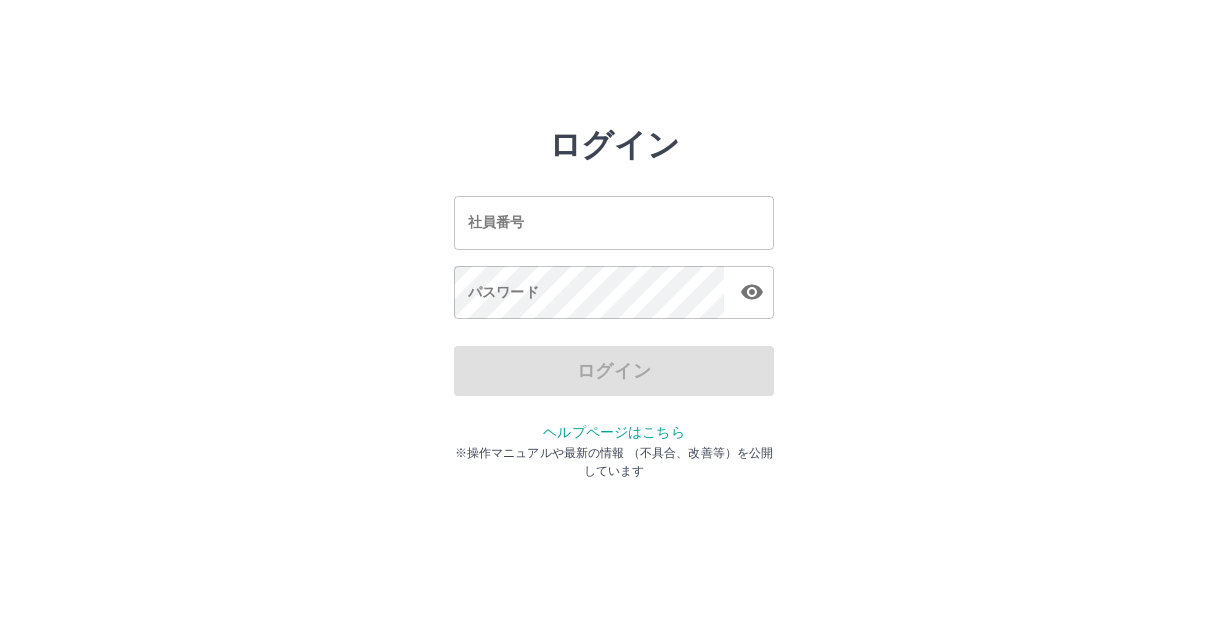 scroll, scrollTop: 0, scrollLeft: 0, axis: both 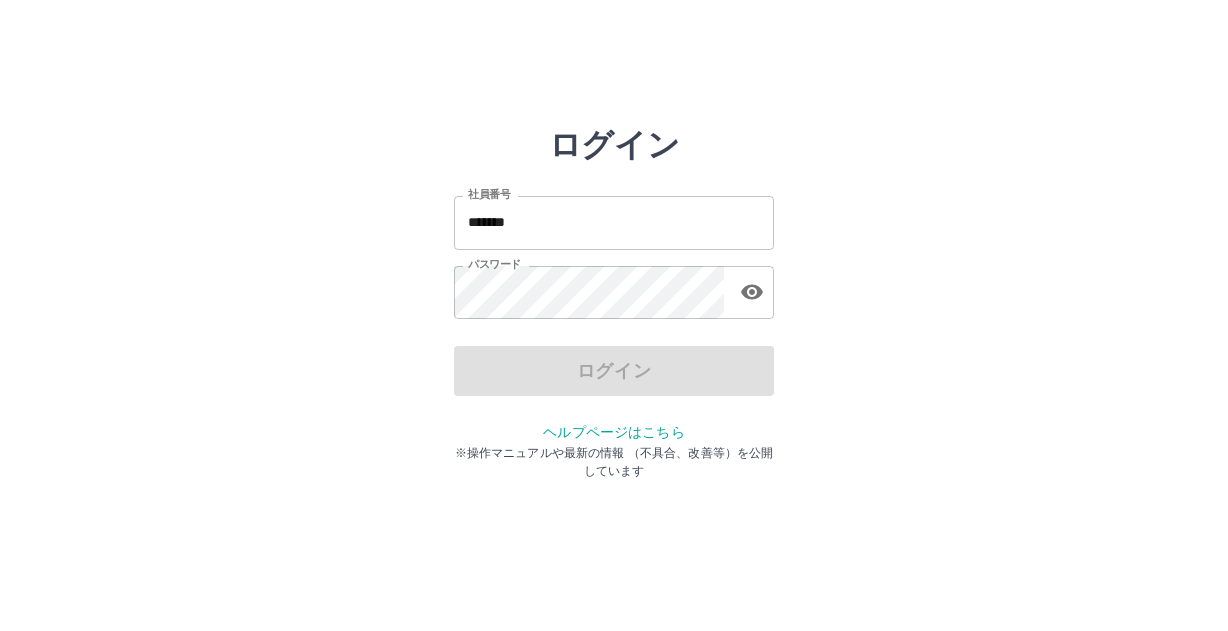 click on "*******" at bounding box center [614, 222] 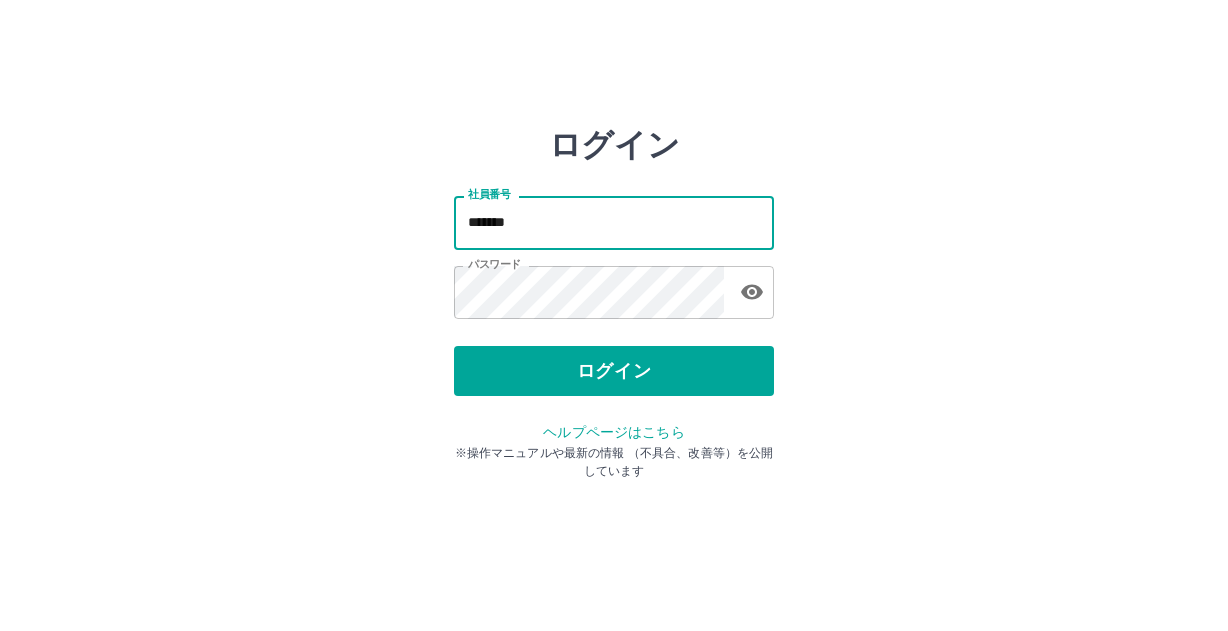 type on "*******" 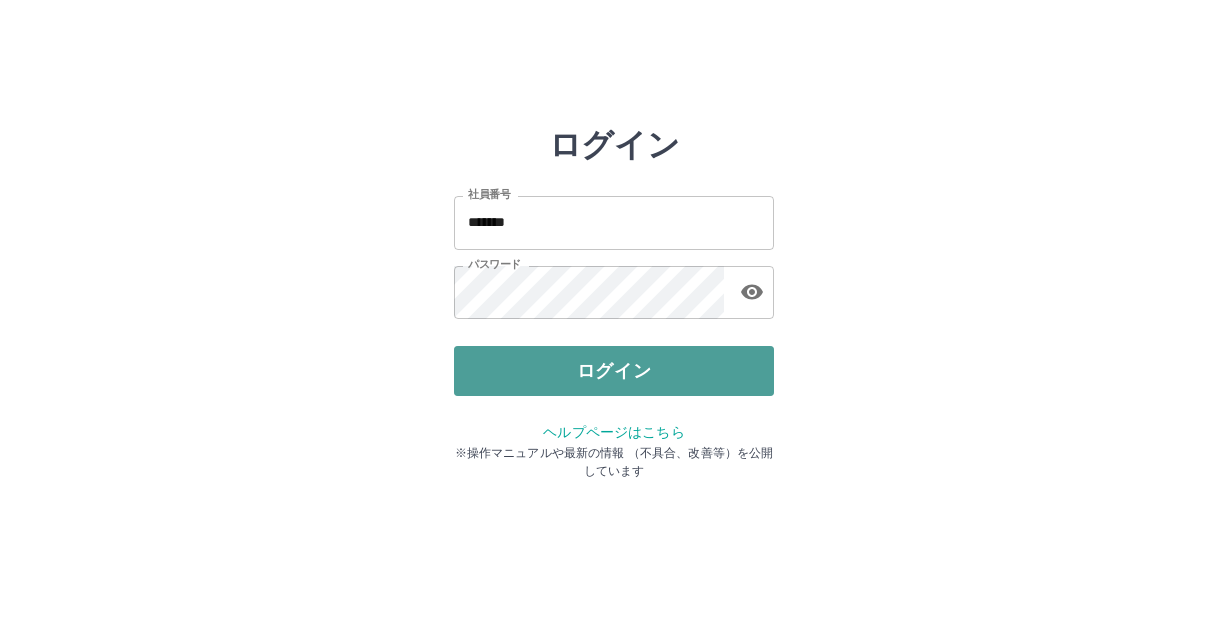 click on "ログイン" at bounding box center (614, 371) 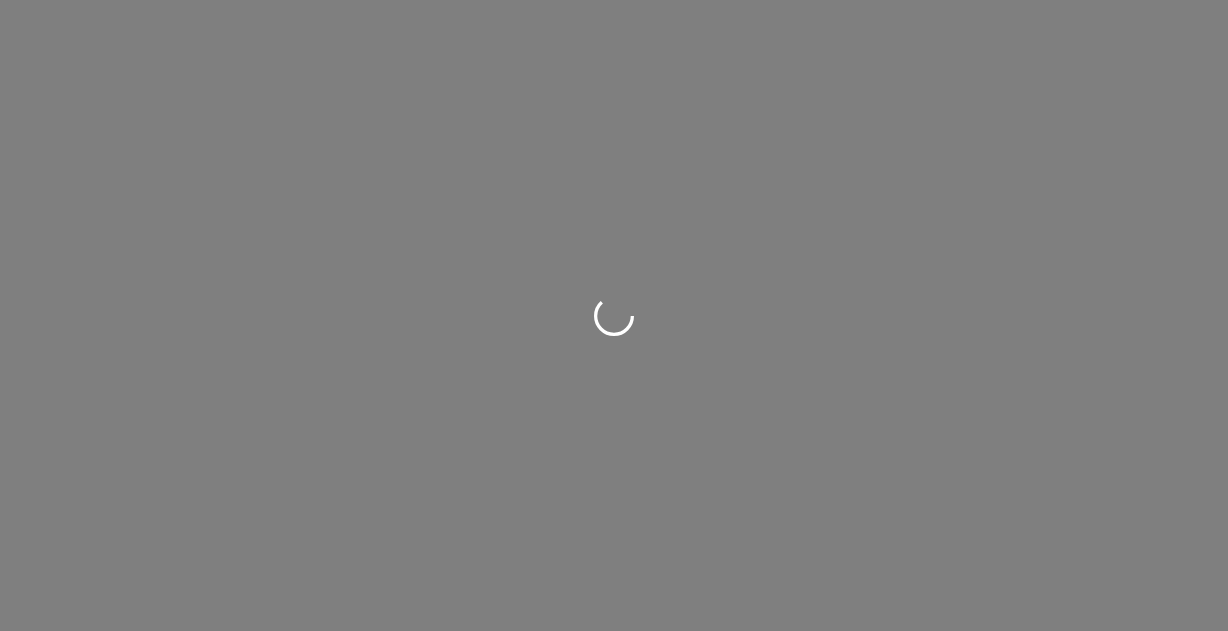 scroll, scrollTop: 0, scrollLeft: 0, axis: both 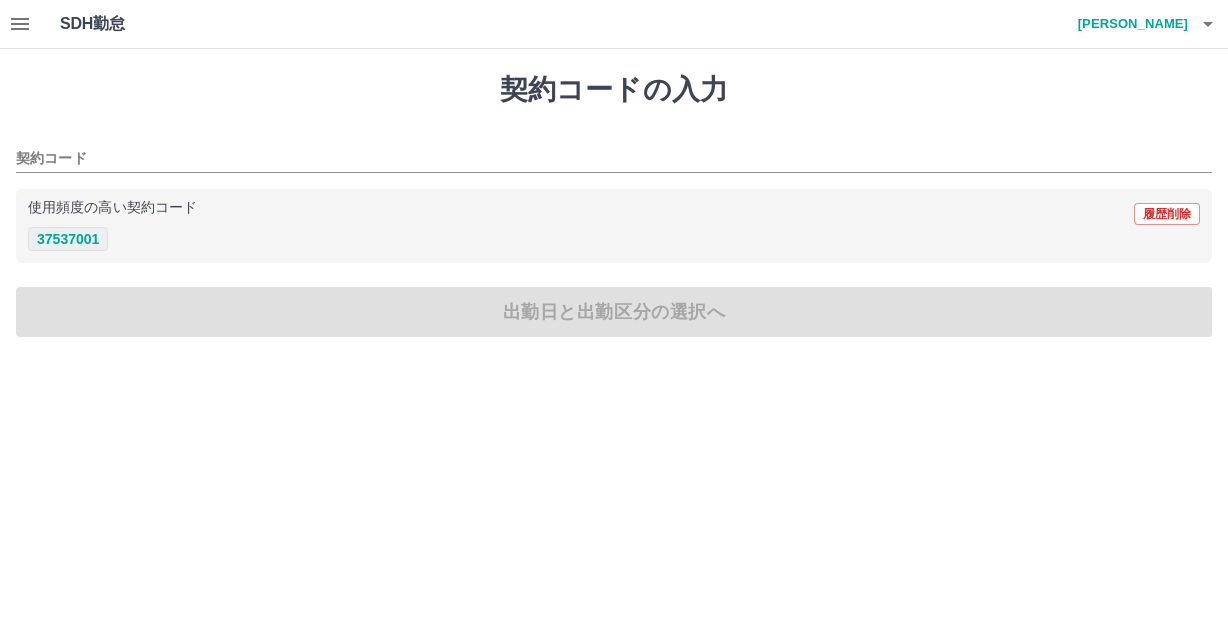 click on "37537001" at bounding box center [68, 239] 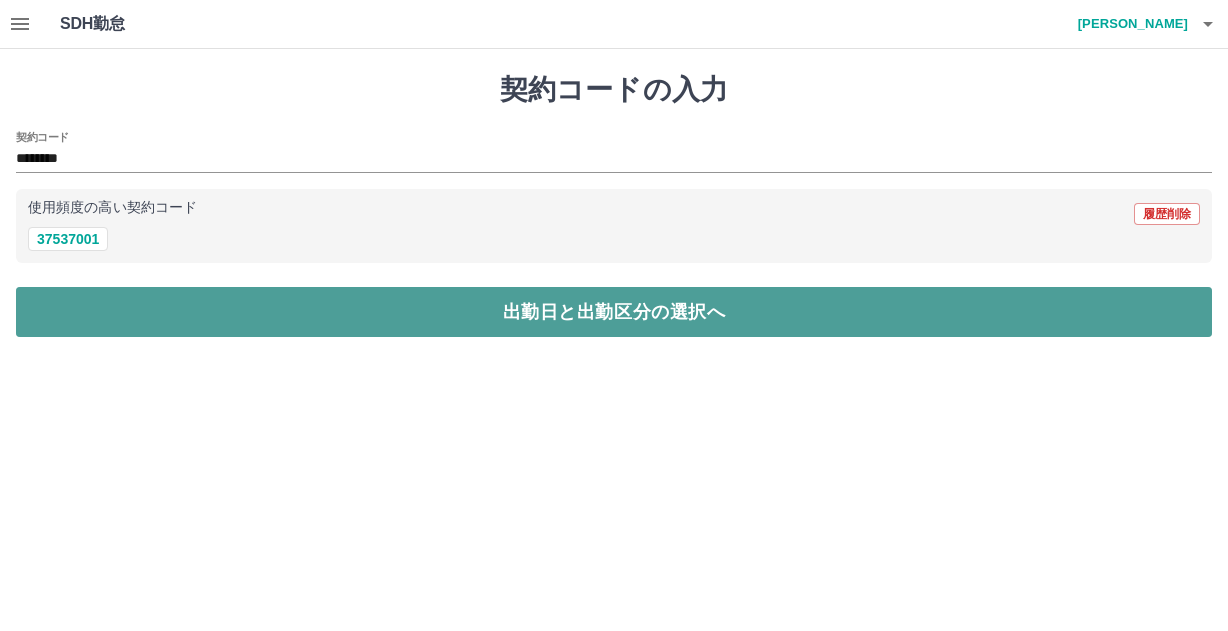 click on "出勤日と出勤区分の選択へ" at bounding box center [614, 312] 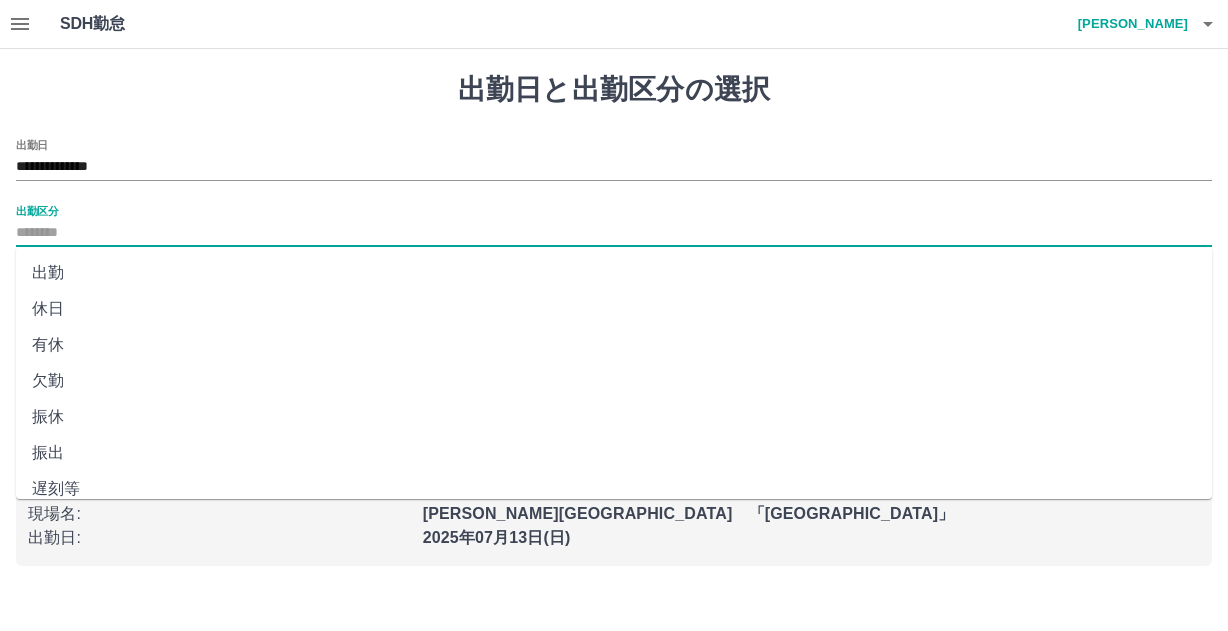 click on "出勤区分" at bounding box center (614, 233) 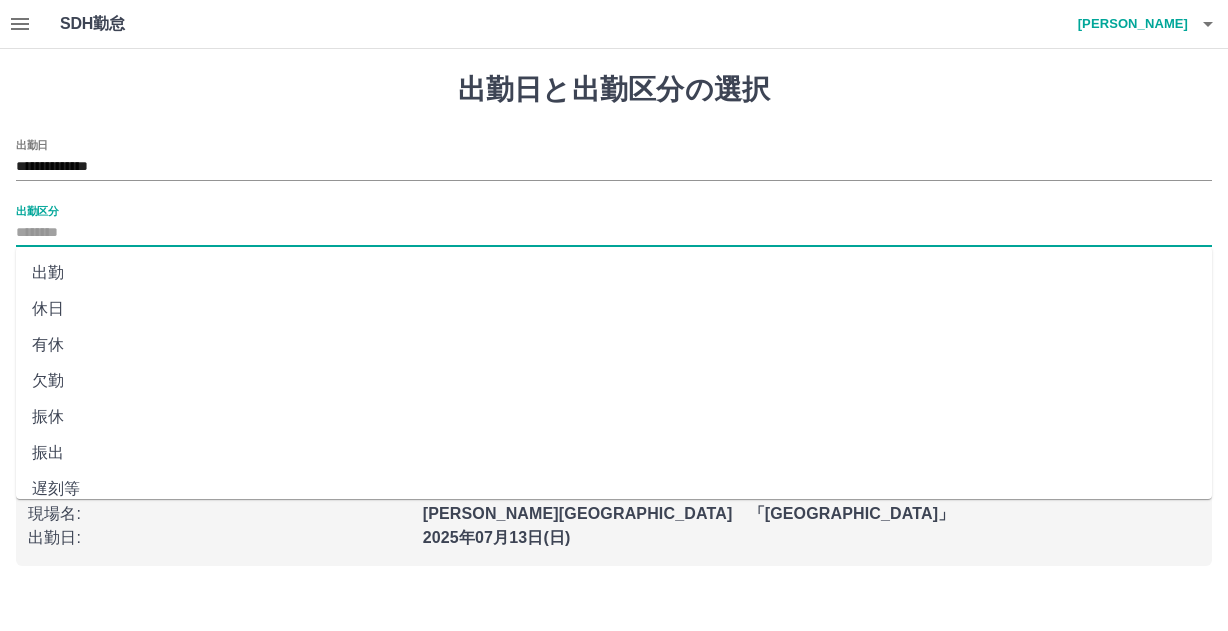 click on "休日" at bounding box center (614, 309) 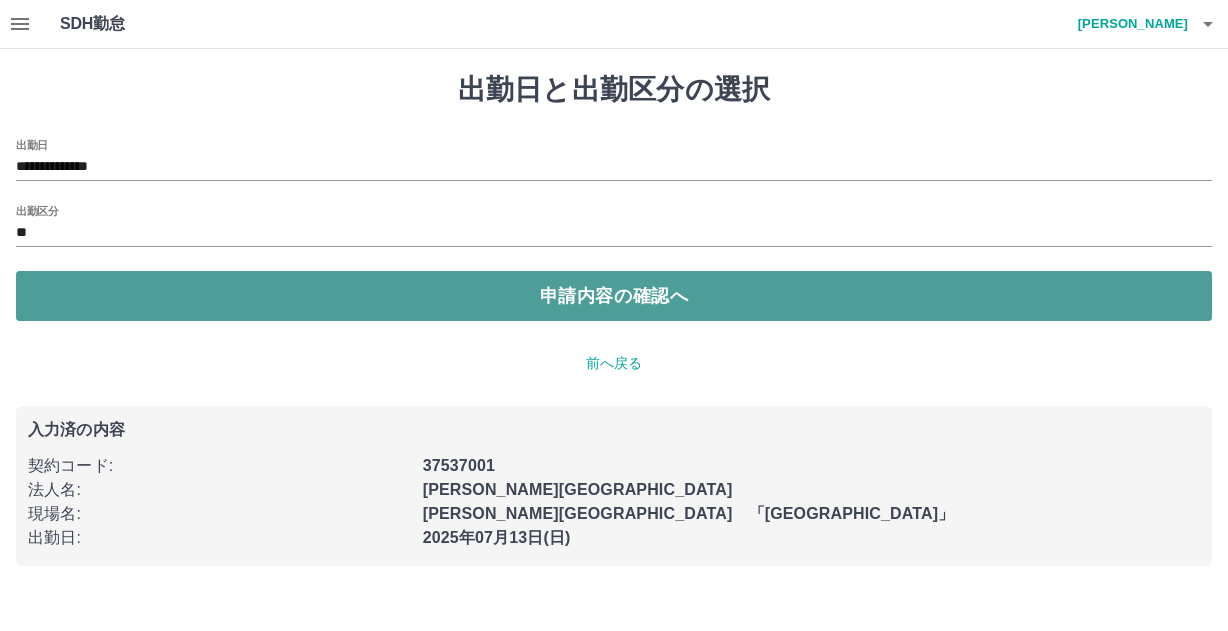 click on "申請内容の確認へ" at bounding box center [614, 296] 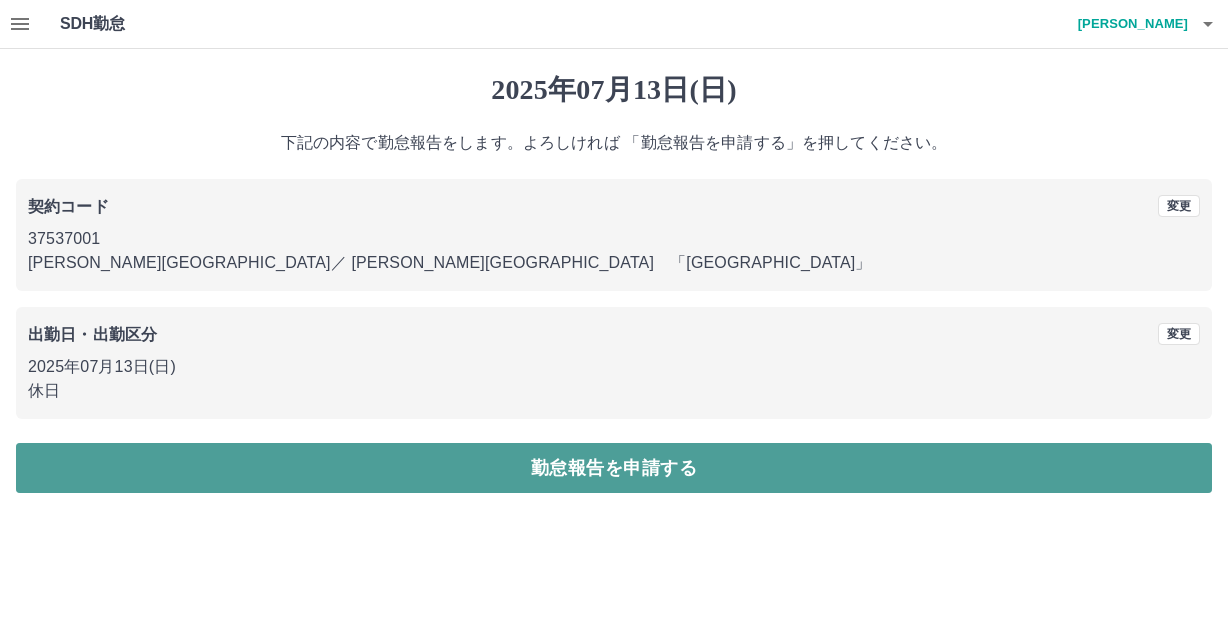 click on "勤怠報告を申請する" at bounding box center (614, 468) 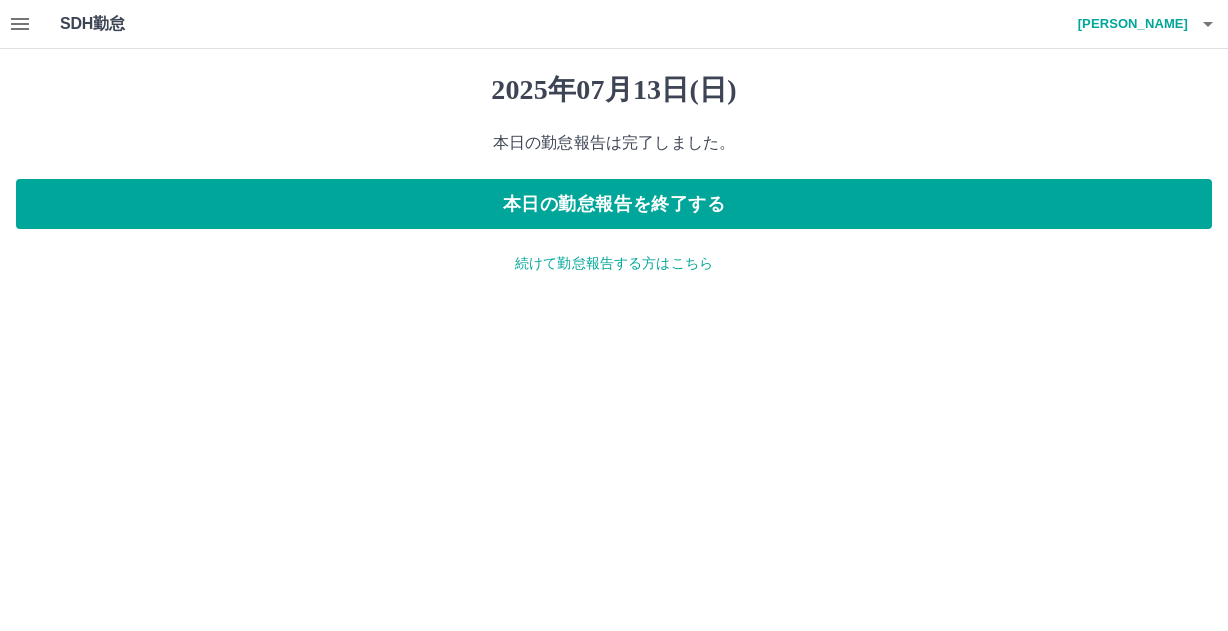 click on "続けて勤怠報告する方はこちら" at bounding box center [614, 263] 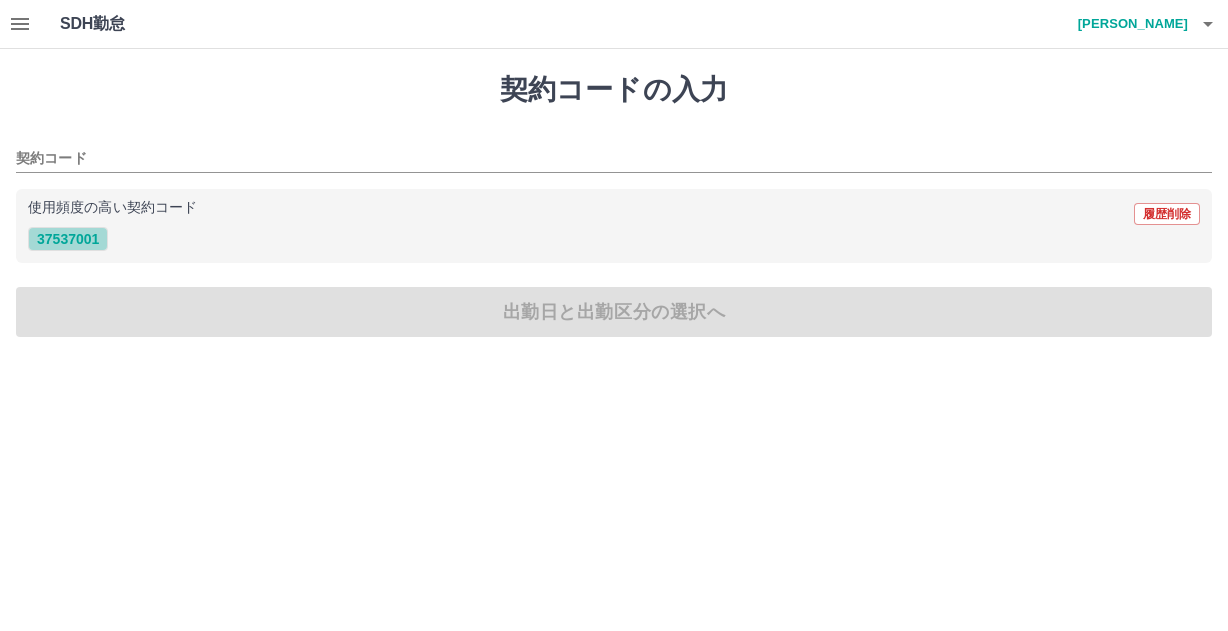 click on "37537001" at bounding box center (68, 239) 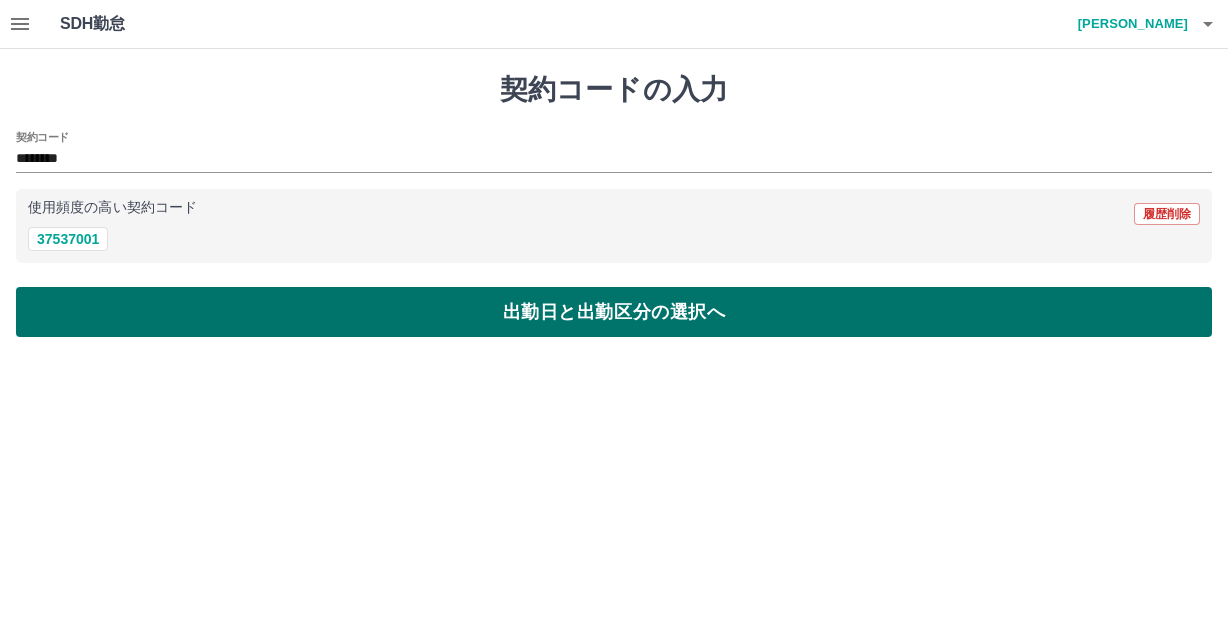 click on "出勤日と出勤区分の選択へ" at bounding box center [614, 312] 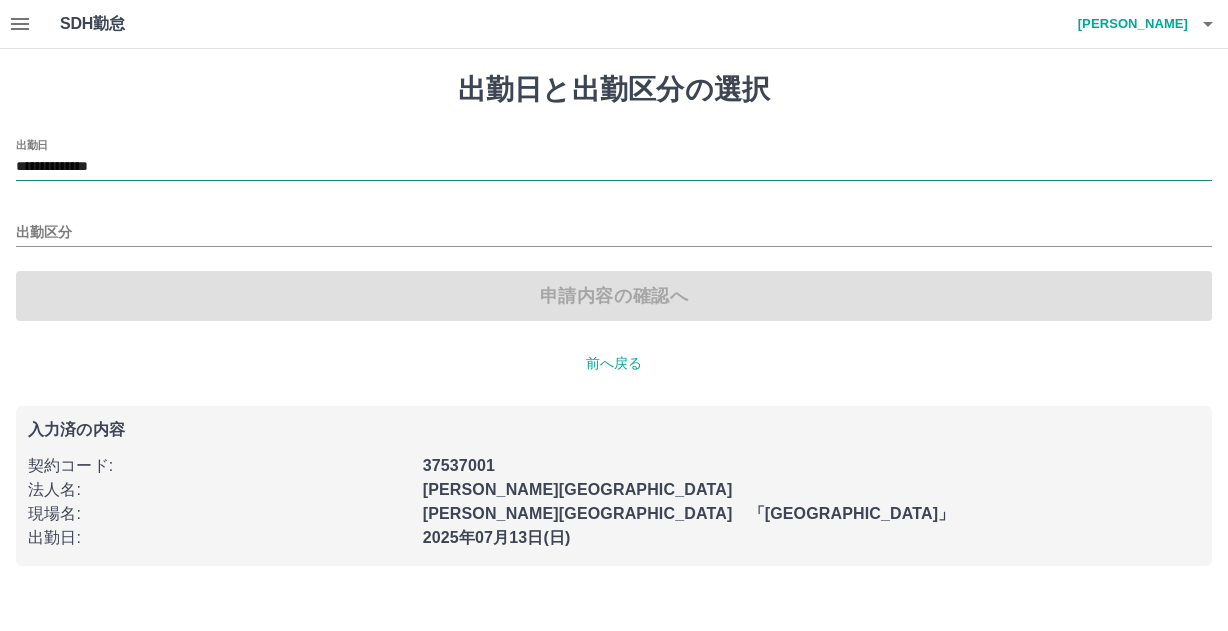 click on "**********" at bounding box center [614, 167] 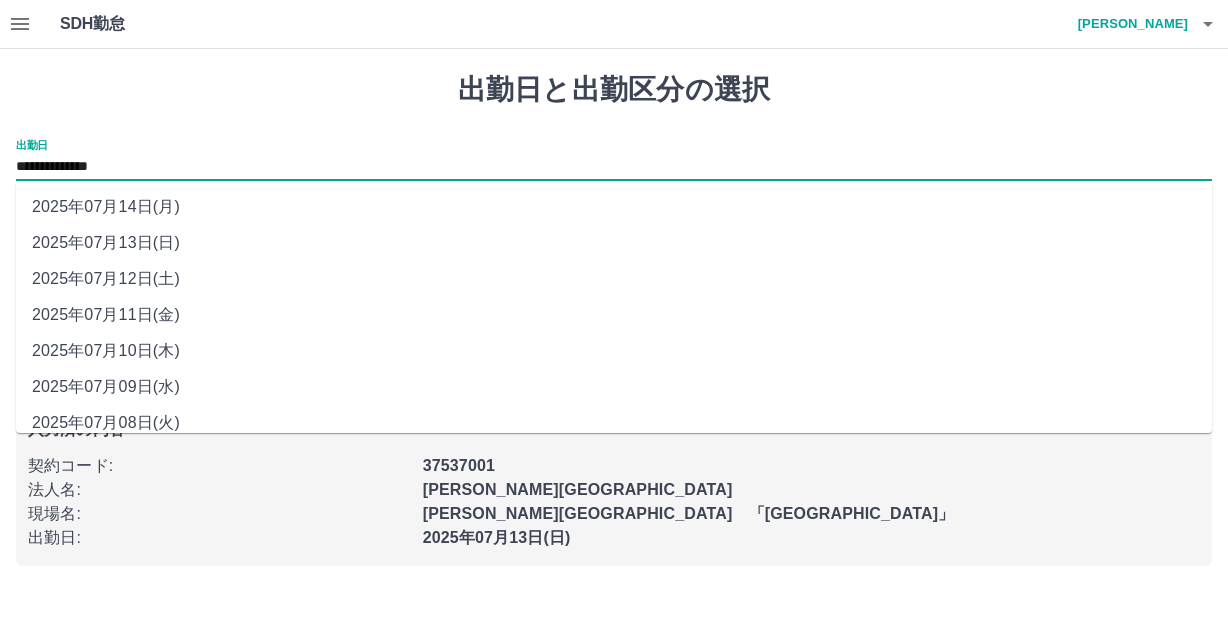 drag, startPoint x: 159, startPoint y: 166, endPoint x: 133, endPoint y: 207, distance: 48.548943 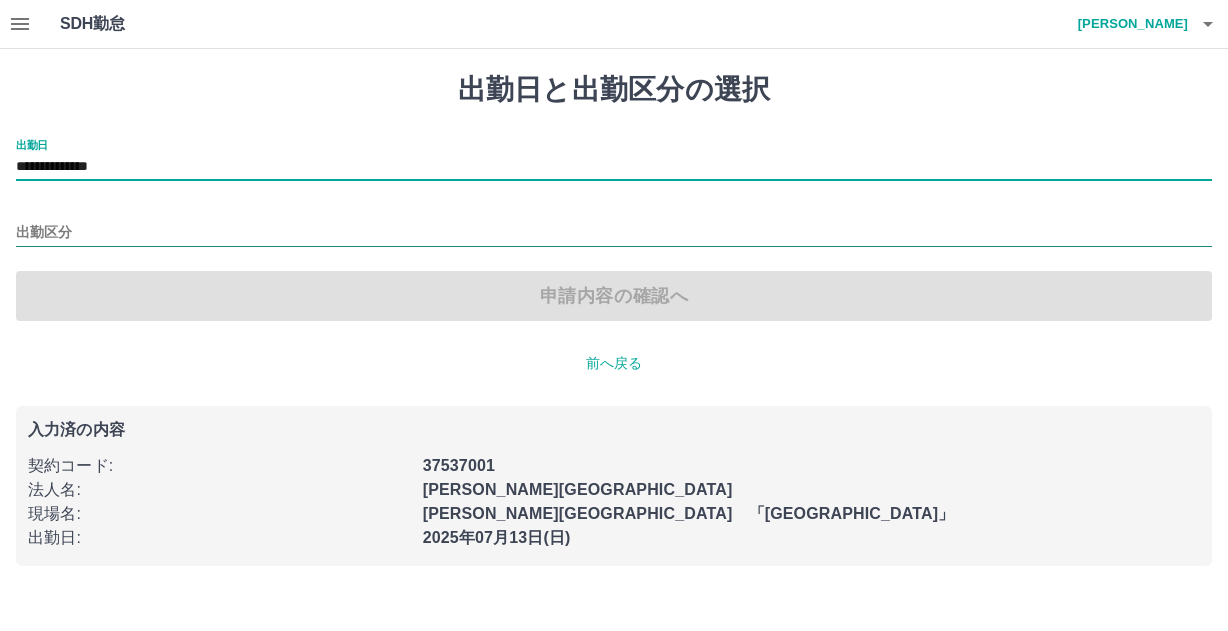 click on "出勤区分" at bounding box center (614, 233) 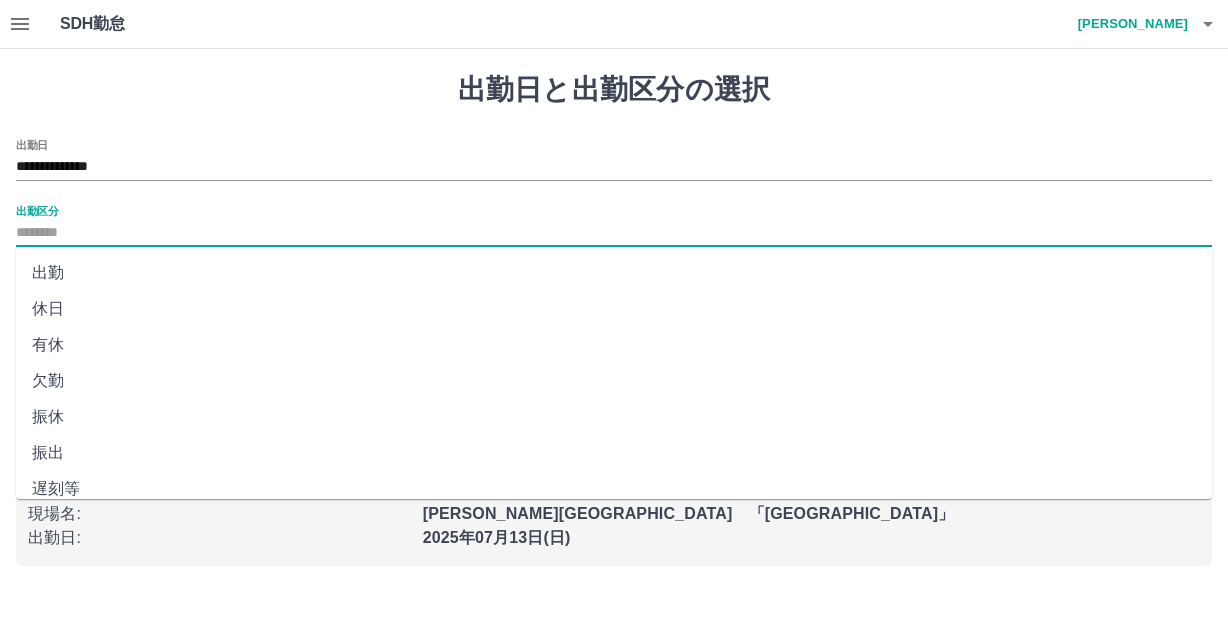 click on "休日" at bounding box center (614, 309) 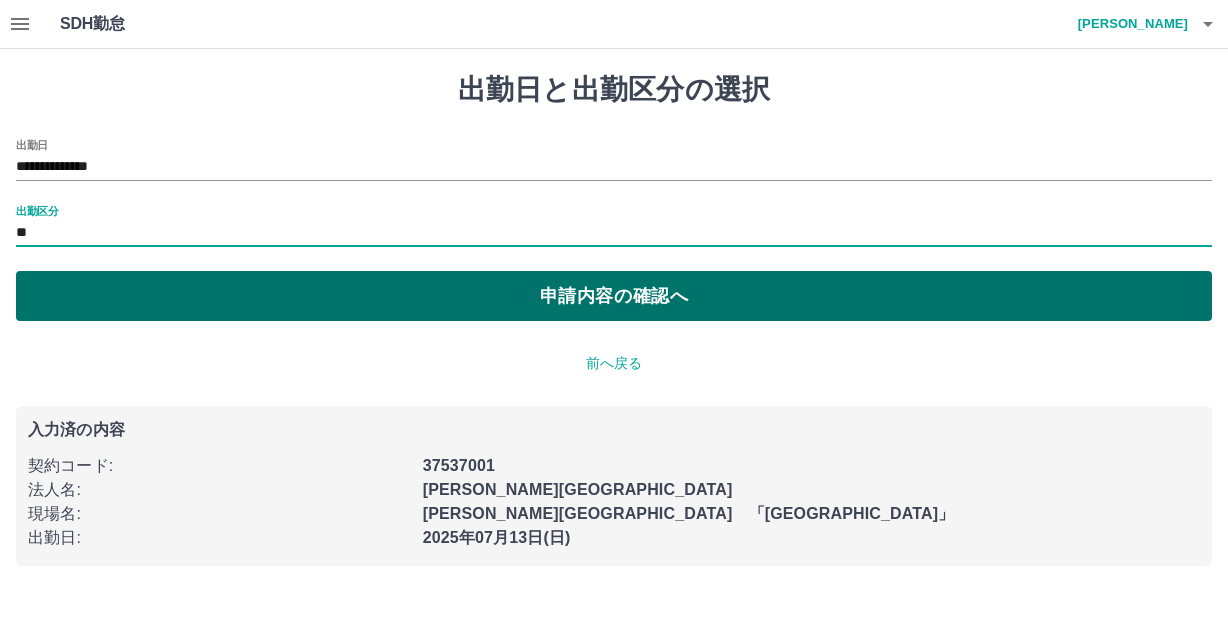 click on "申請内容の確認へ" at bounding box center [614, 296] 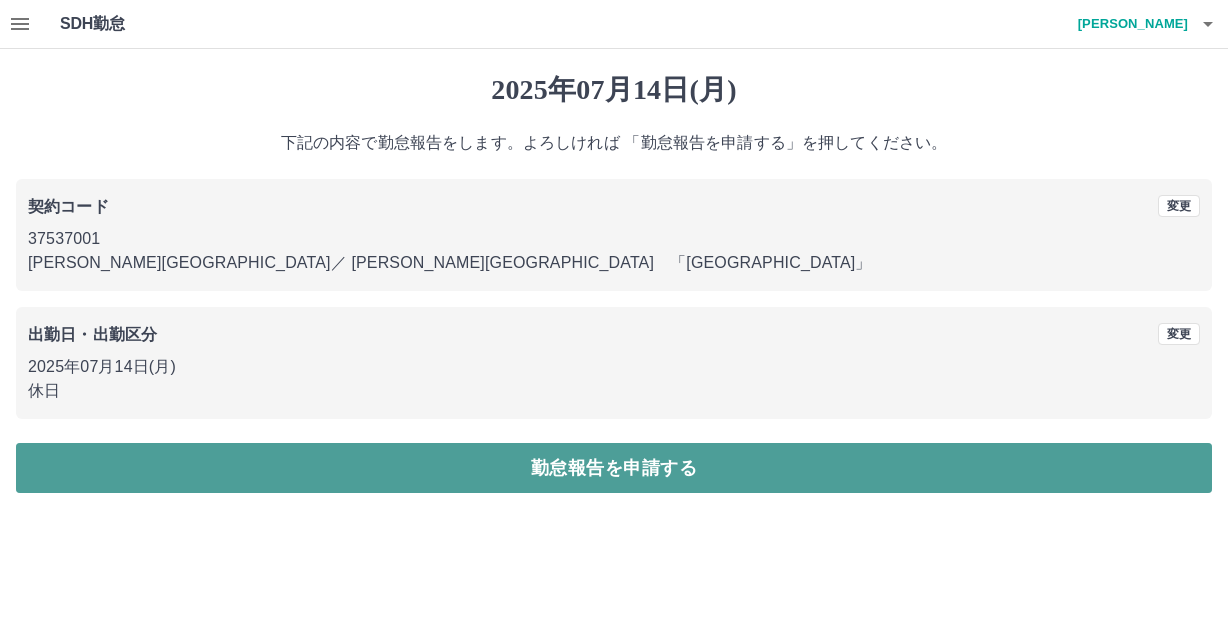 click on "勤怠報告を申請する" at bounding box center (614, 468) 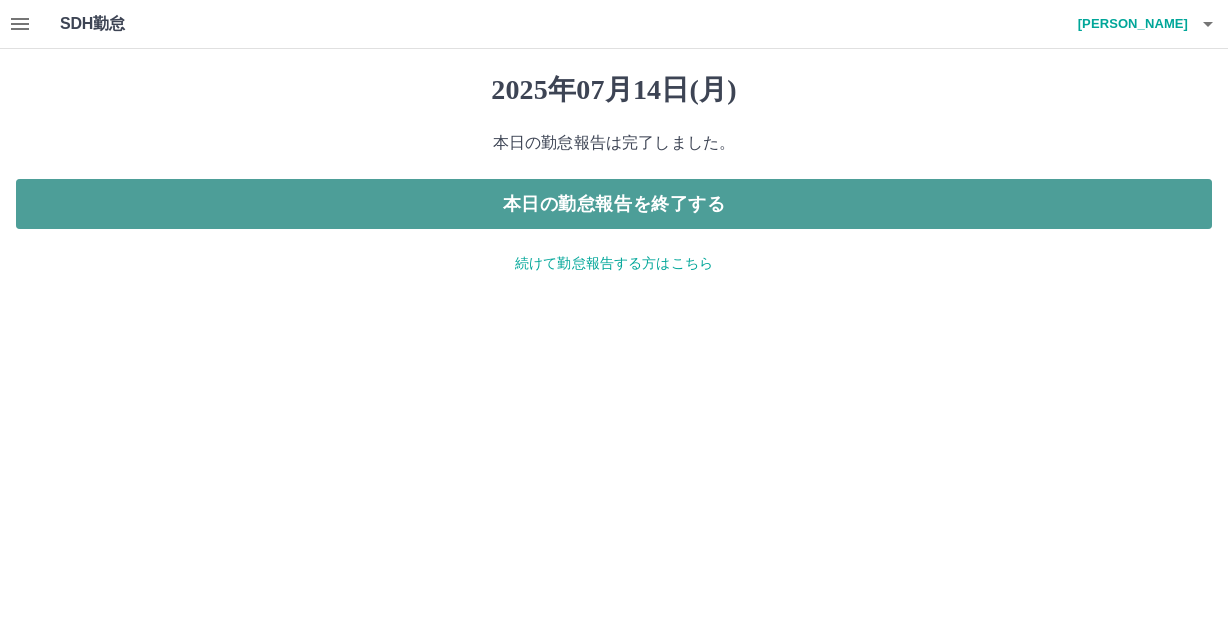 click on "本日の勤怠報告を終了する" at bounding box center [614, 204] 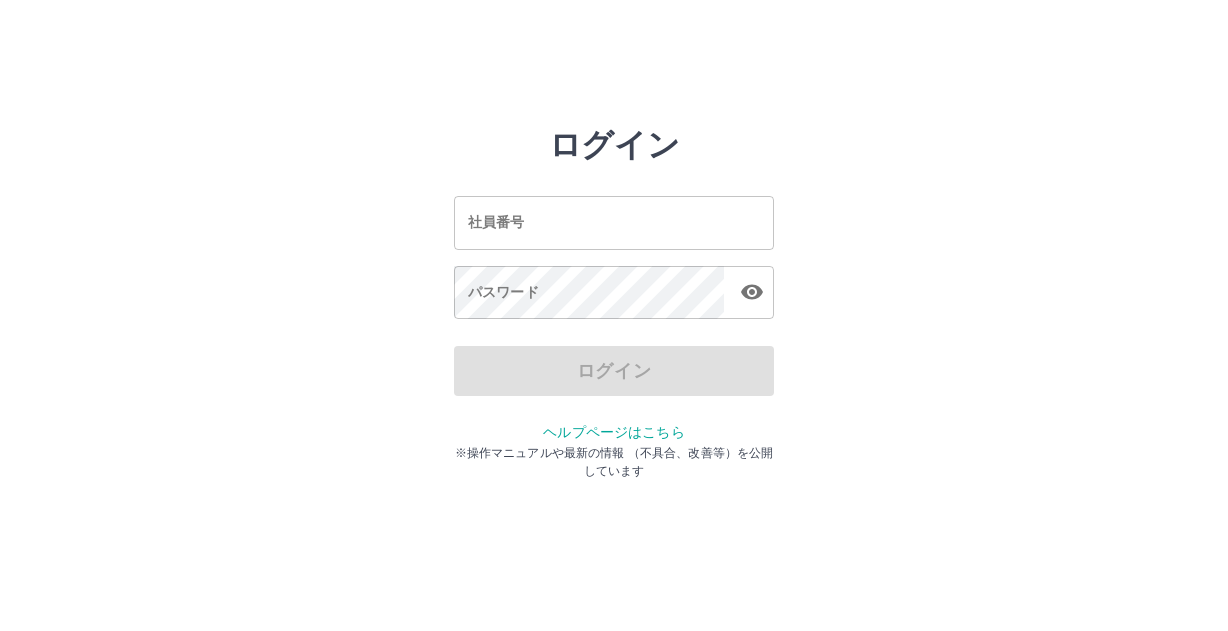 scroll, scrollTop: 0, scrollLeft: 0, axis: both 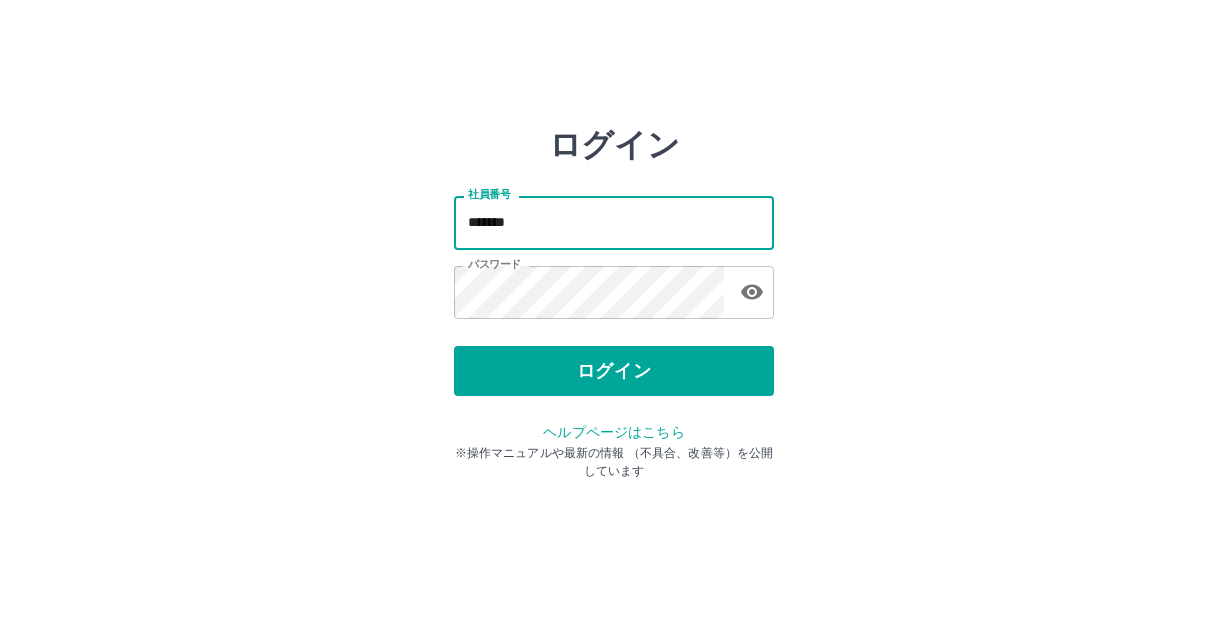 click on "*******" at bounding box center [614, 222] 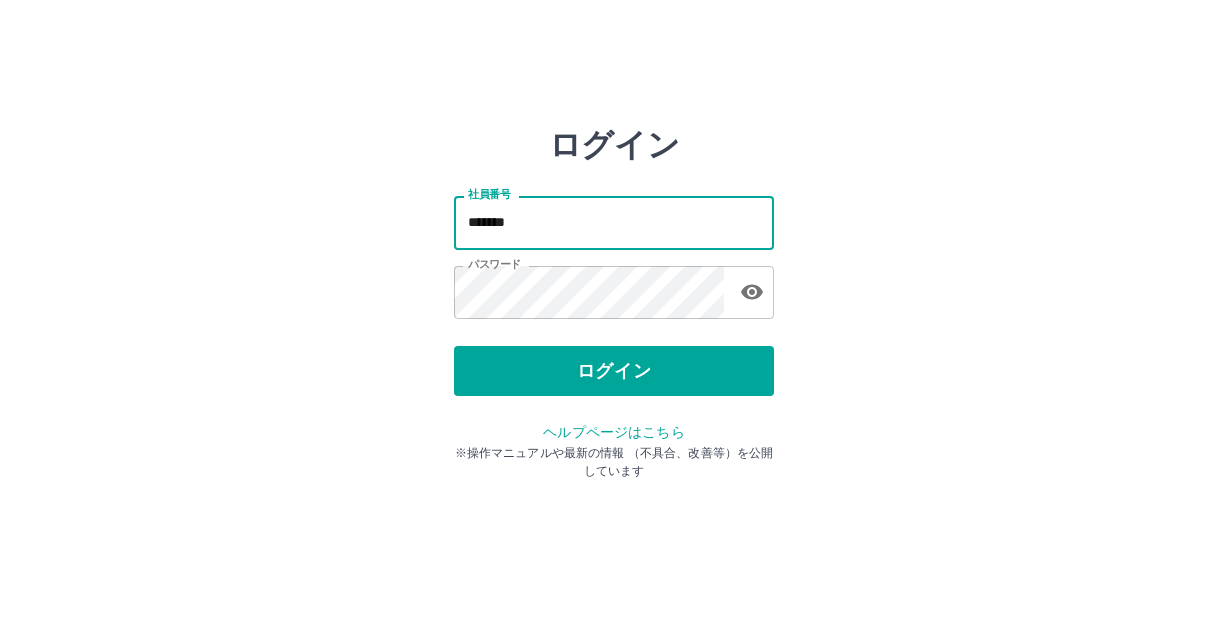 type on "*******" 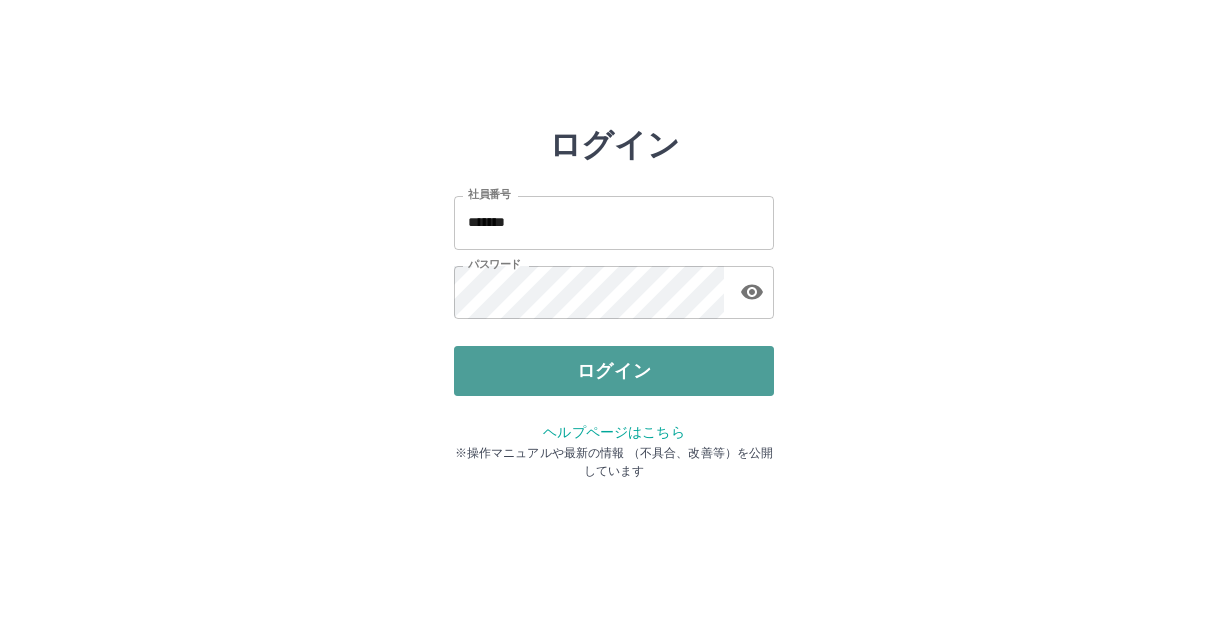 click on "ログイン" at bounding box center [614, 371] 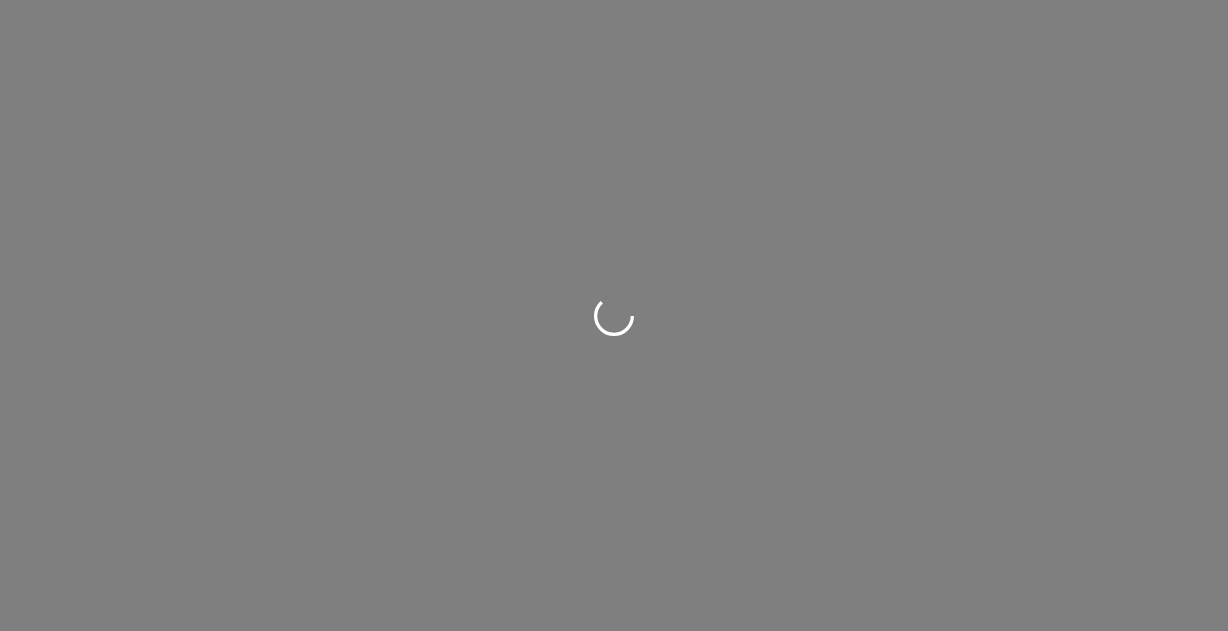 scroll, scrollTop: 0, scrollLeft: 0, axis: both 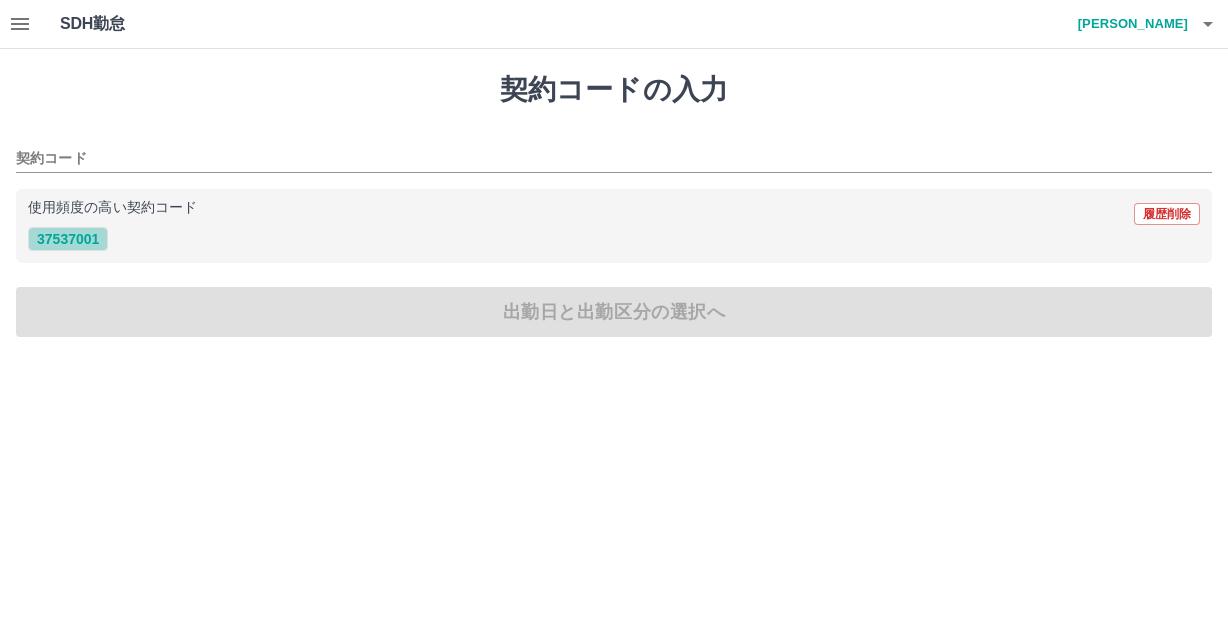 click on "37537001" at bounding box center [68, 239] 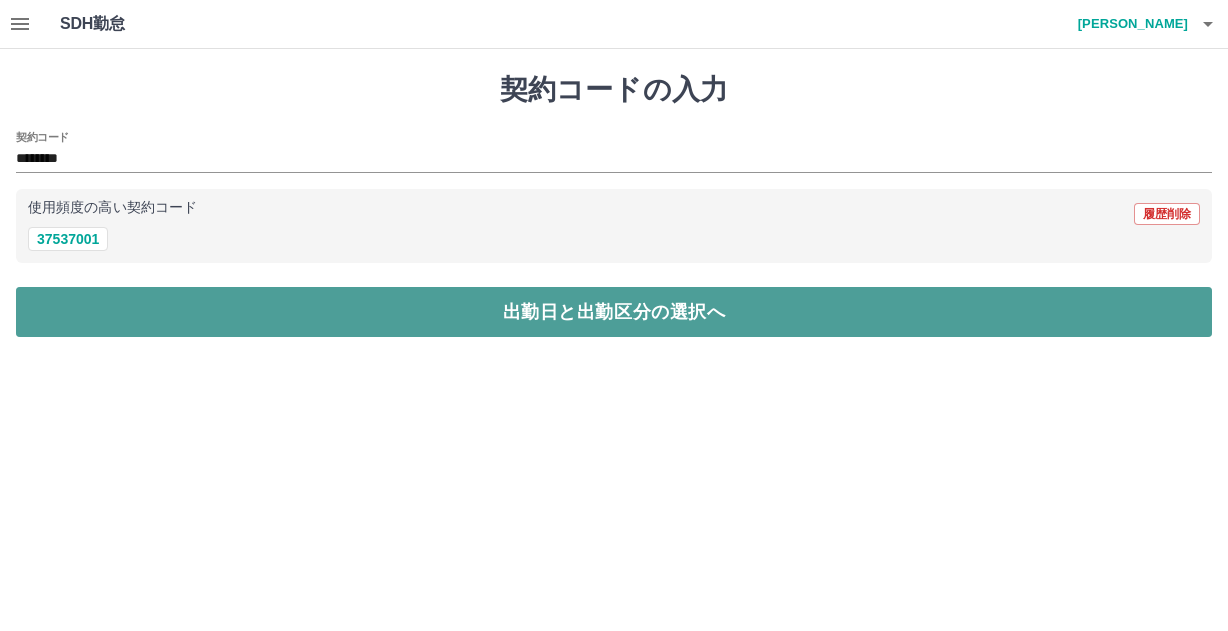 click on "出勤日と出勤区分の選択へ" at bounding box center (614, 312) 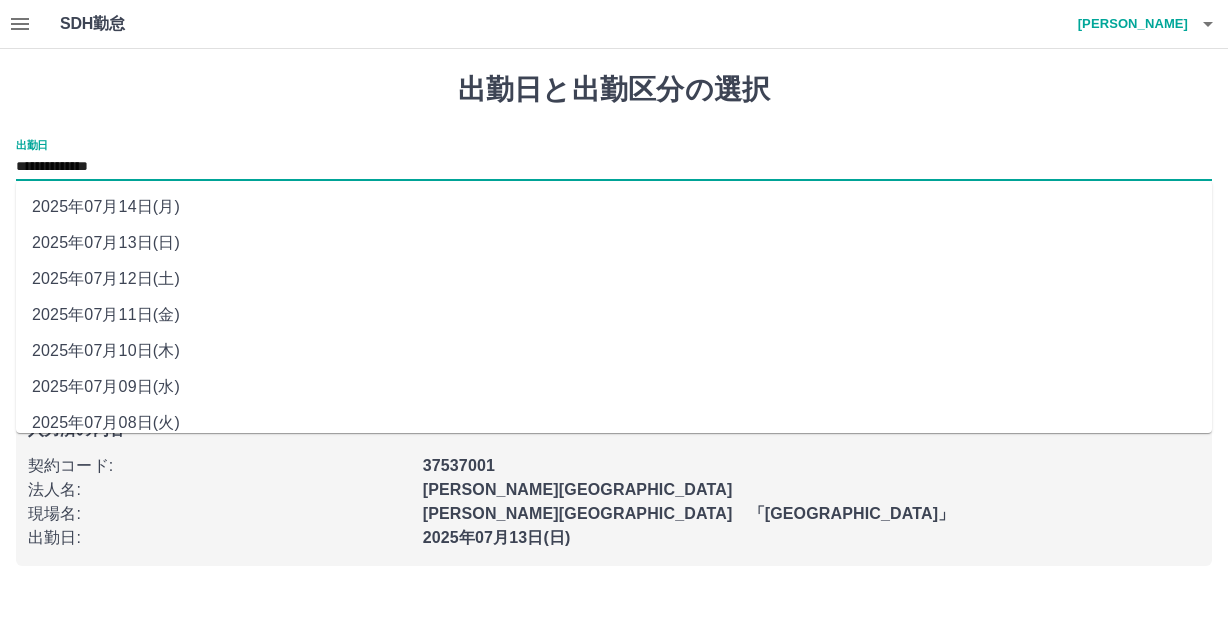 click on "**********" at bounding box center [614, 167] 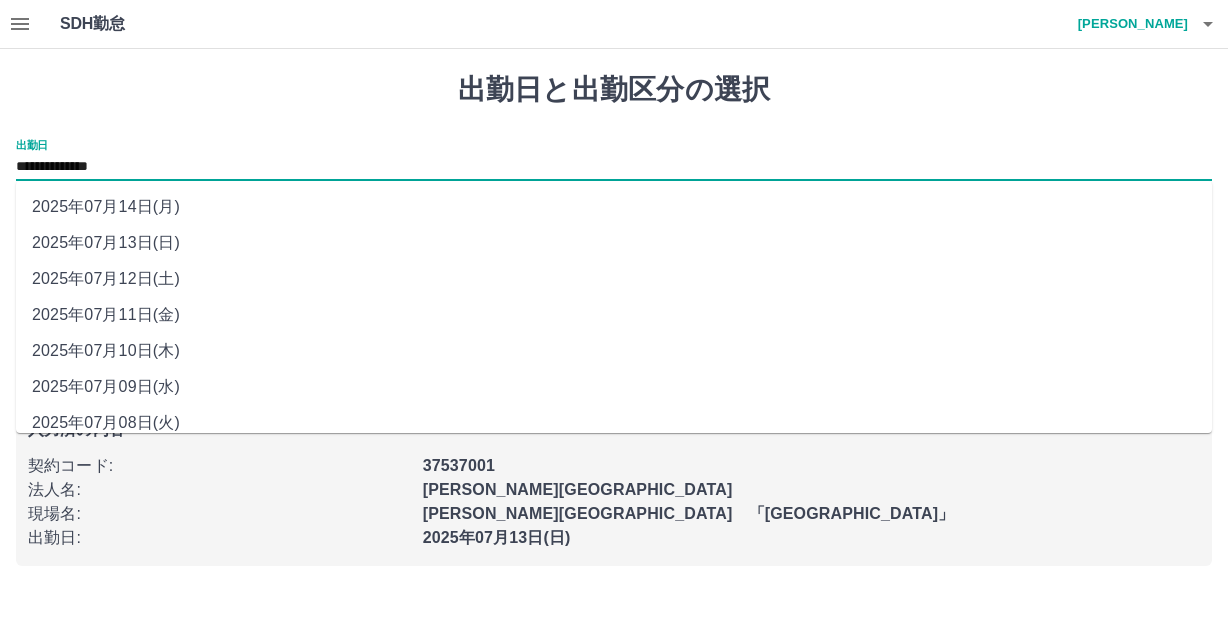 drag, startPoint x: 195, startPoint y: 168, endPoint x: 156, endPoint y: 207, distance: 55.154327 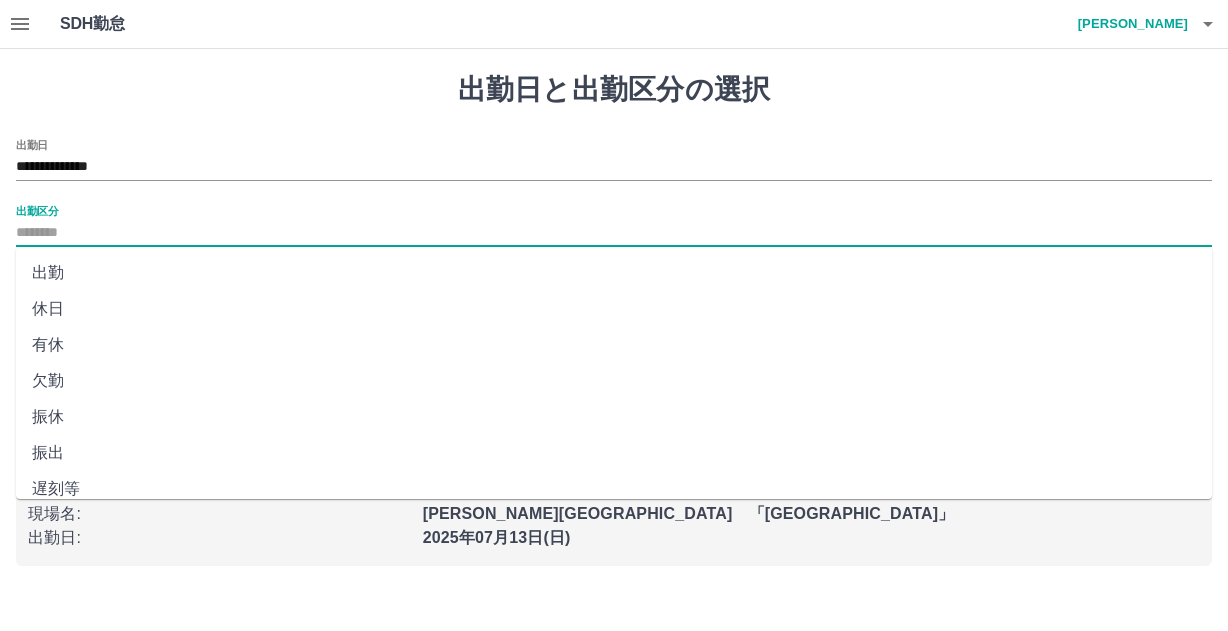 click on "出勤区分" at bounding box center [614, 233] 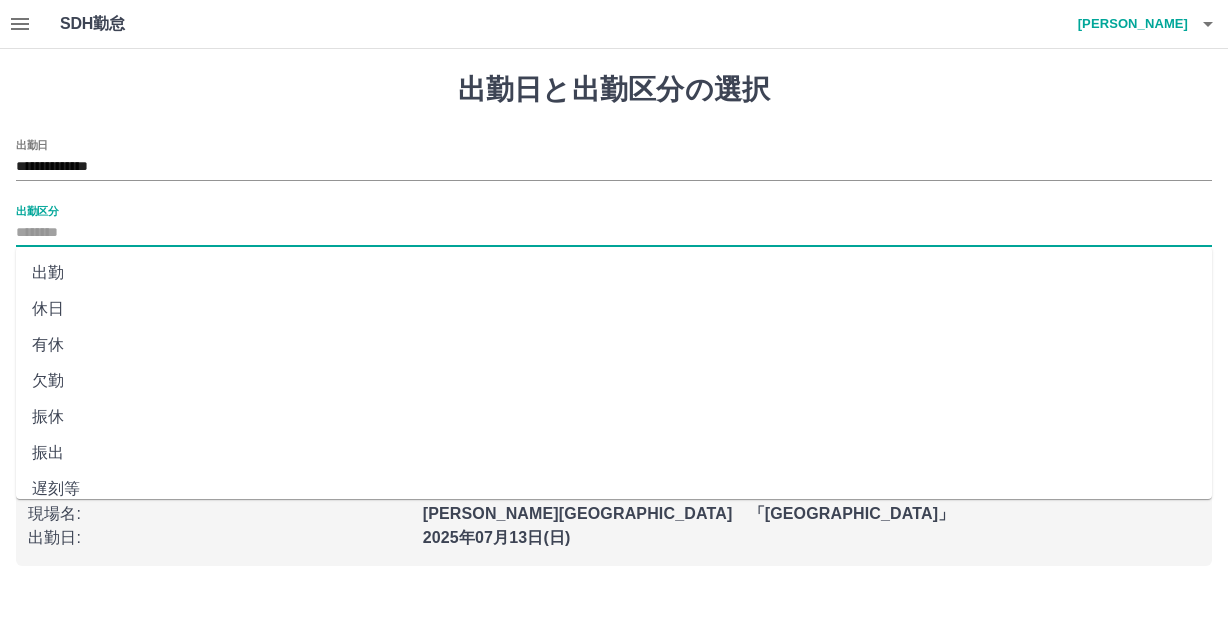 click on "休日" at bounding box center [614, 309] 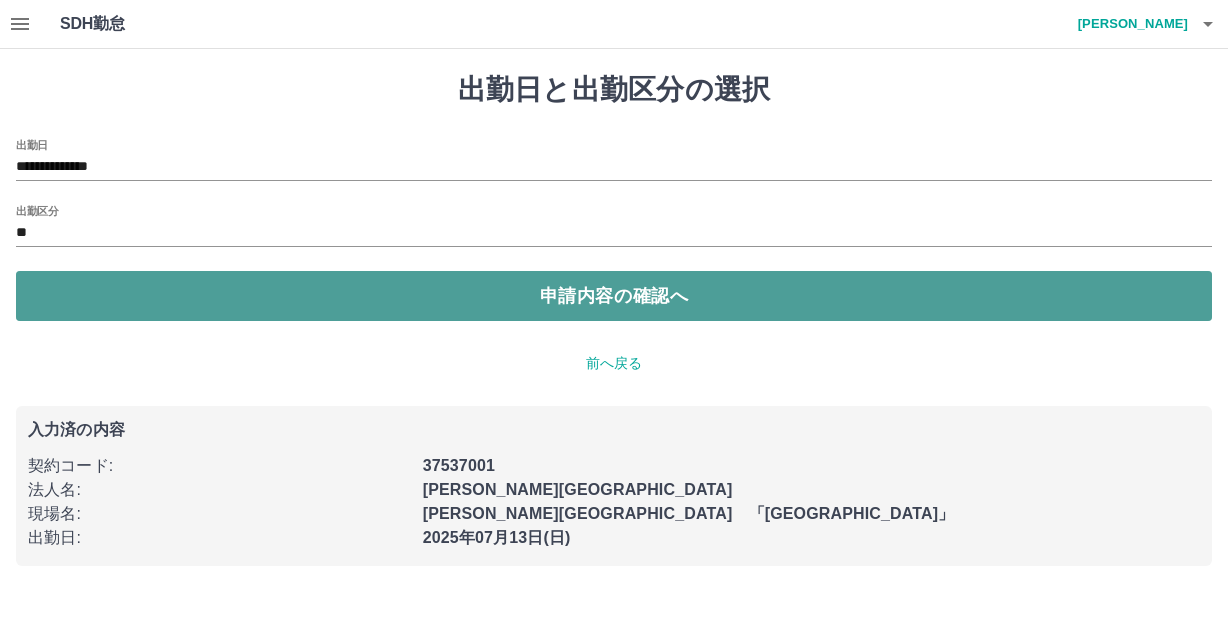 click on "申請内容の確認へ" at bounding box center (614, 296) 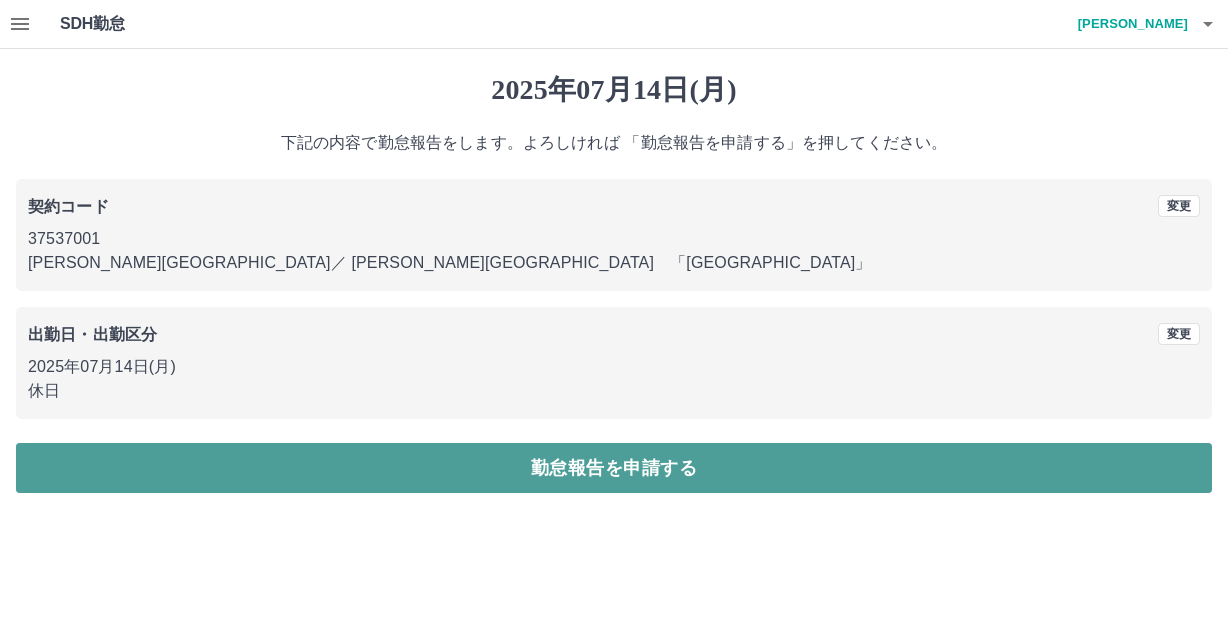 click on "勤怠報告を申請する" at bounding box center [614, 468] 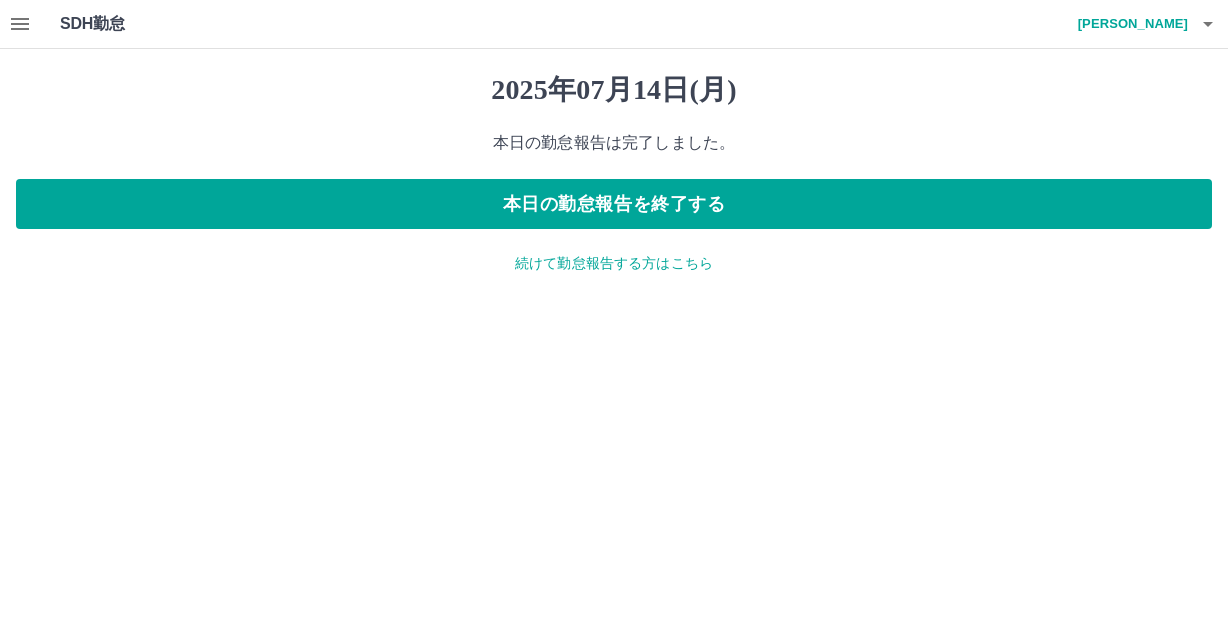 click on "続けて勤怠報告する方はこちら" at bounding box center [614, 263] 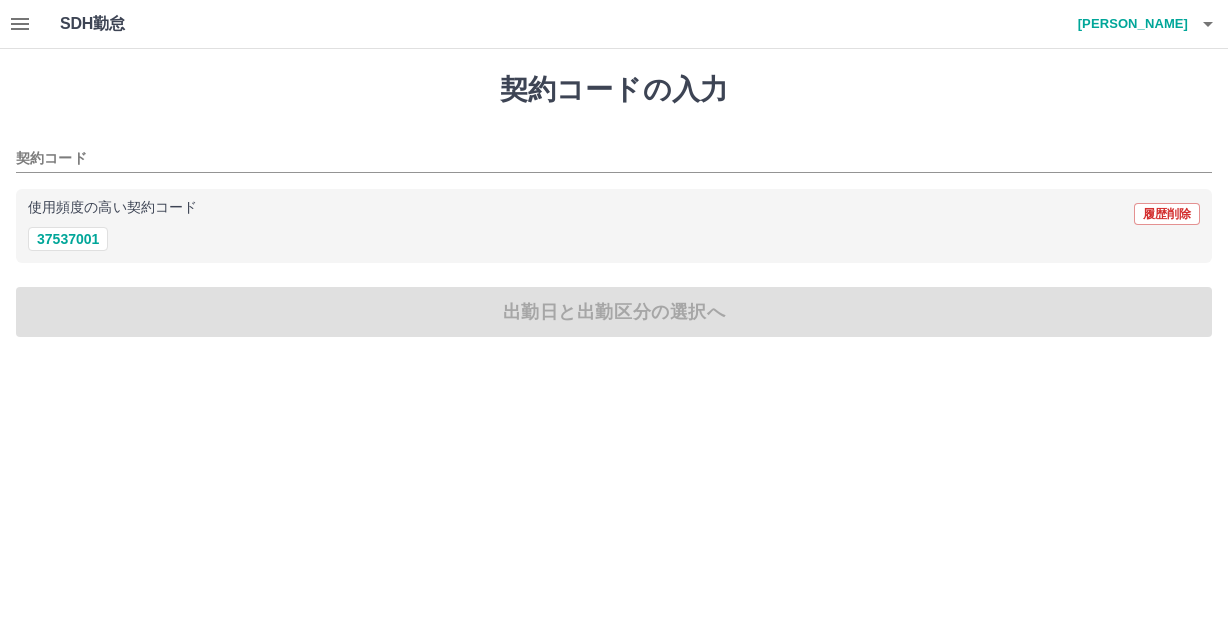 click 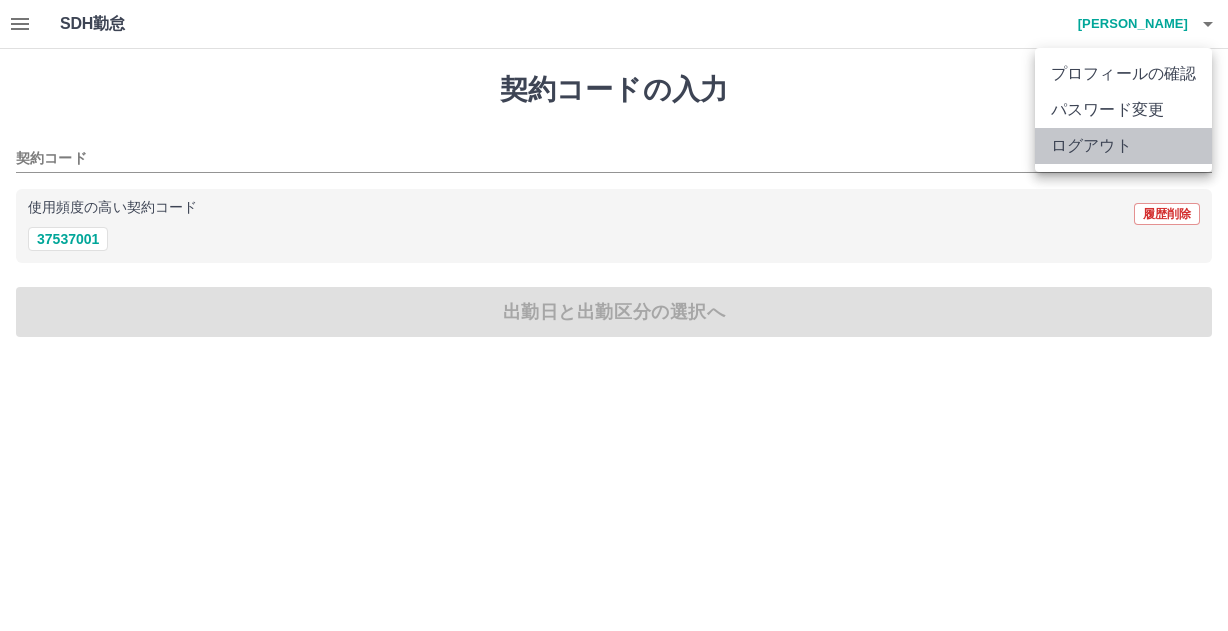 click on "ログアウト" at bounding box center [1123, 146] 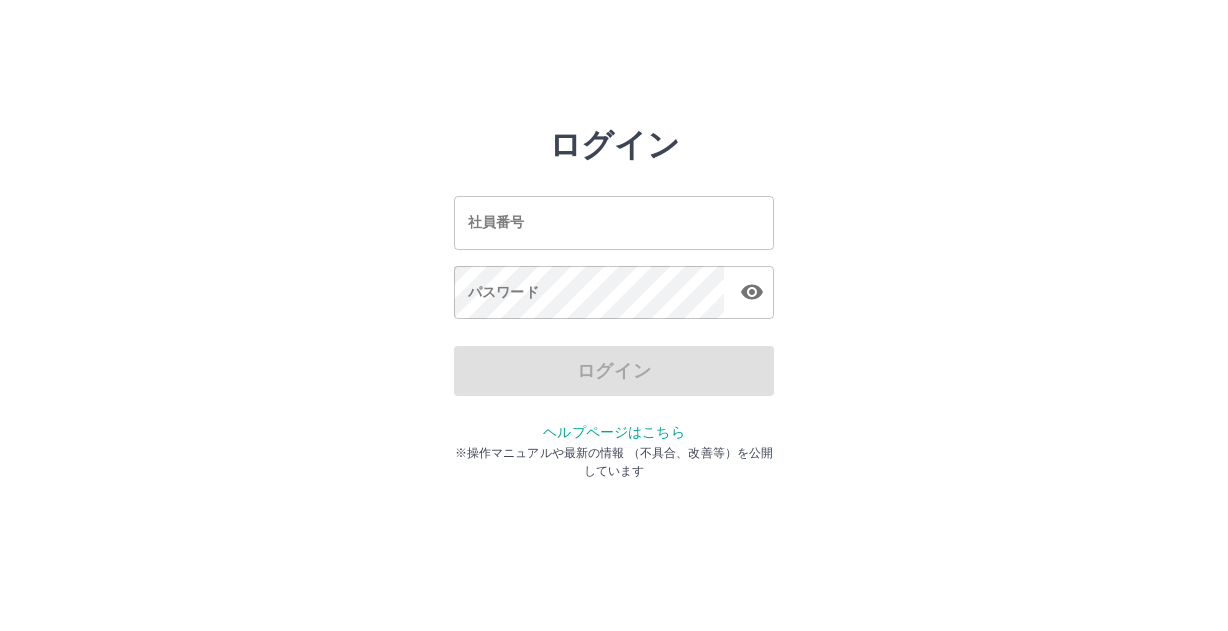 scroll, scrollTop: 0, scrollLeft: 0, axis: both 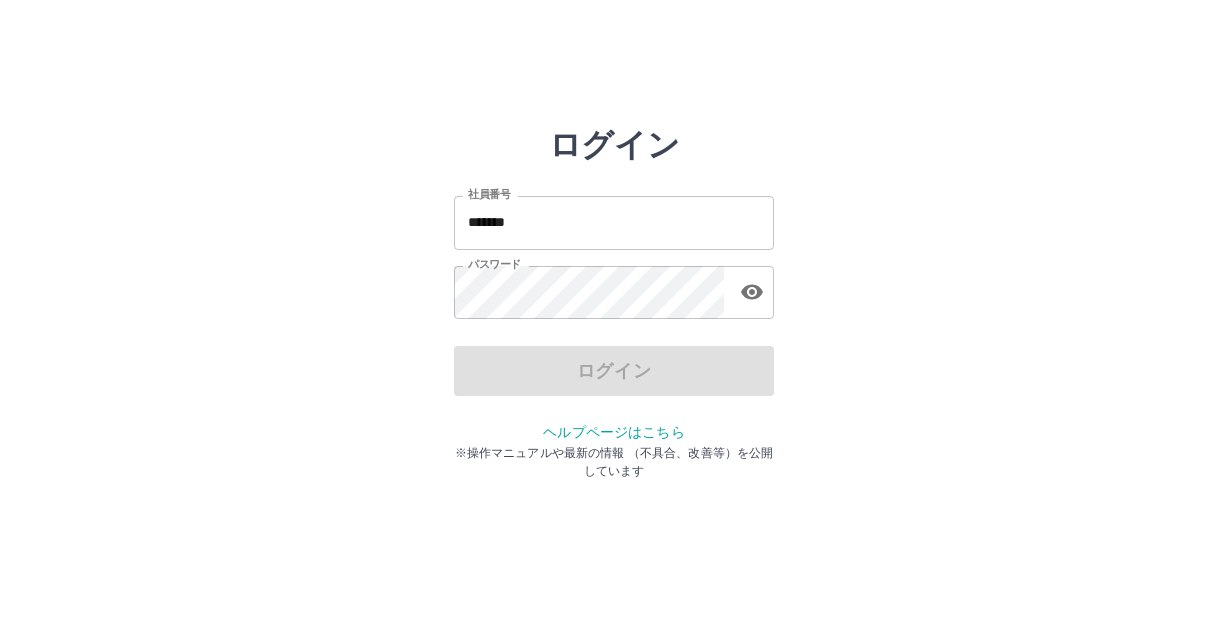click on "*******" at bounding box center [614, 222] 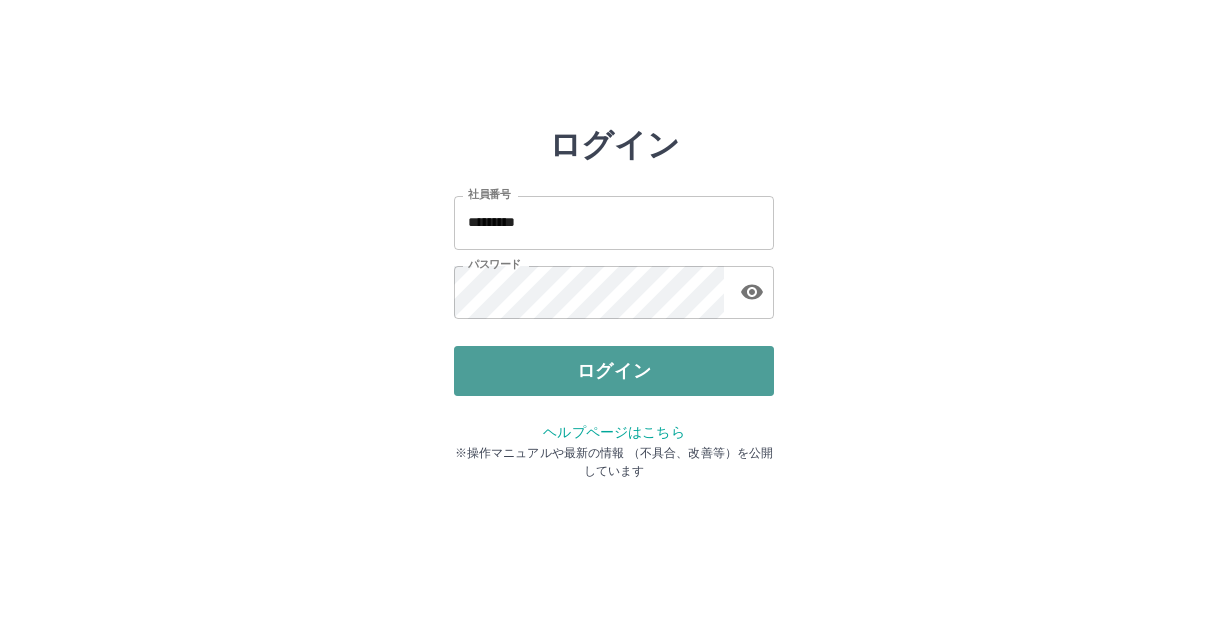 click on "ログイン" at bounding box center (614, 371) 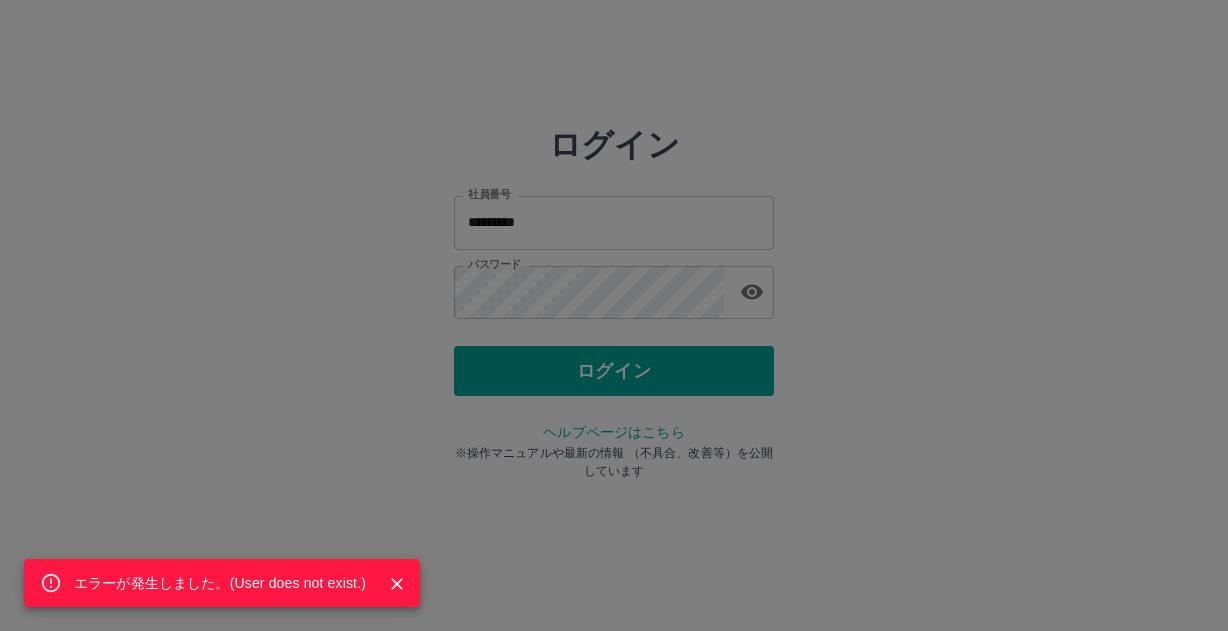 click on "エラーが発生しました。( User does not exist. )" at bounding box center (614, 315) 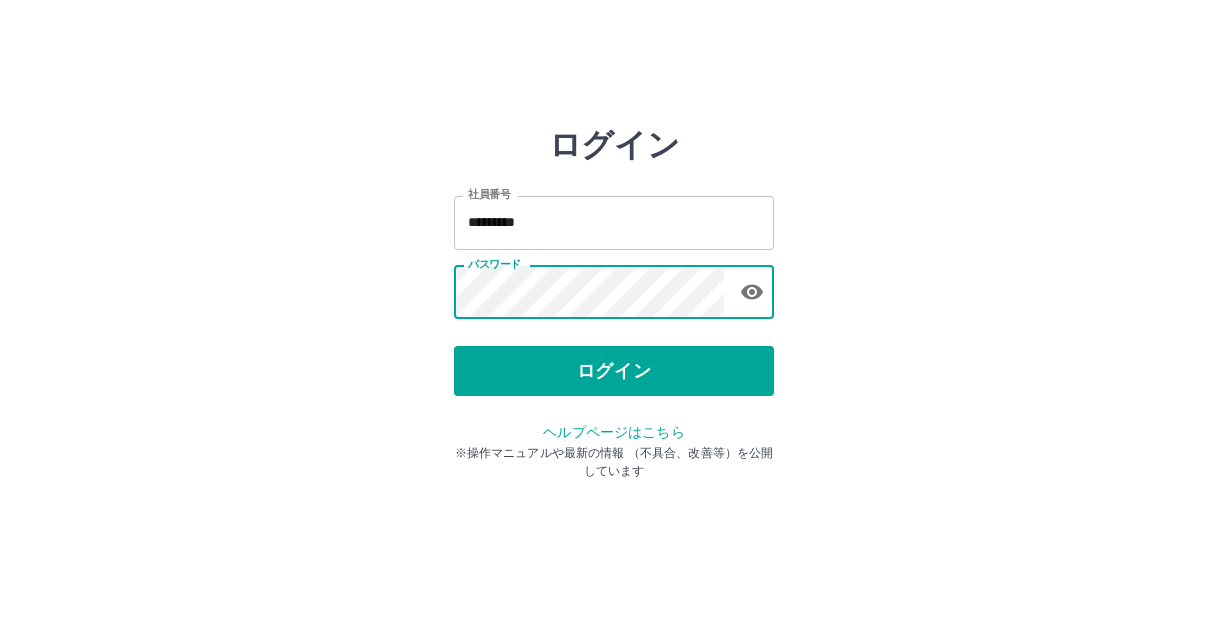 click on "*********" at bounding box center [614, 222] 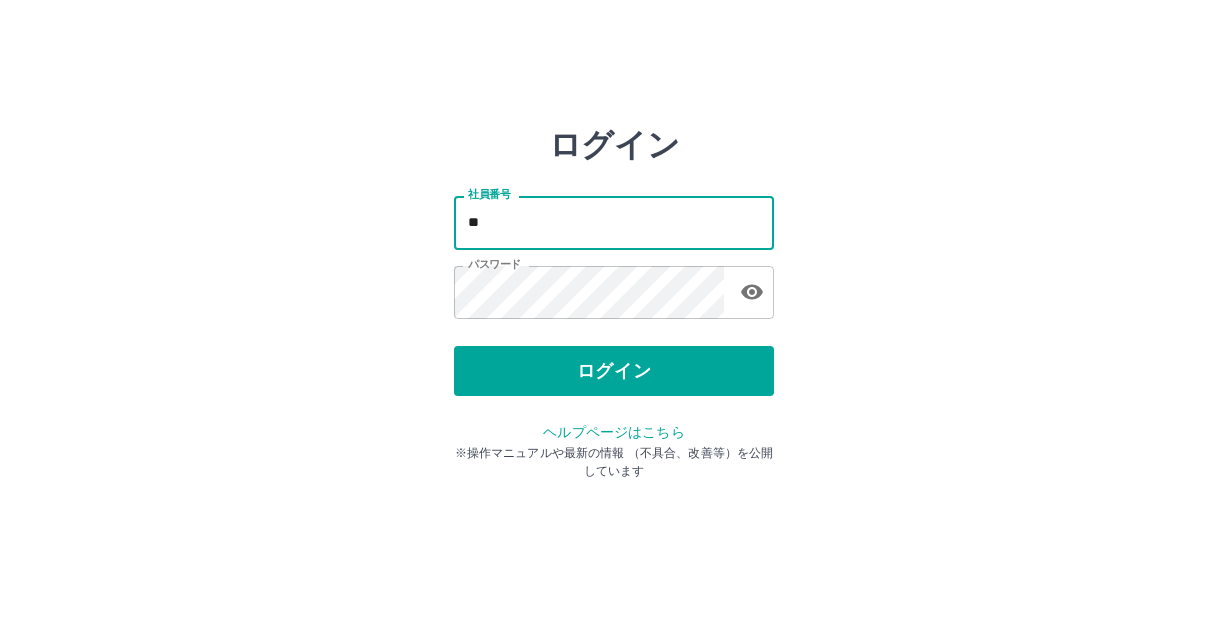 type on "*" 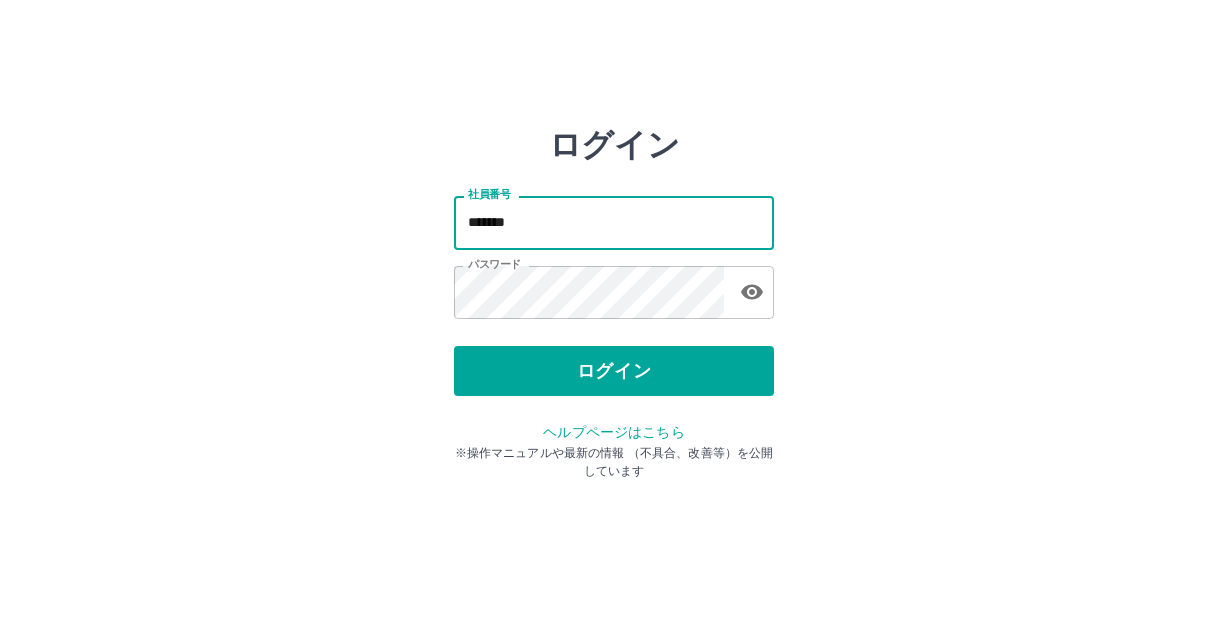 type on "*******" 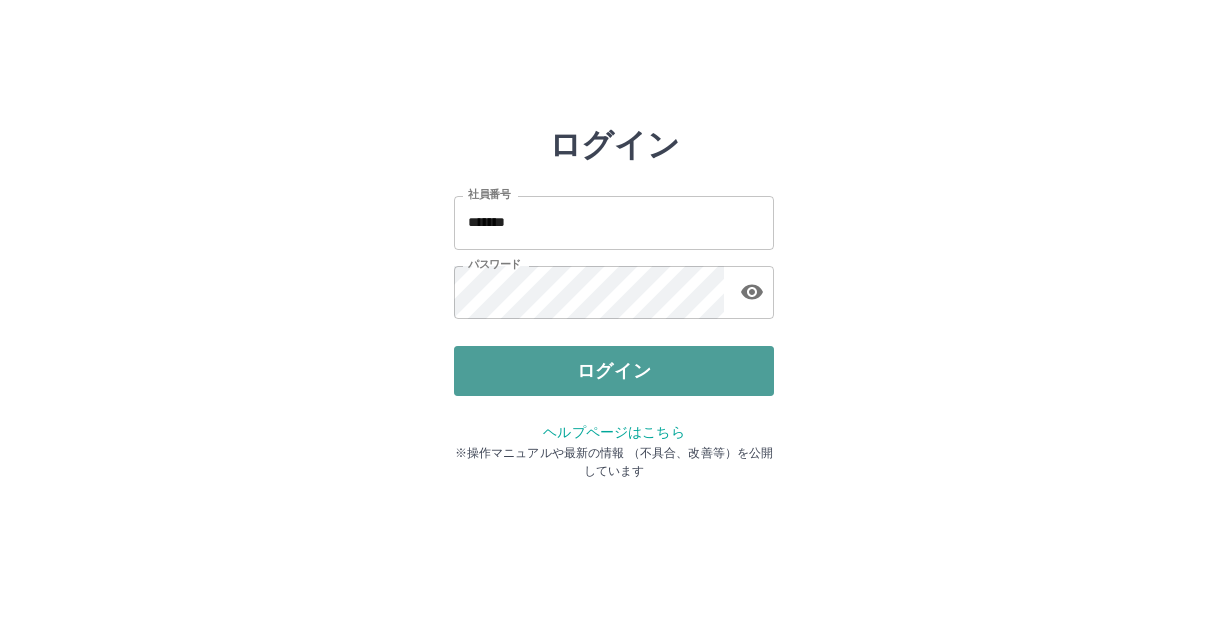 click on "ログイン" at bounding box center [614, 371] 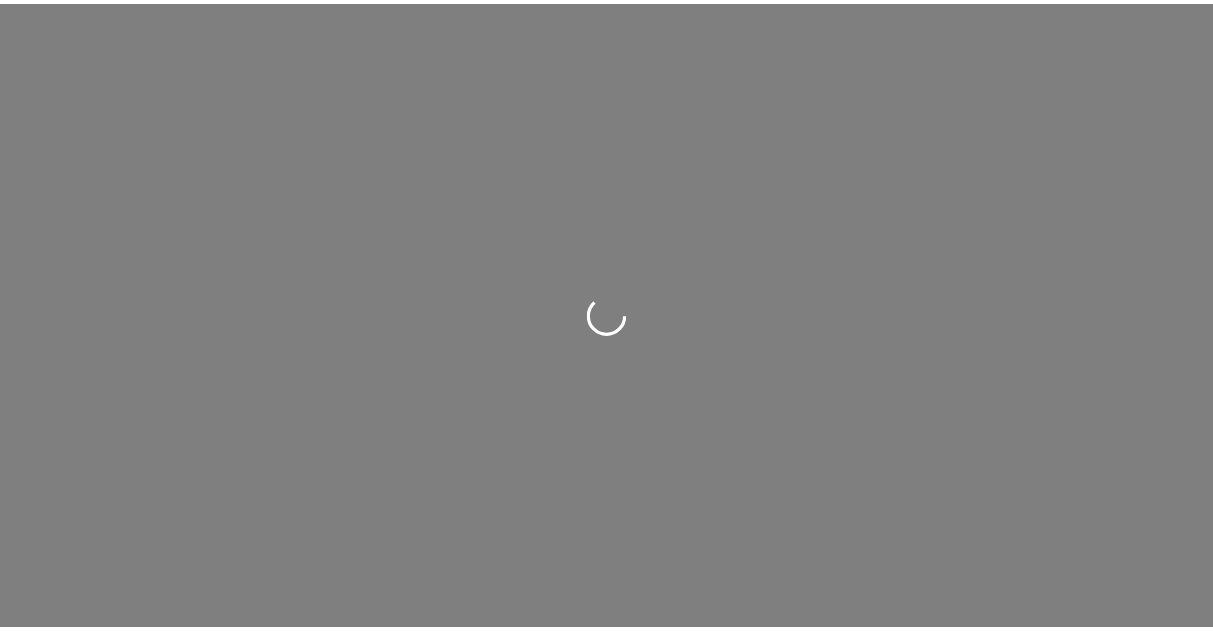 scroll, scrollTop: 0, scrollLeft: 0, axis: both 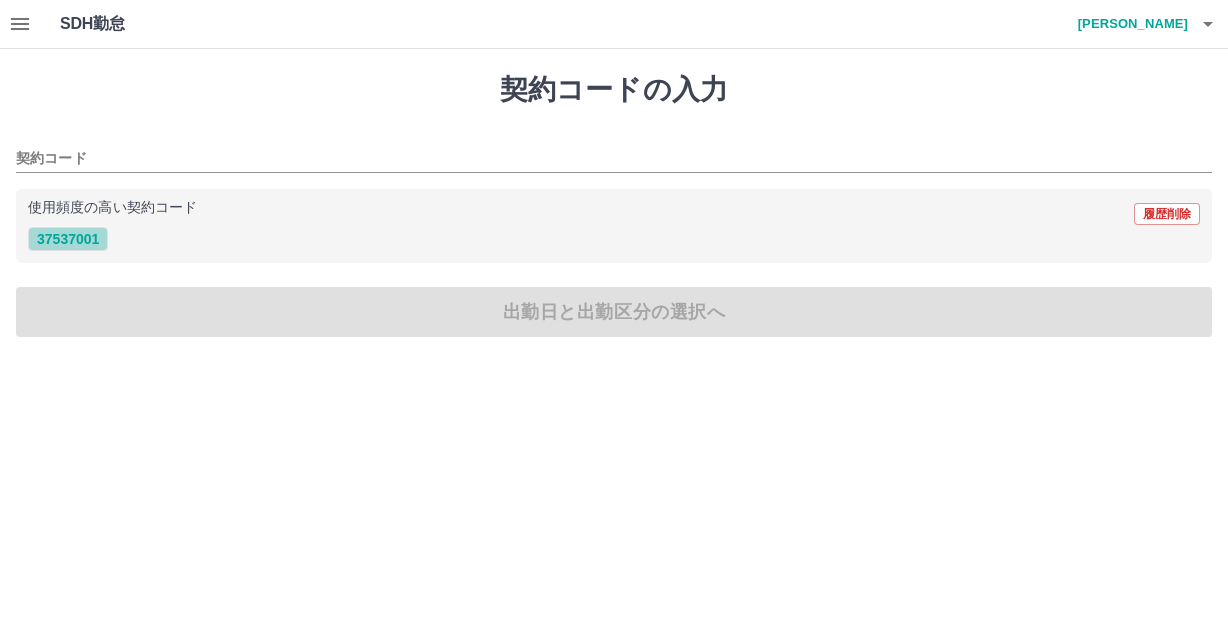 click on "37537001" at bounding box center (68, 239) 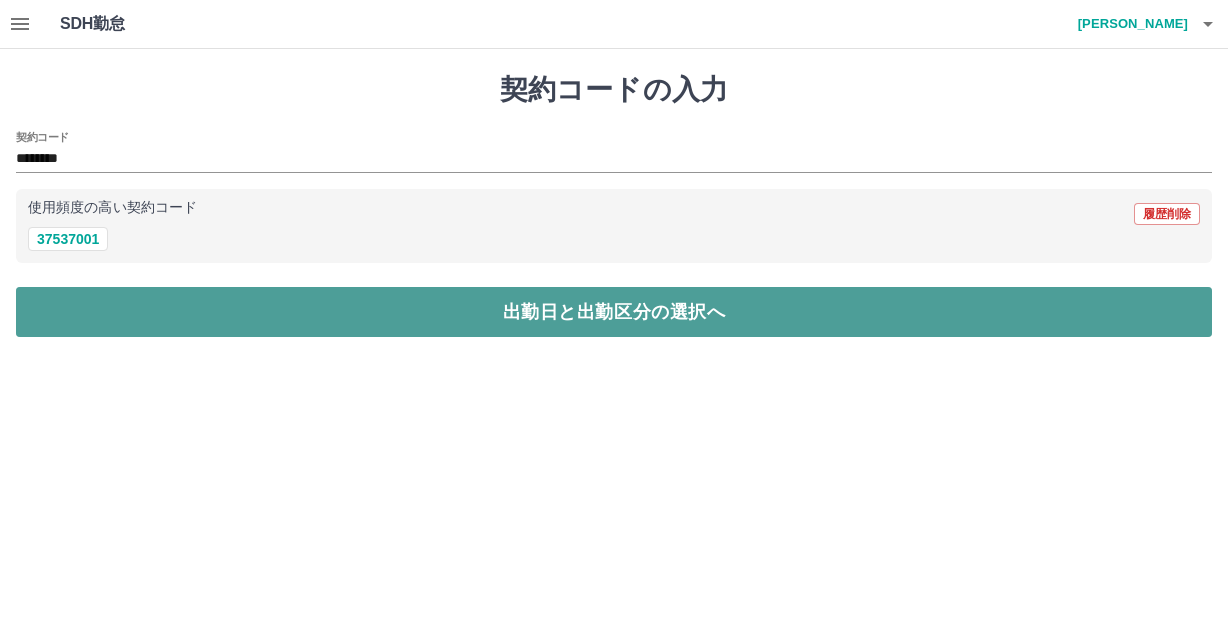 click on "出勤日と出勤区分の選択へ" at bounding box center (614, 312) 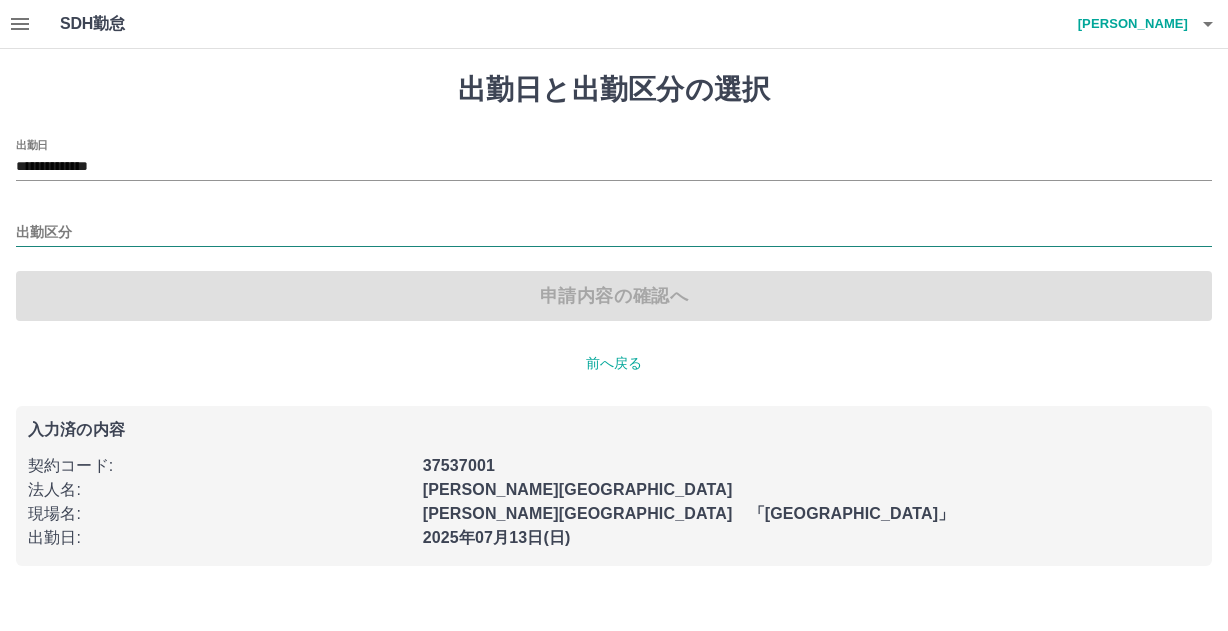 click on "出勤区分" at bounding box center (614, 233) 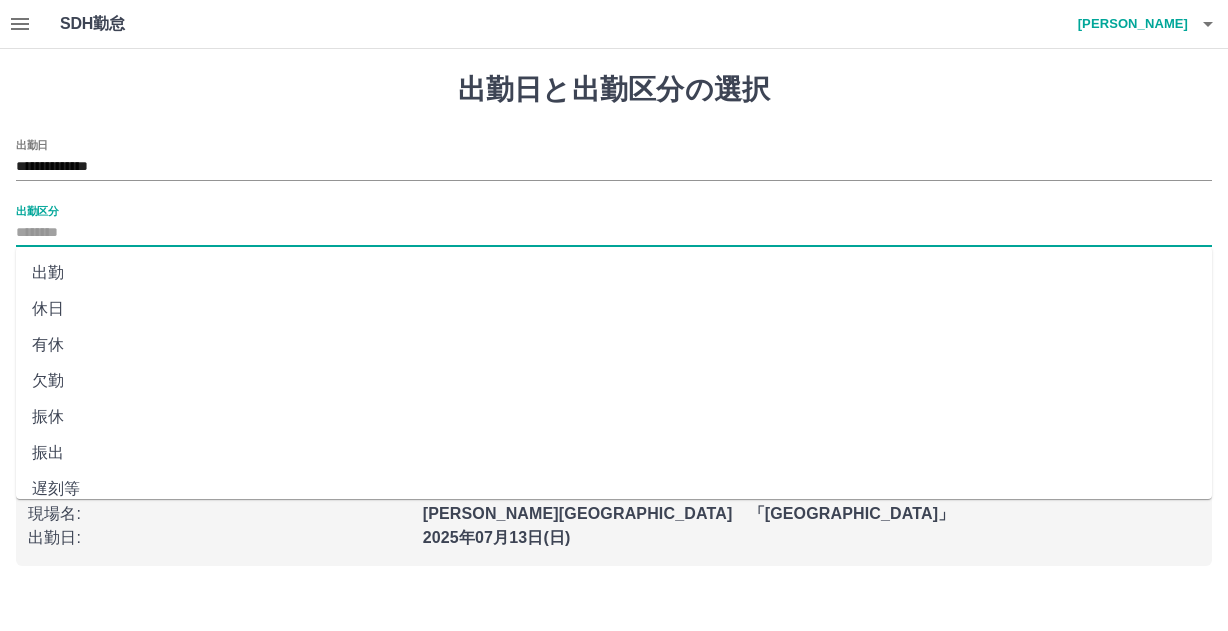 click on "出勤" at bounding box center (614, 273) 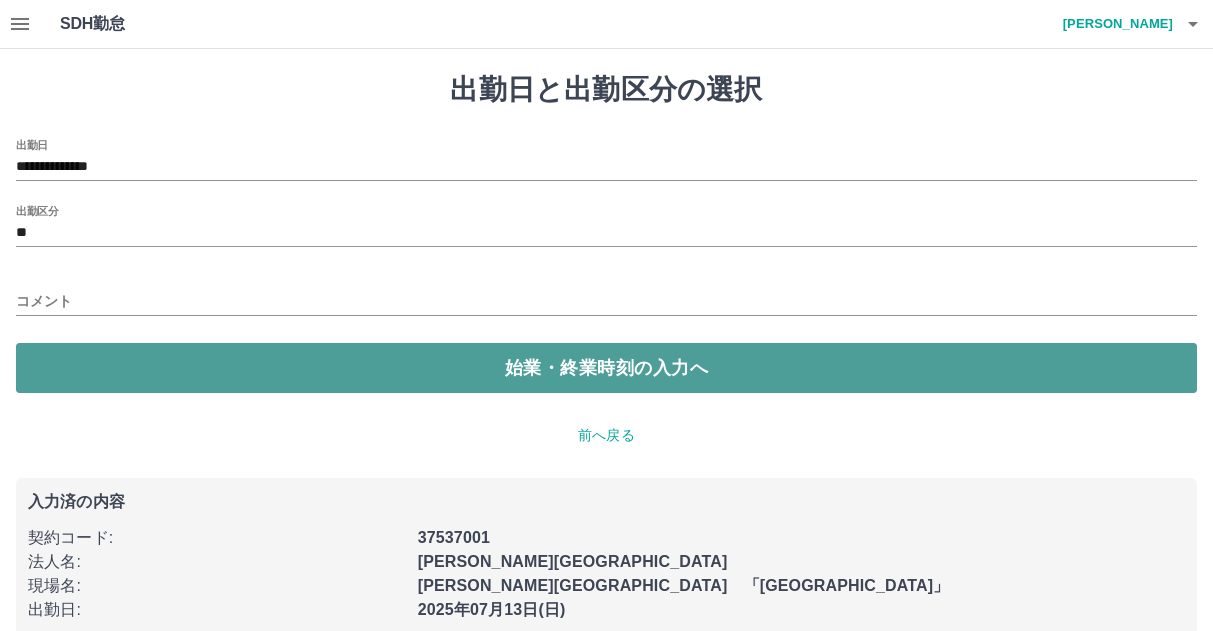 click on "始業・終業時刻の入力へ" at bounding box center [606, 368] 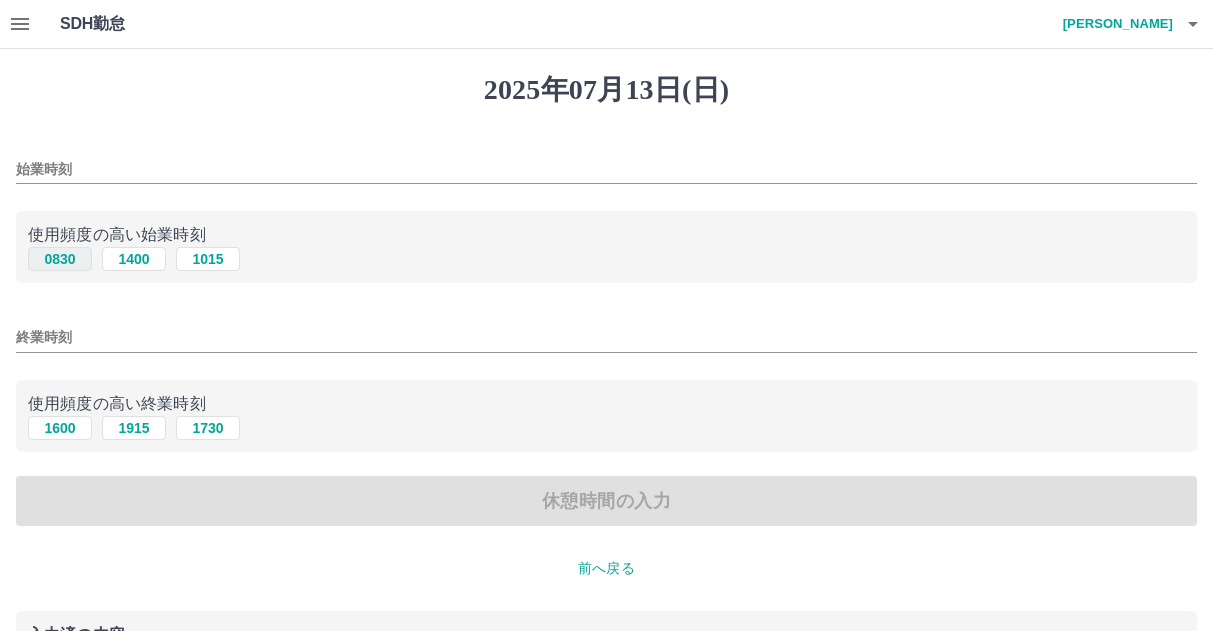 click on "0830" at bounding box center [60, 259] 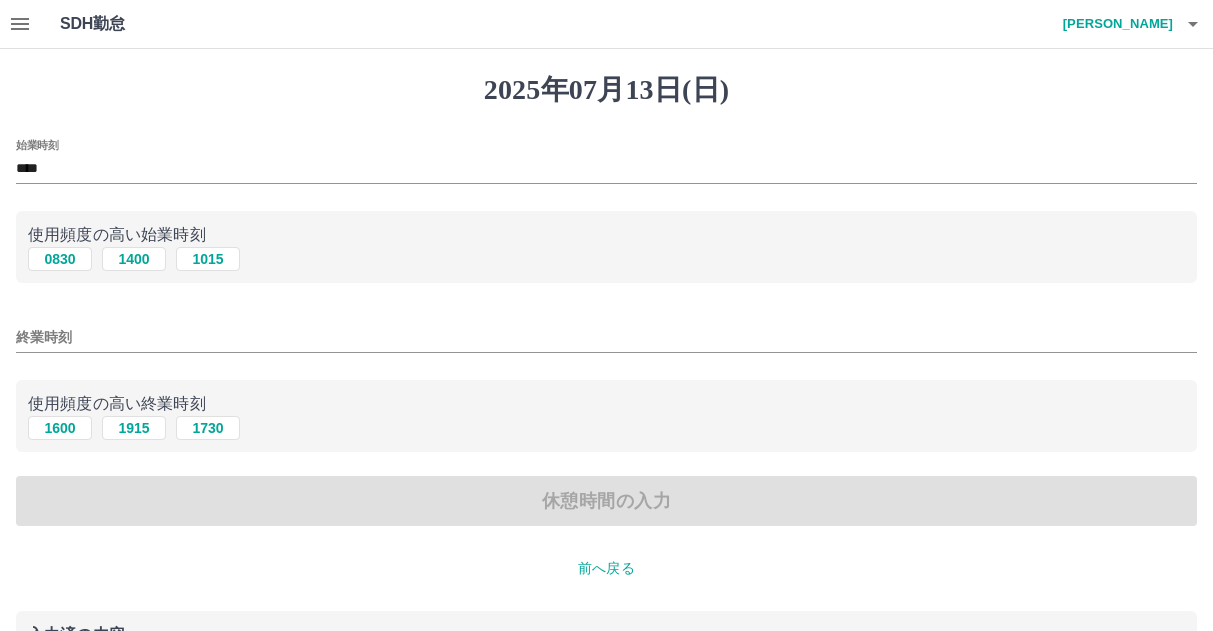 click on "終業時刻" at bounding box center (606, 337) 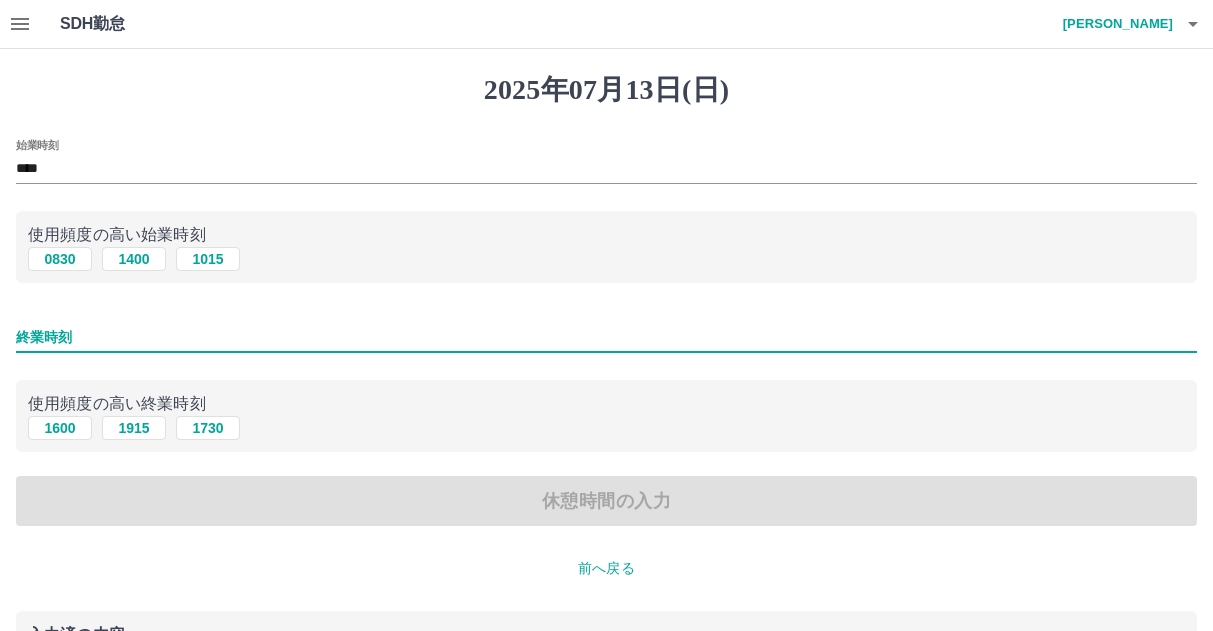 type on "****" 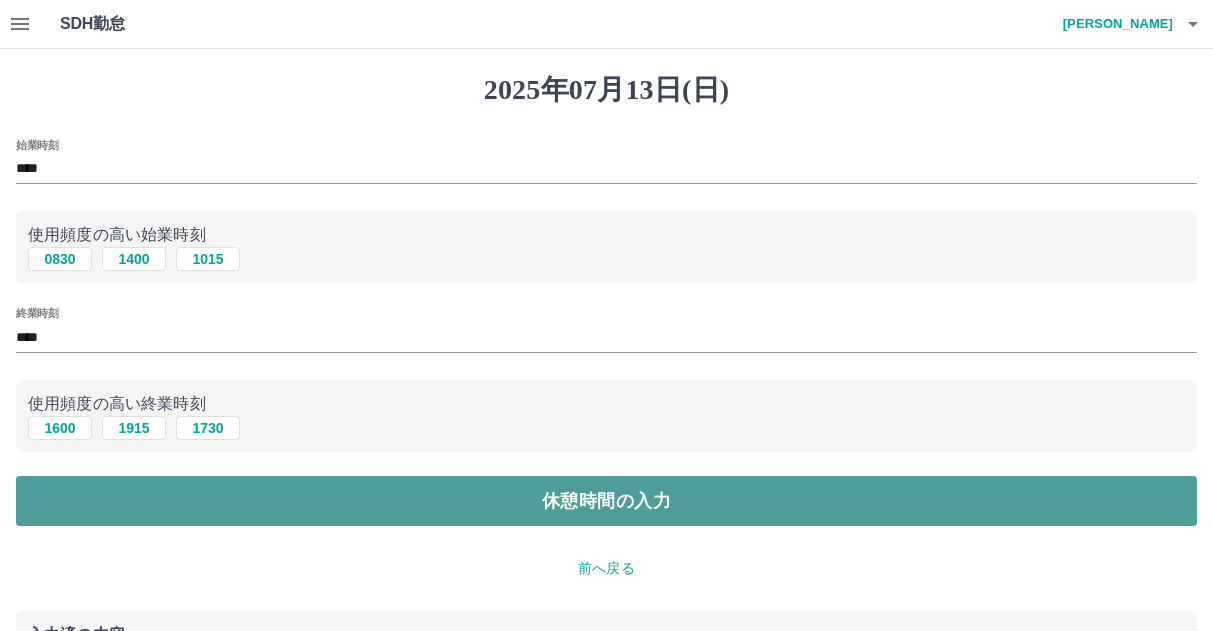 click on "休憩時間の入力" at bounding box center (606, 501) 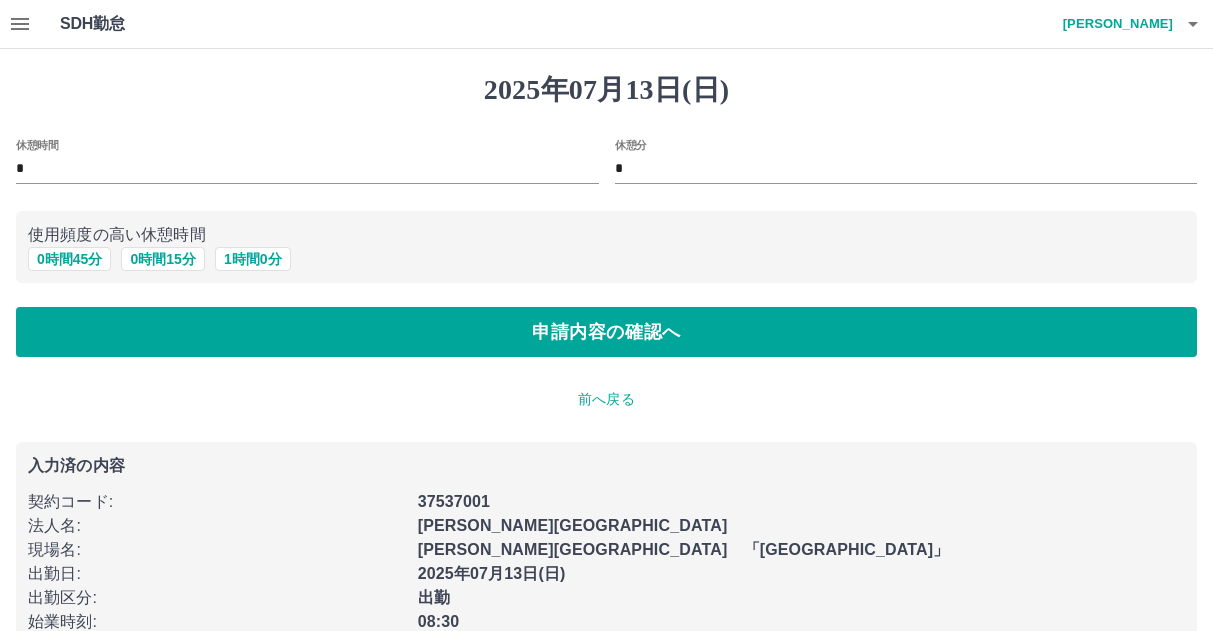 click on "*" at bounding box center [307, 169] 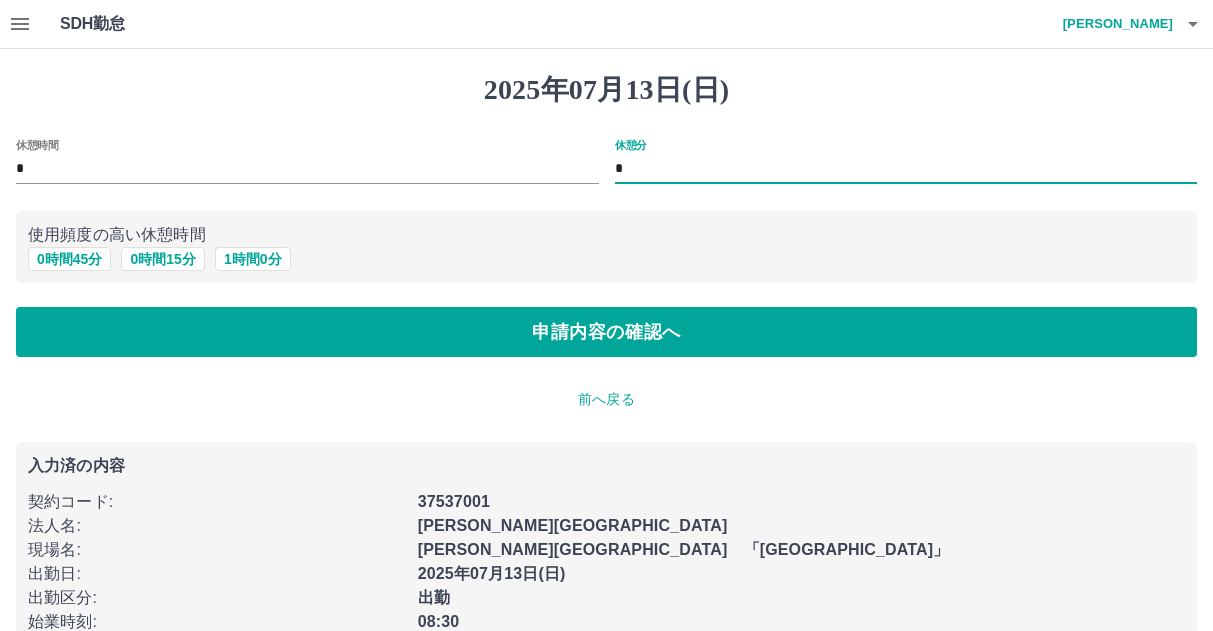 click on "*" at bounding box center (906, 169) 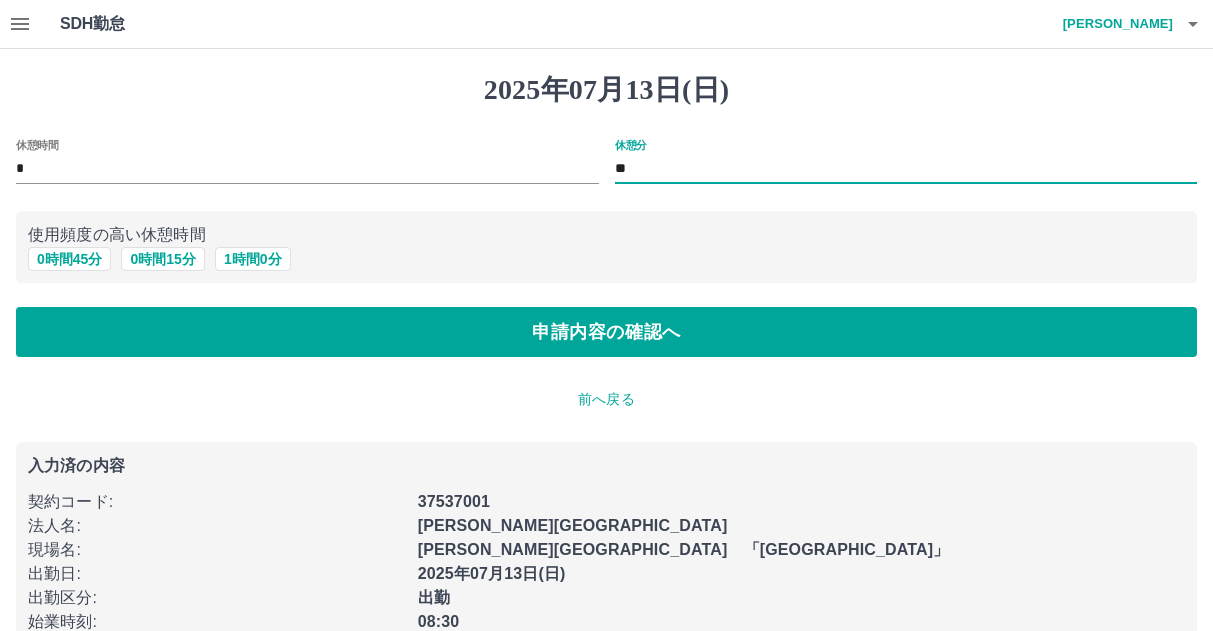 type on "**" 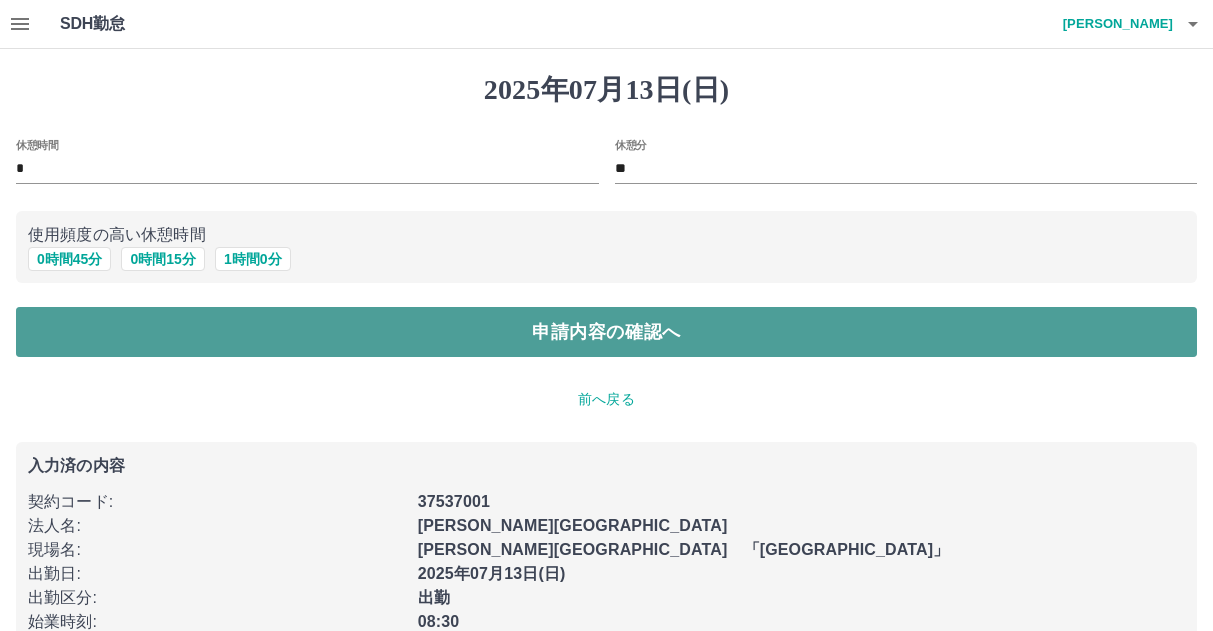 click on "申請内容の確認へ" at bounding box center [606, 332] 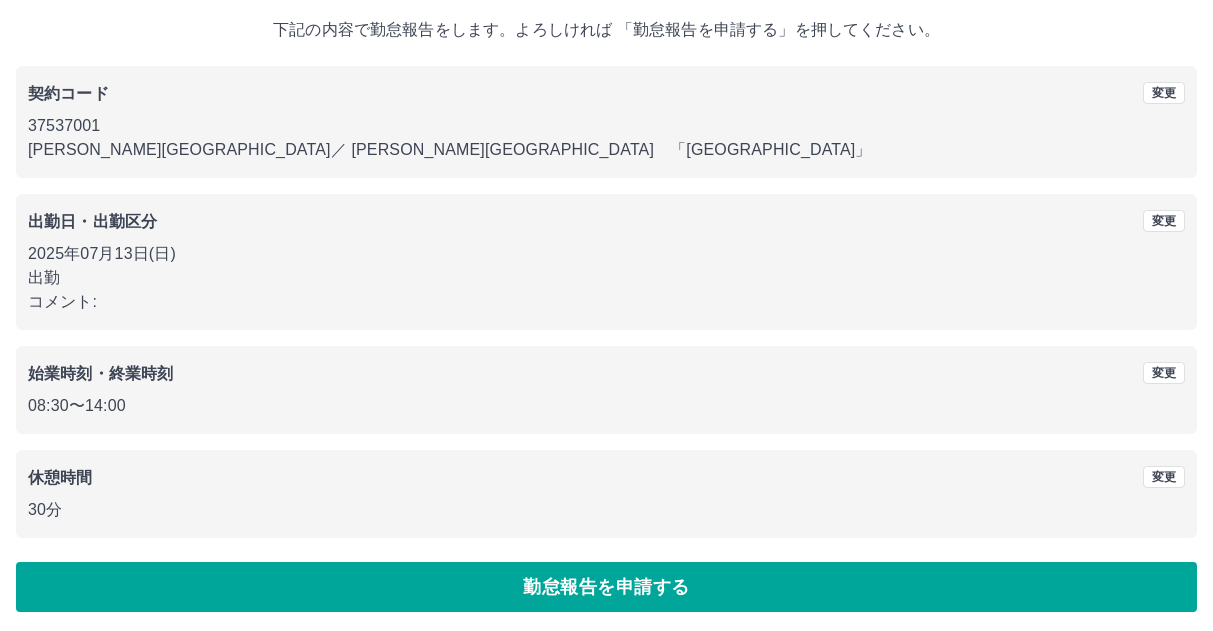 scroll, scrollTop: 118, scrollLeft: 0, axis: vertical 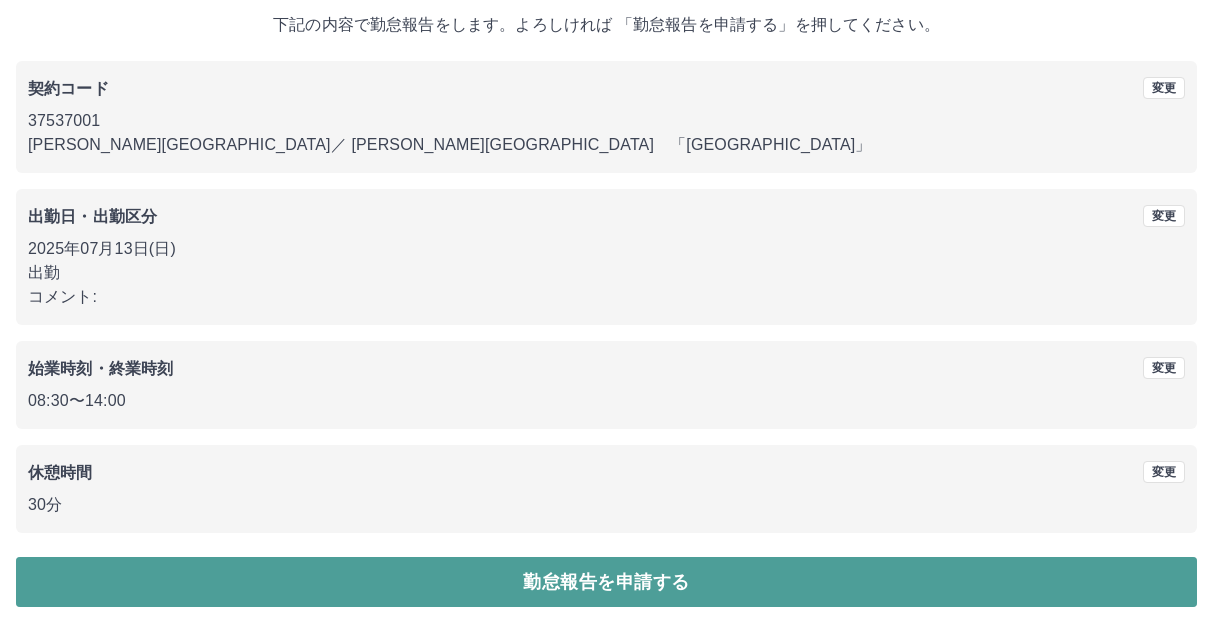 click on "勤怠報告を申請する" at bounding box center (606, 582) 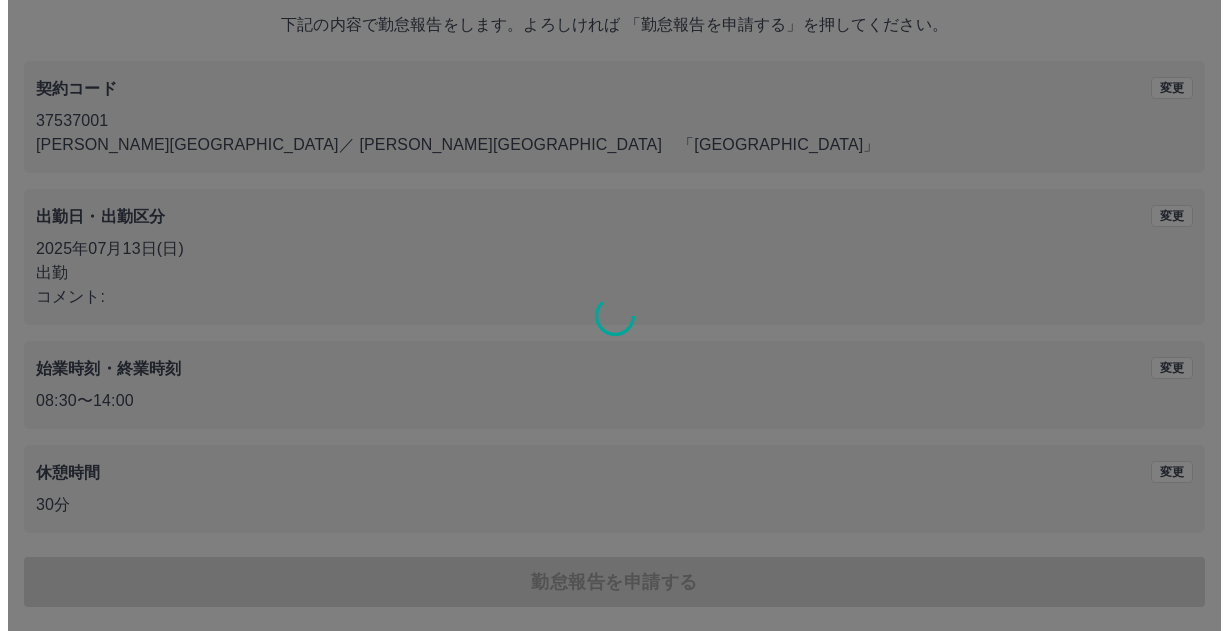 scroll, scrollTop: 0, scrollLeft: 0, axis: both 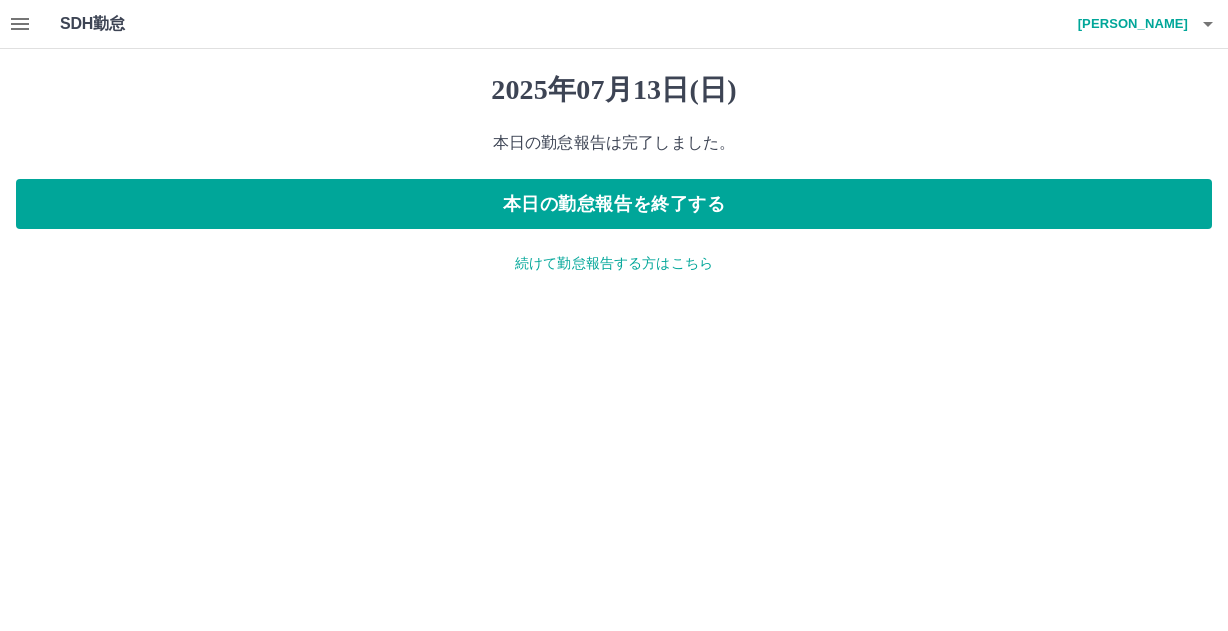 click on "続けて勤怠報告する方はこちら" at bounding box center [614, 263] 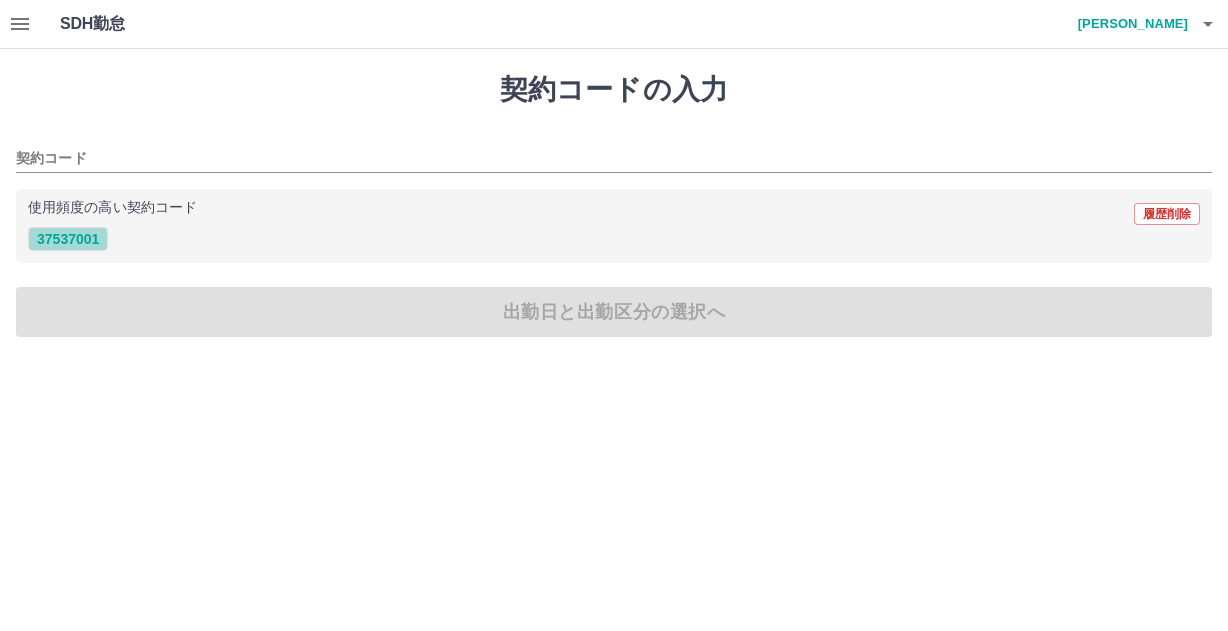 click on "37537001" at bounding box center (68, 239) 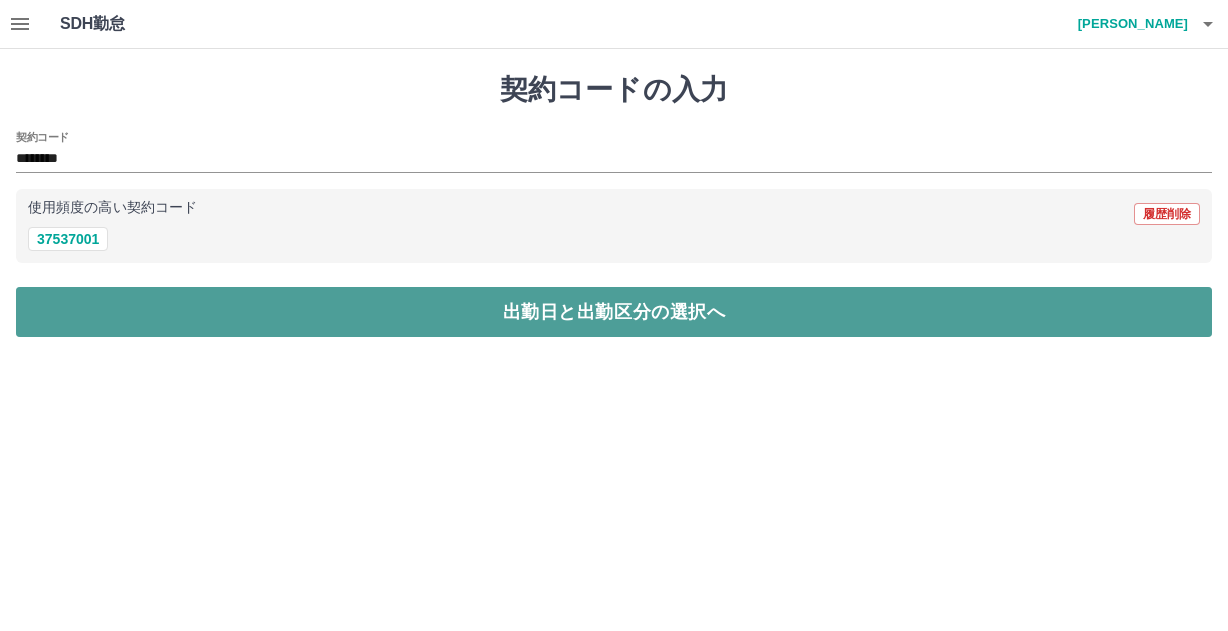 click on "出勤日と出勤区分の選択へ" at bounding box center (614, 312) 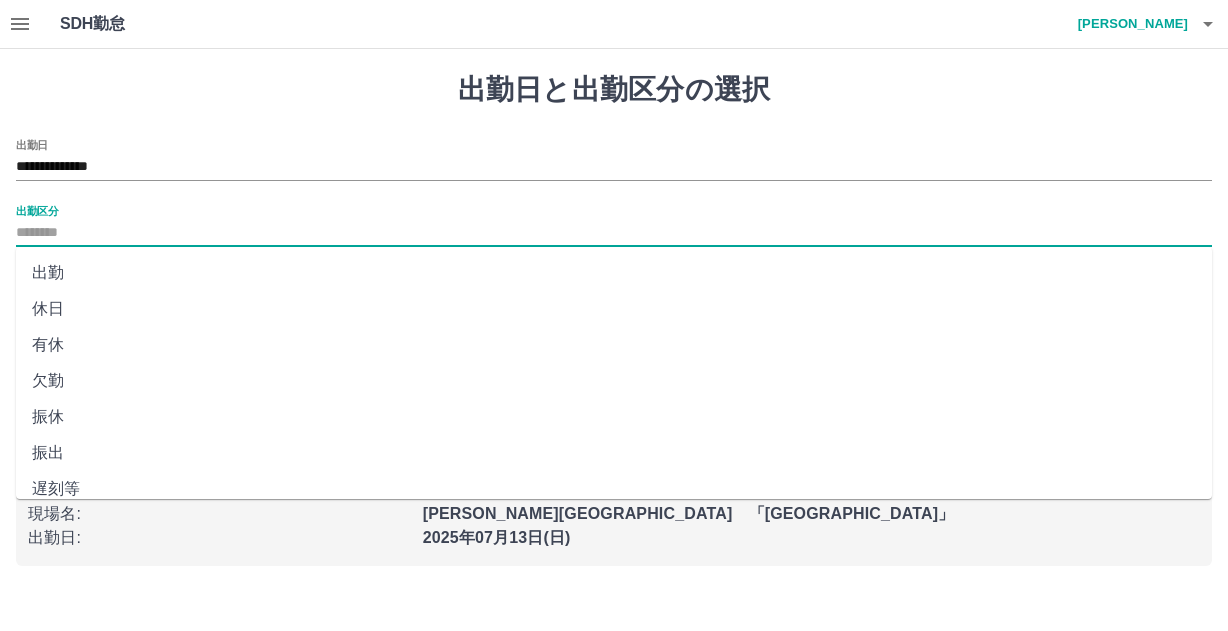 click on "出勤区分" at bounding box center [614, 233] 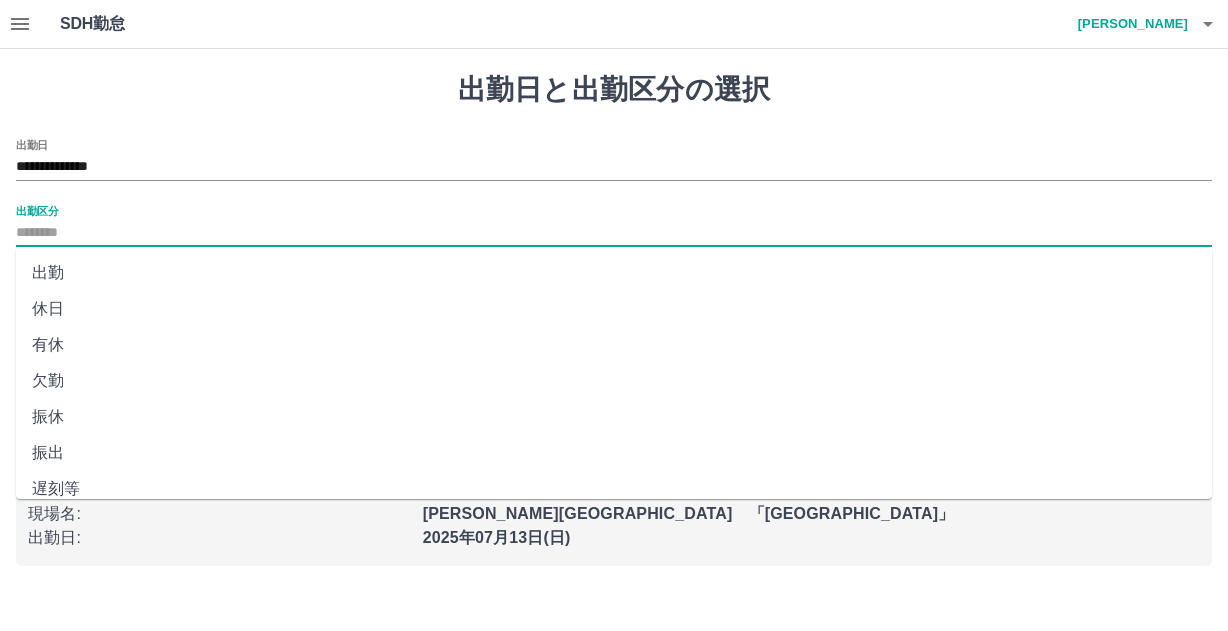 click on "休日" at bounding box center (614, 309) 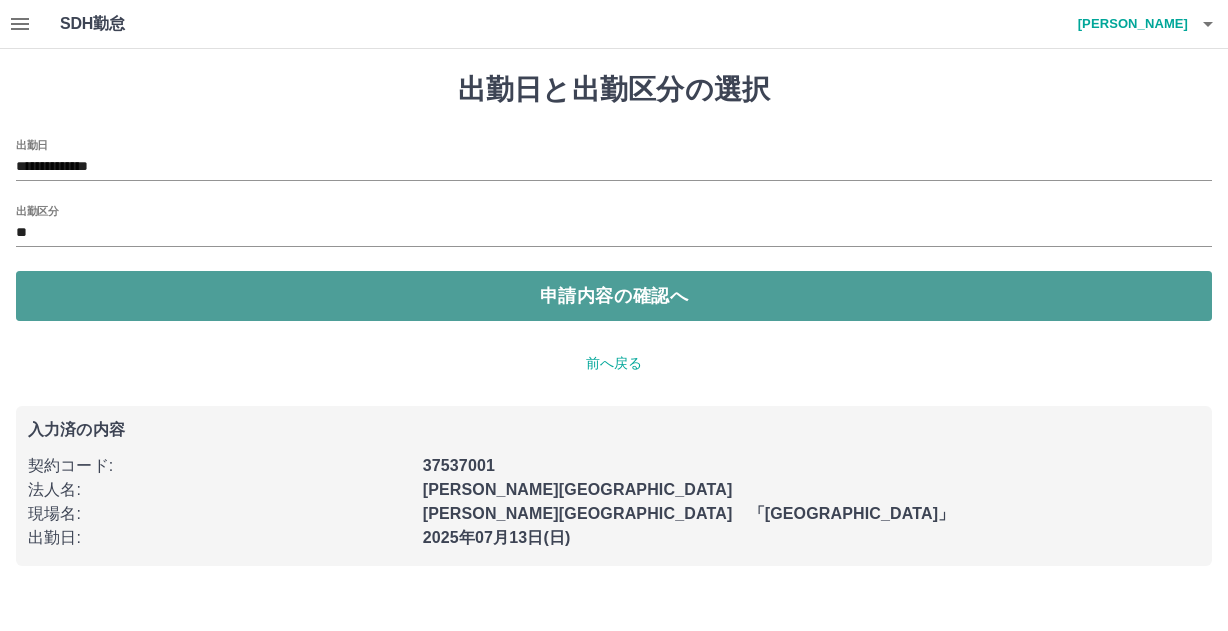 click on "申請内容の確認へ" at bounding box center (614, 296) 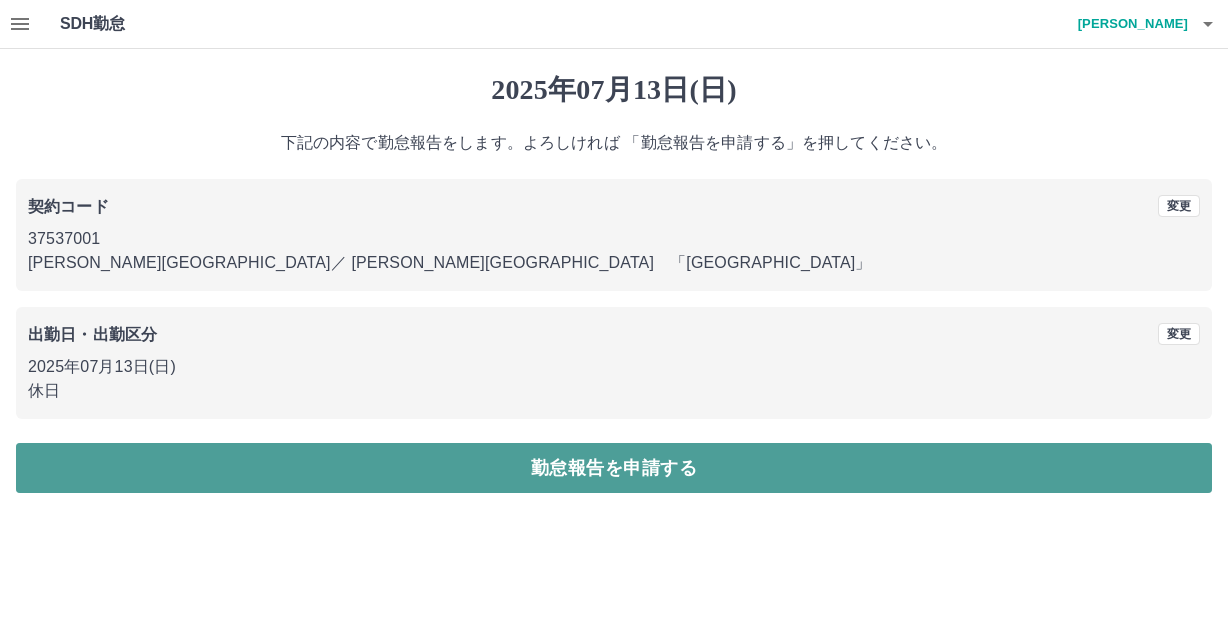 click on "勤怠報告を申請する" at bounding box center (614, 468) 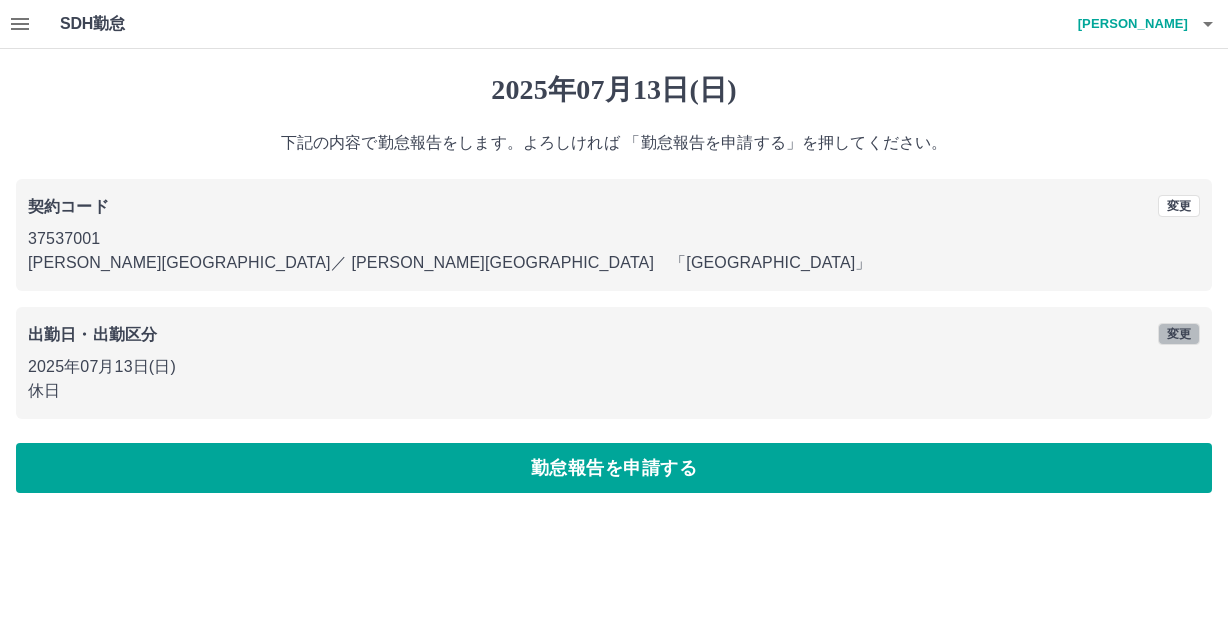 click on "変更" at bounding box center [1179, 334] 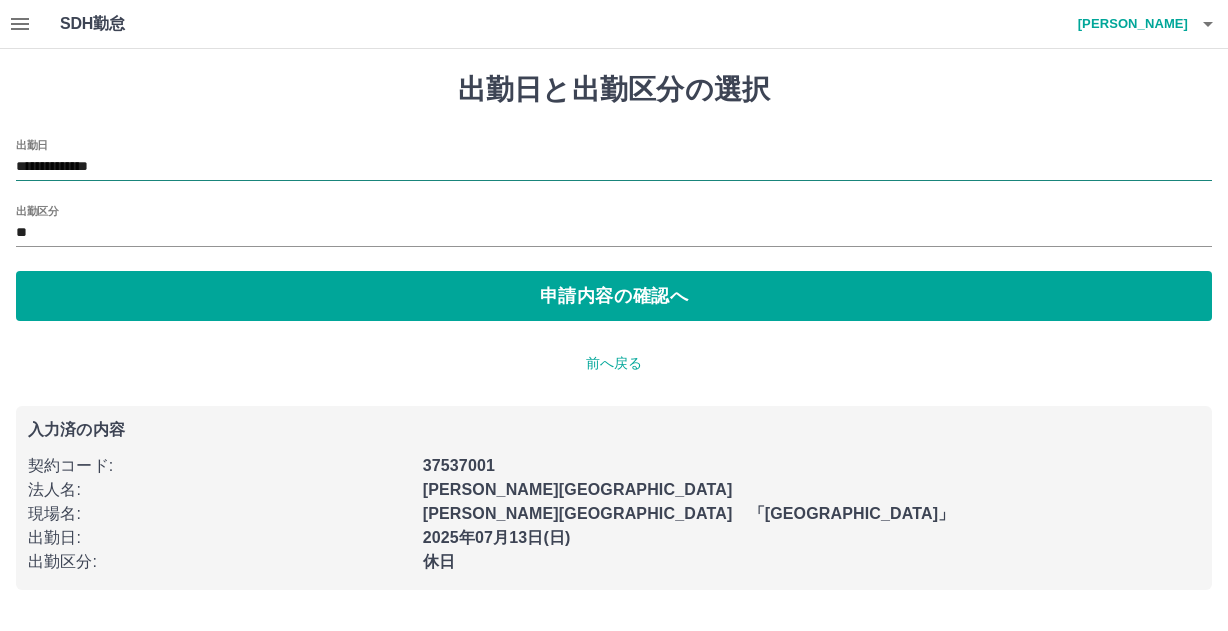 click on "**********" at bounding box center [614, 167] 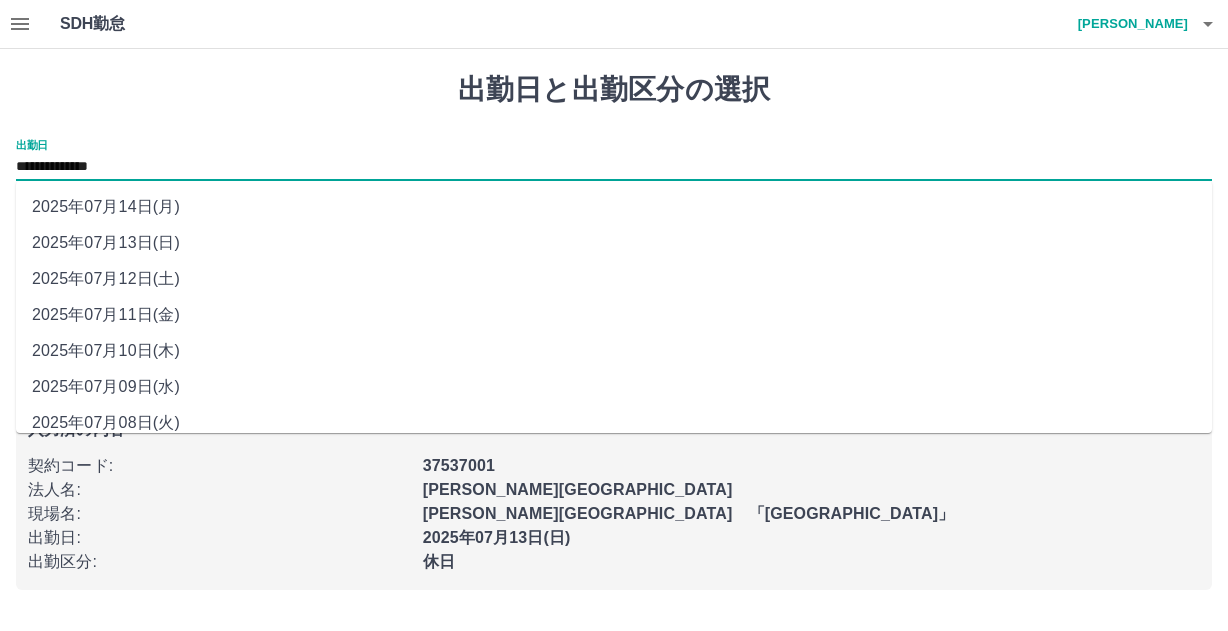 drag, startPoint x: 174, startPoint y: 161, endPoint x: 138, endPoint y: 202, distance: 54.56189 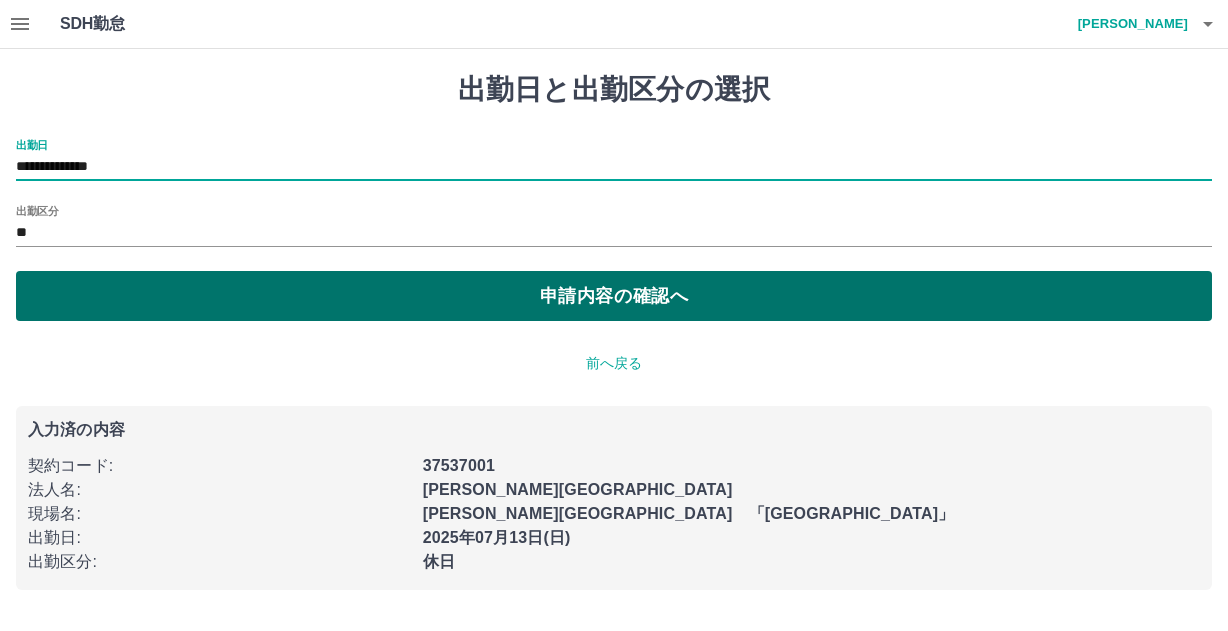 click on "申請内容の確認へ" at bounding box center (614, 296) 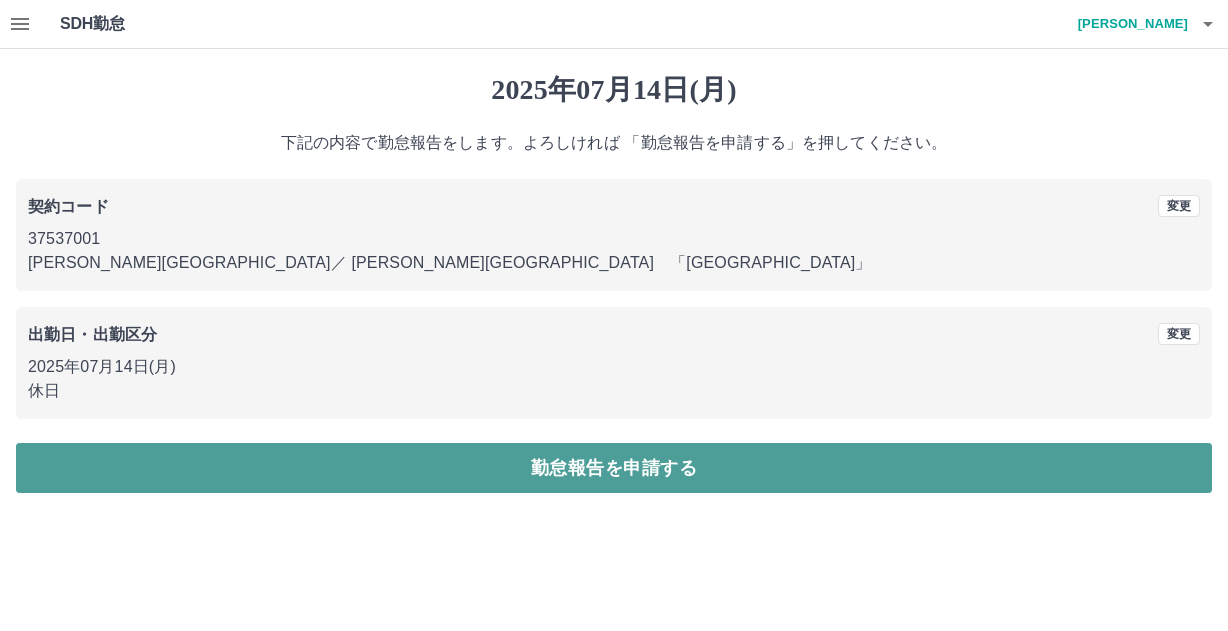 click on "勤怠報告を申請する" at bounding box center (614, 468) 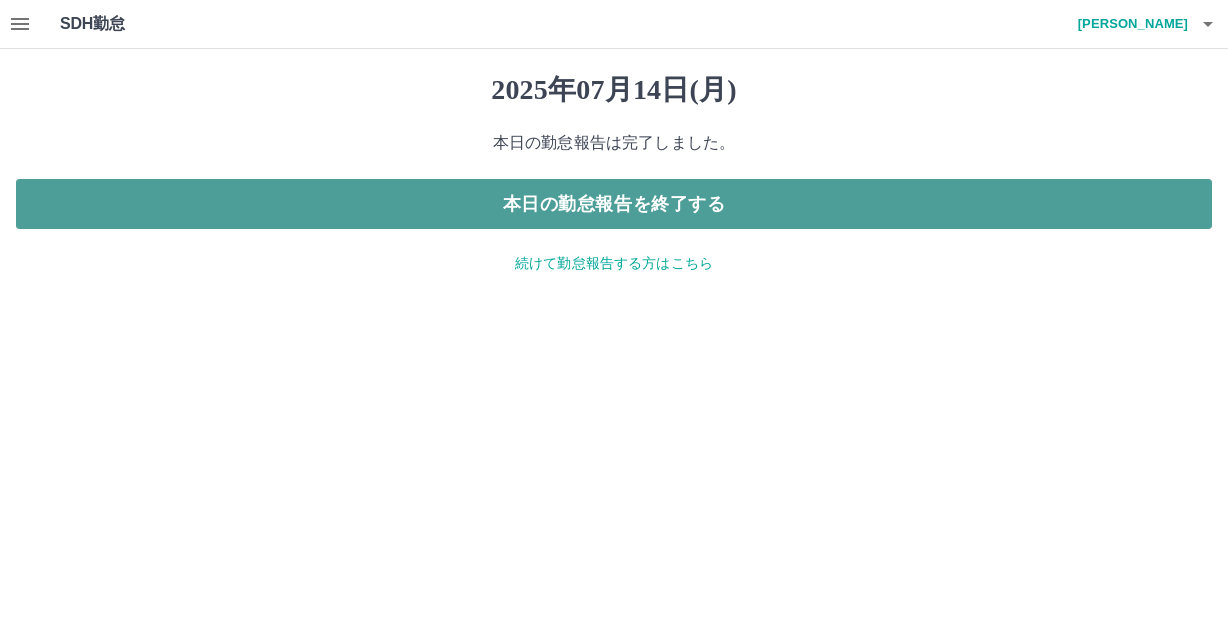 click on "本日の勤怠報告を終了する" at bounding box center [614, 204] 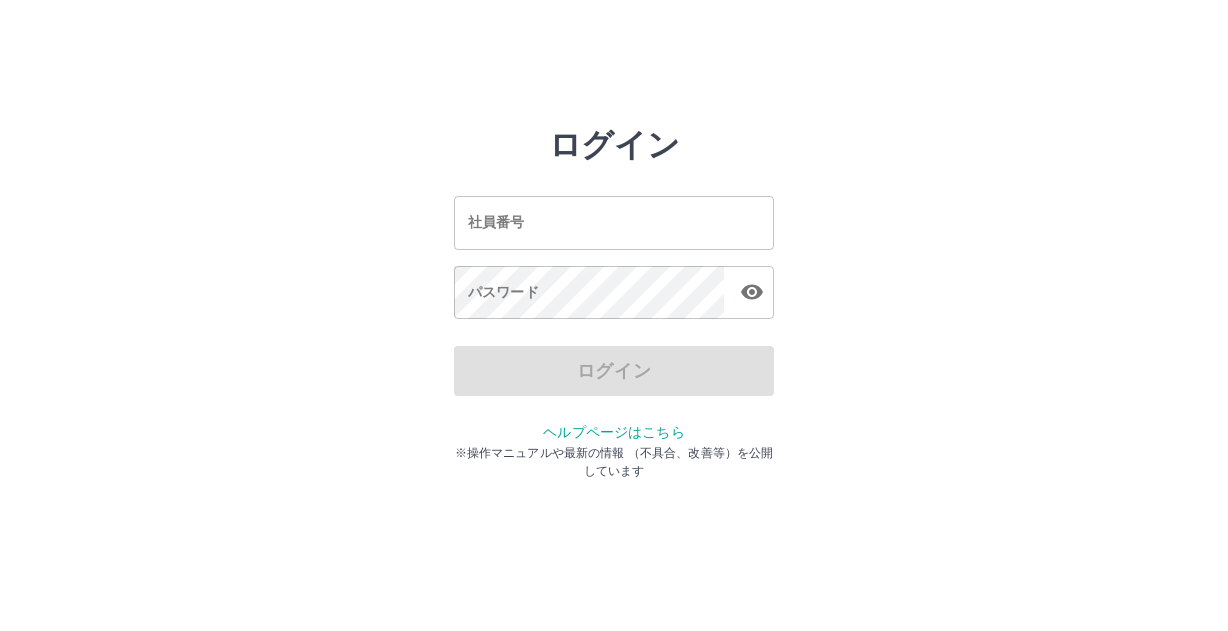 scroll, scrollTop: 0, scrollLeft: 0, axis: both 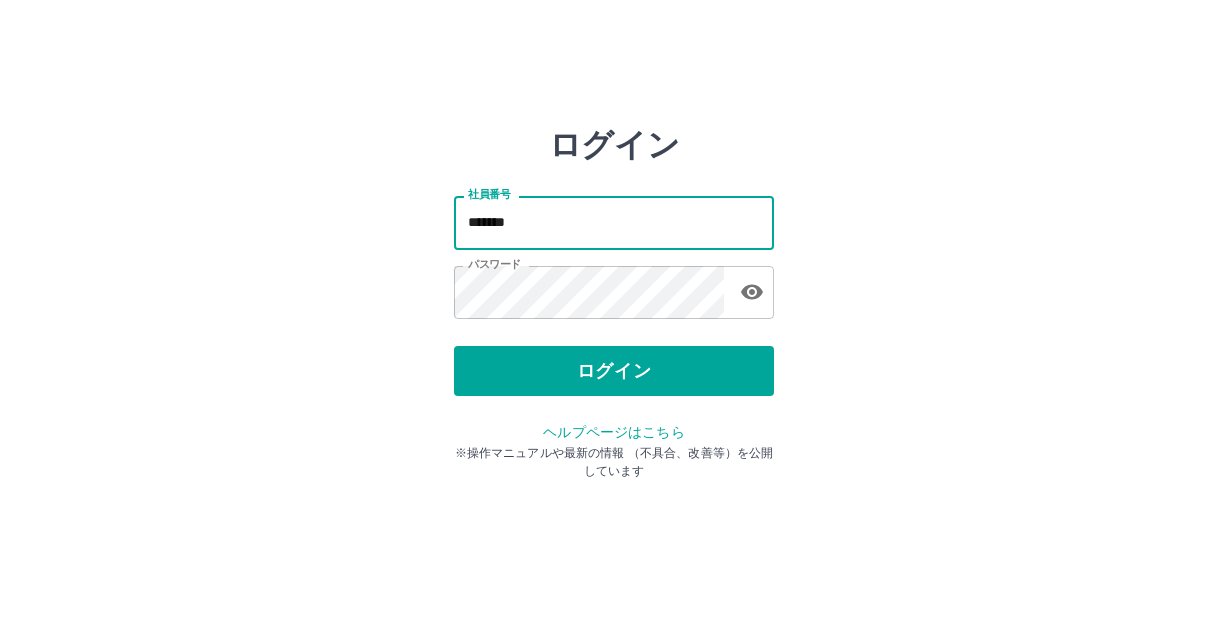 click on "*******" at bounding box center (614, 222) 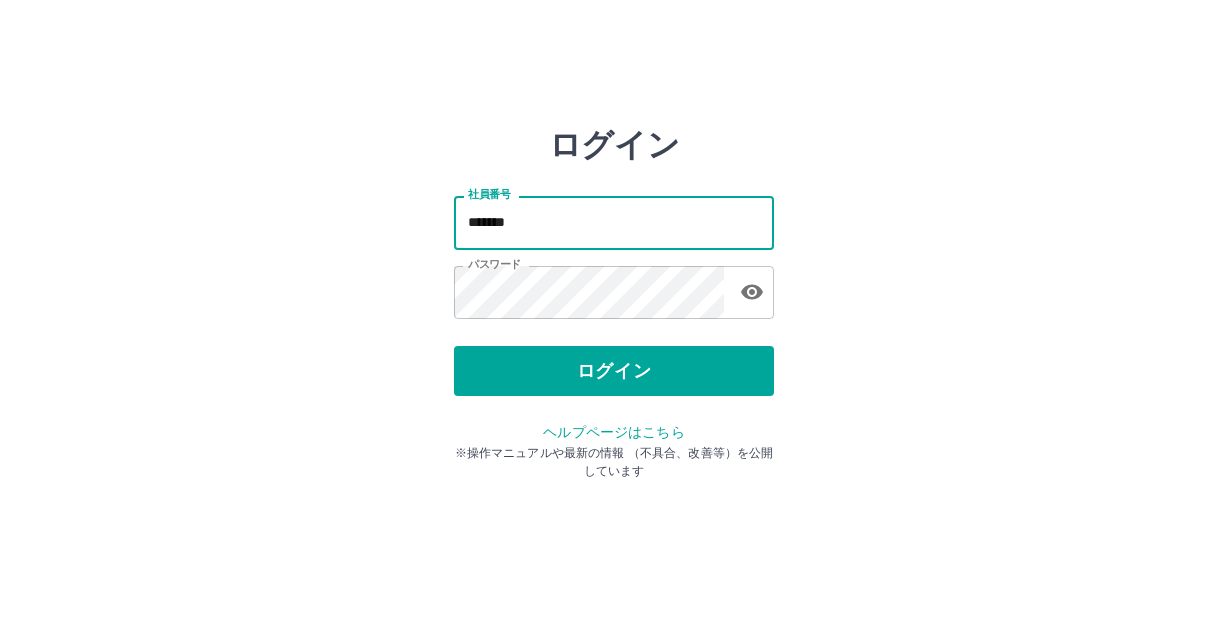 type on "*******" 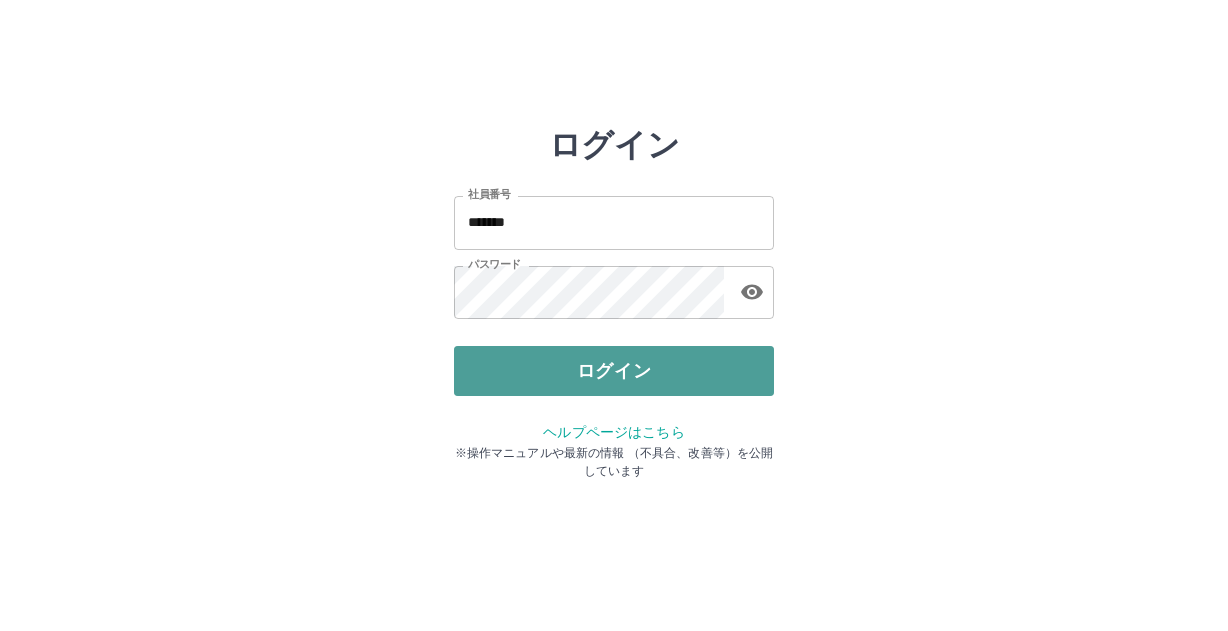 click on "ログイン" at bounding box center (614, 371) 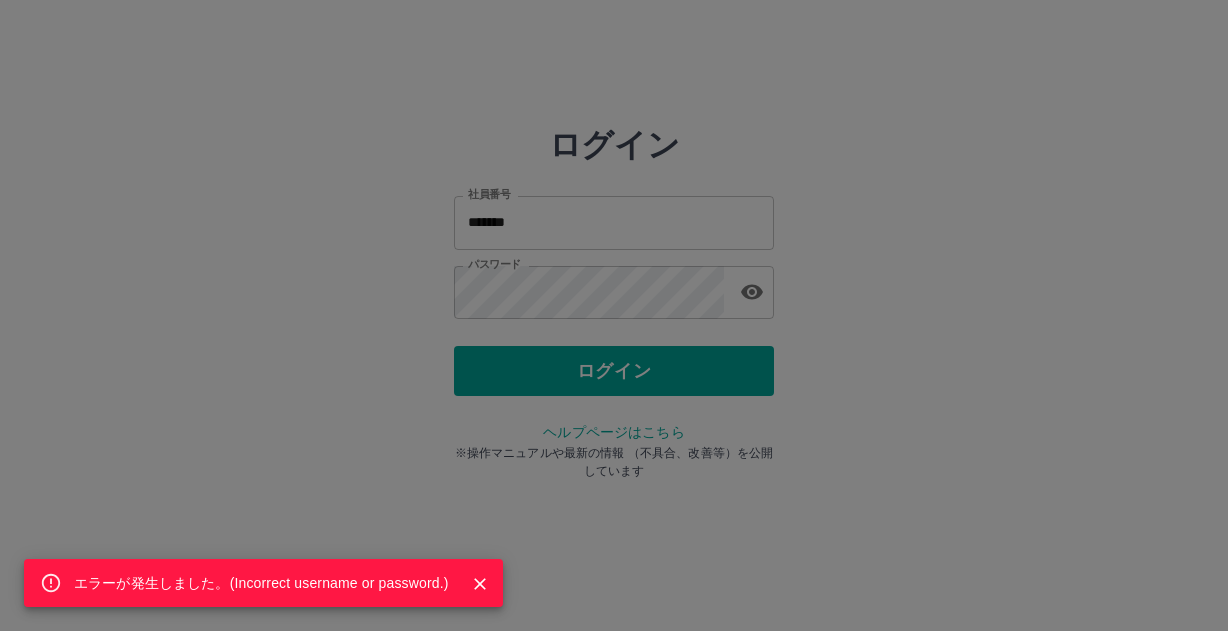 click on "エラーが発生しました。( Incorrect username or password. )" at bounding box center [614, 315] 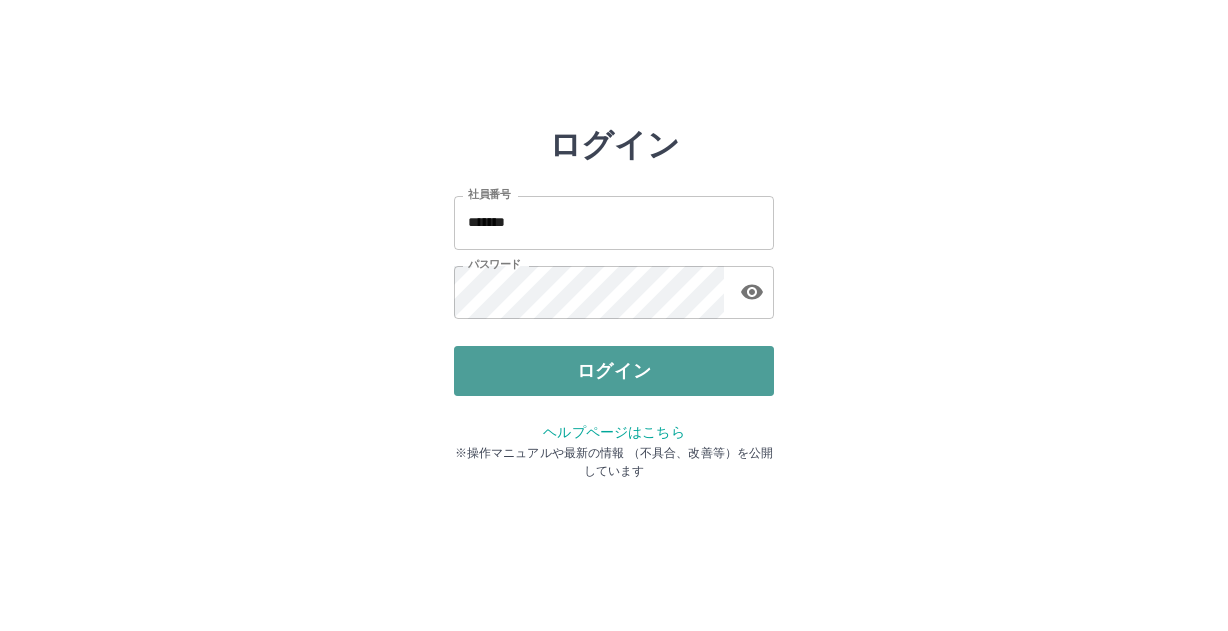 click on "ログイン" at bounding box center [614, 371] 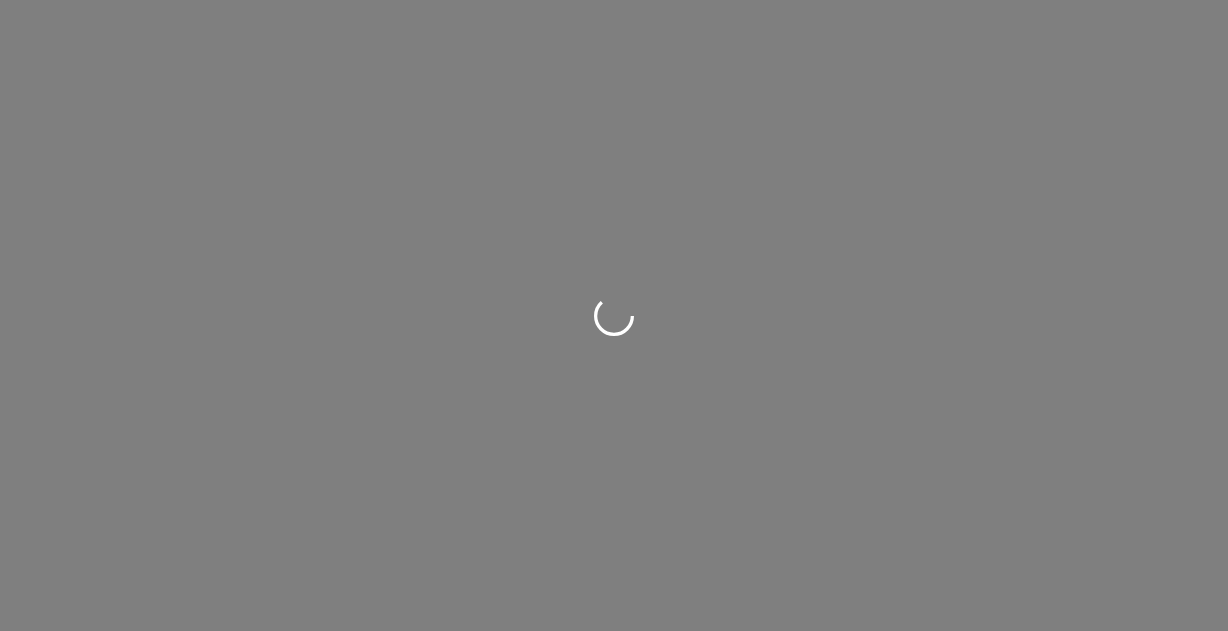 scroll, scrollTop: 0, scrollLeft: 0, axis: both 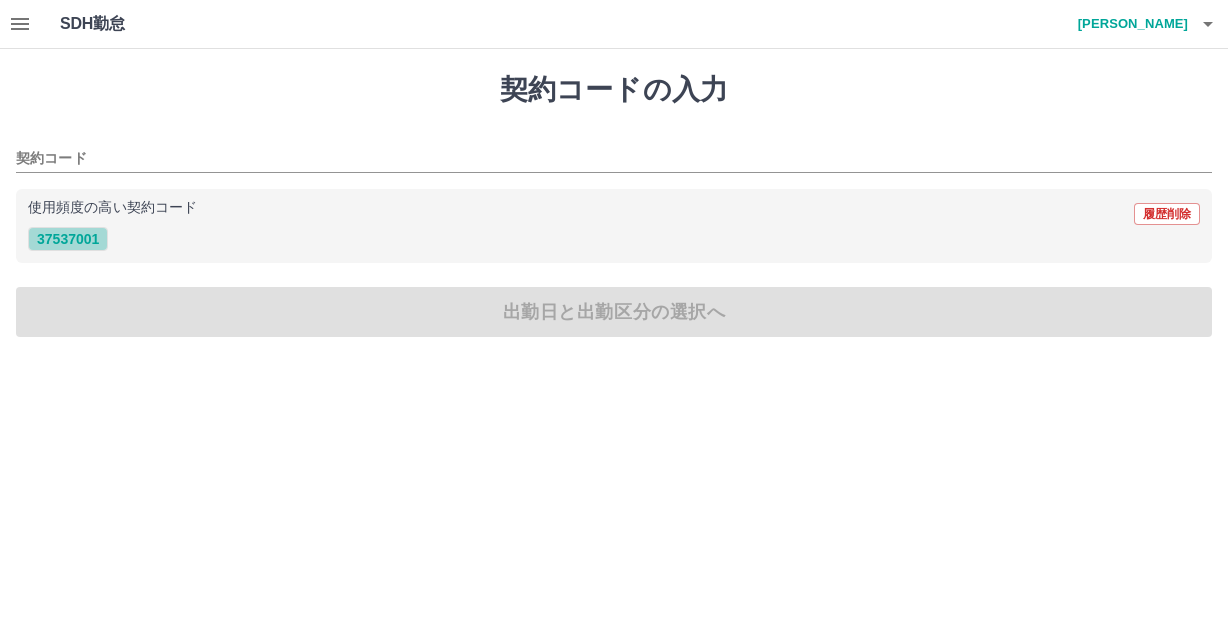 click on "37537001" at bounding box center [68, 239] 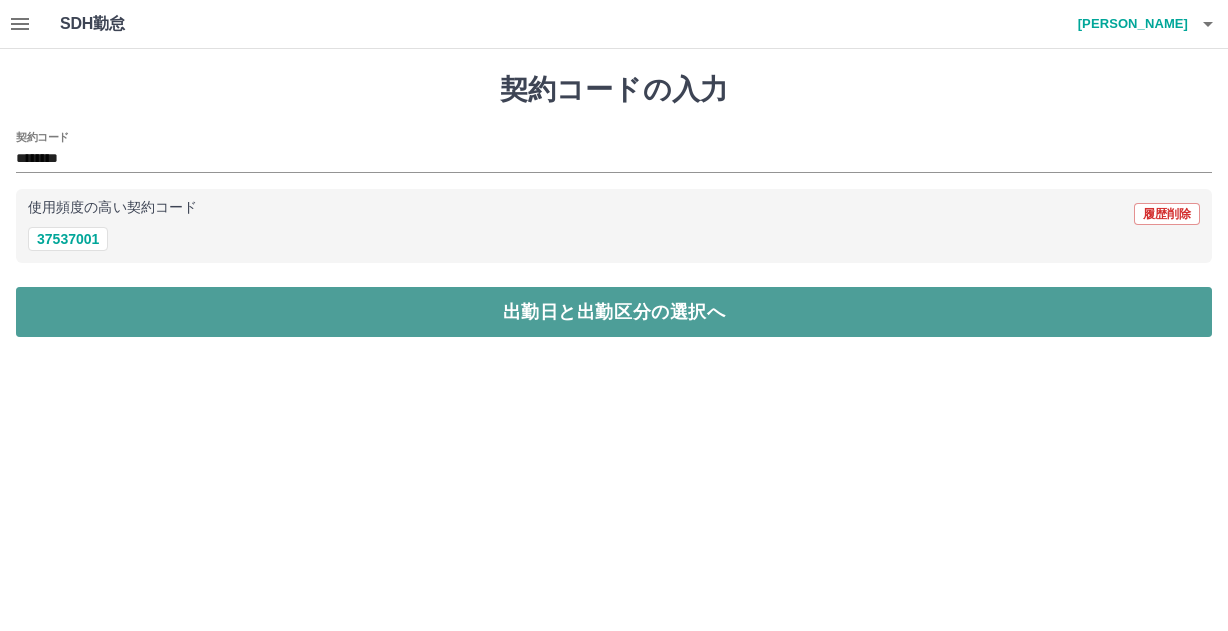 click on "出勤日と出勤区分の選択へ" at bounding box center (614, 312) 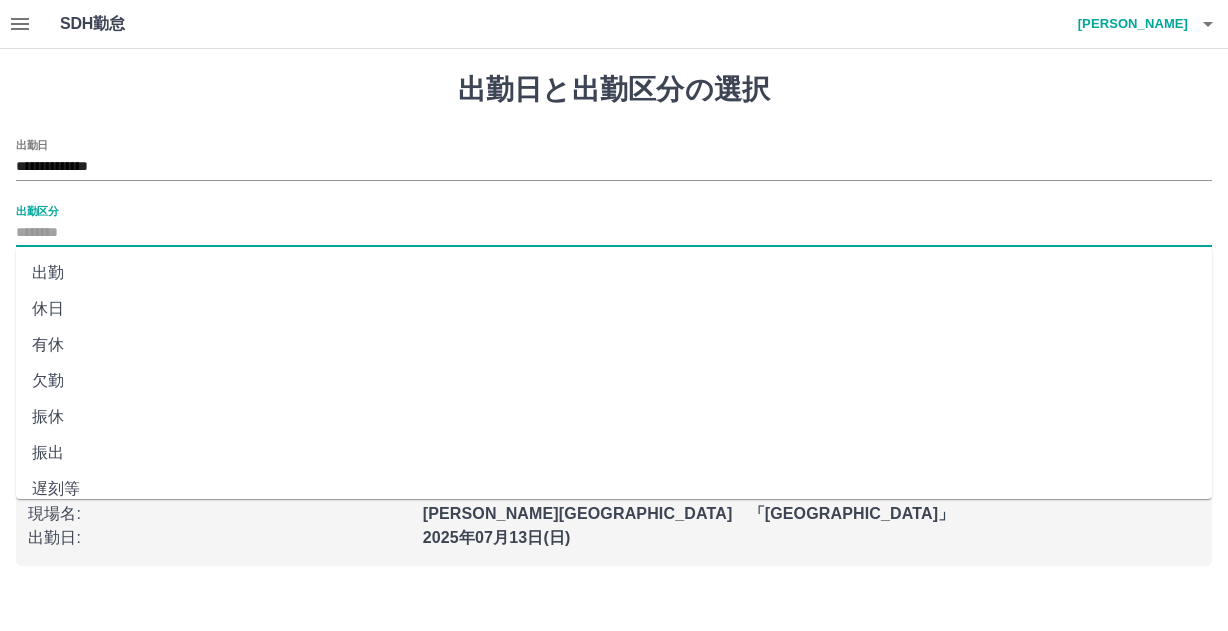click on "出勤区分" at bounding box center (614, 233) 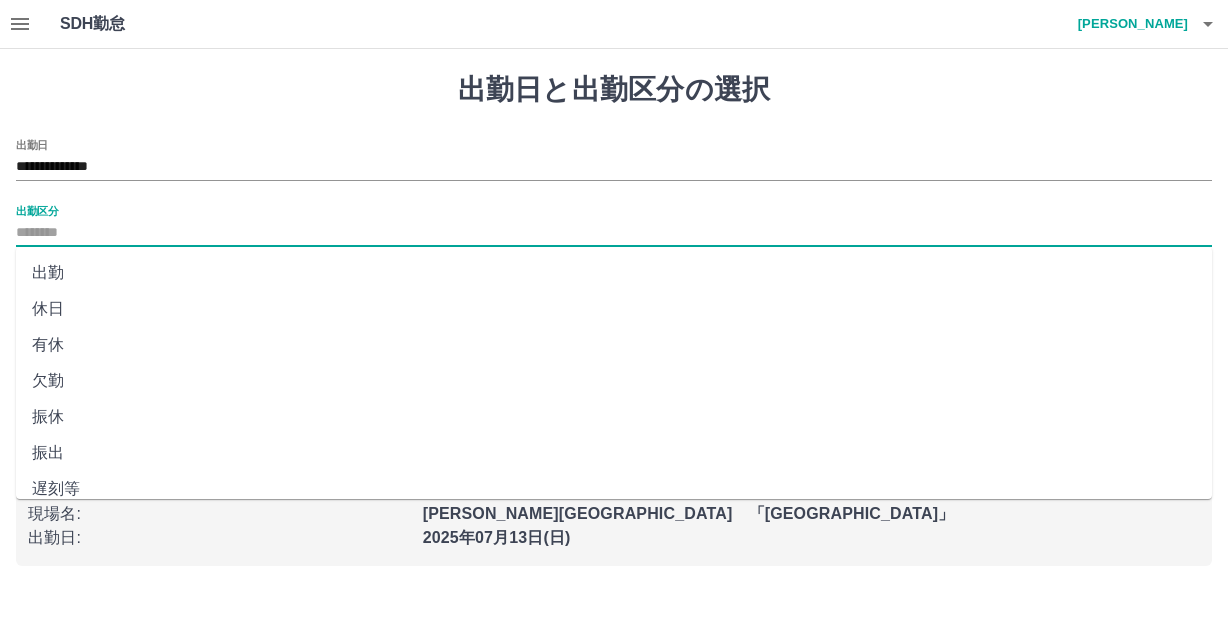 click on "休日" at bounding box center (614, 309) 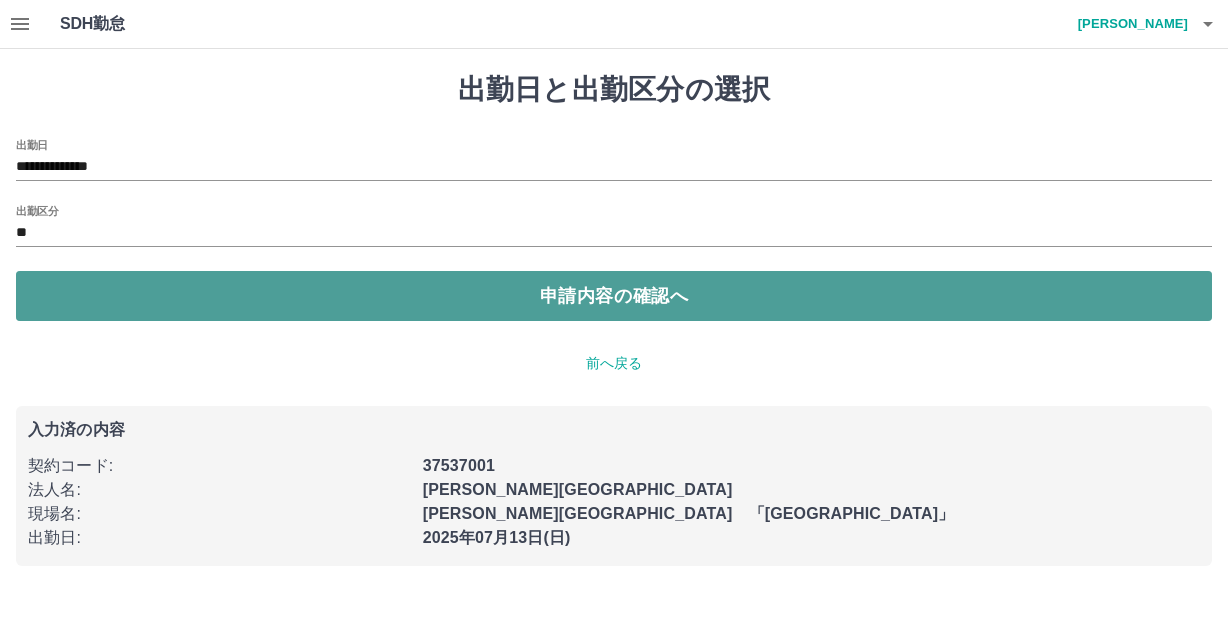 click on "申請内容の確認へ" at bounding box center (614, 296) 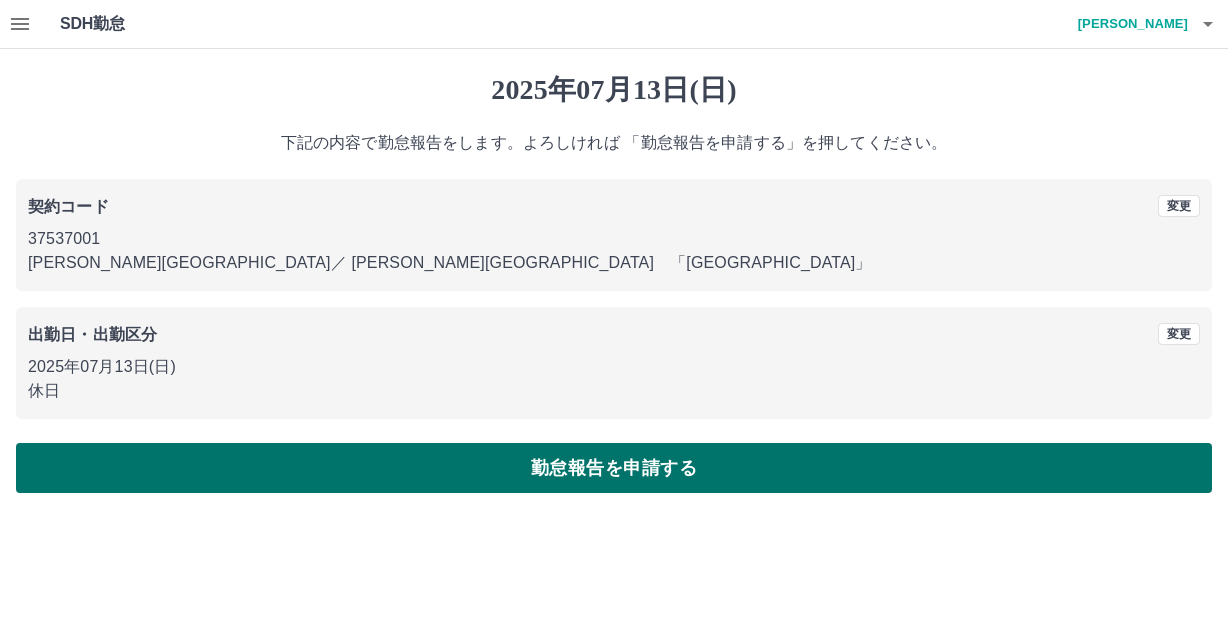 click on "勤怠報告を申請する" at bounding box center (614, 468) 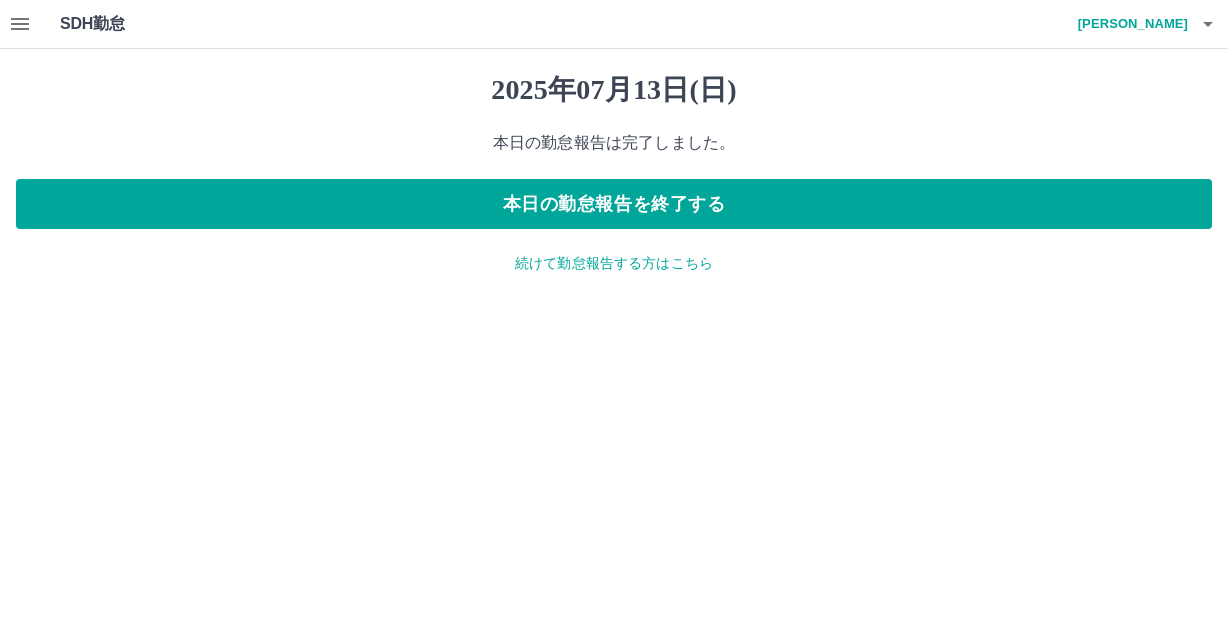 click on "続けて勤怠報告する方はこちら" at bounding box center [614, 263] 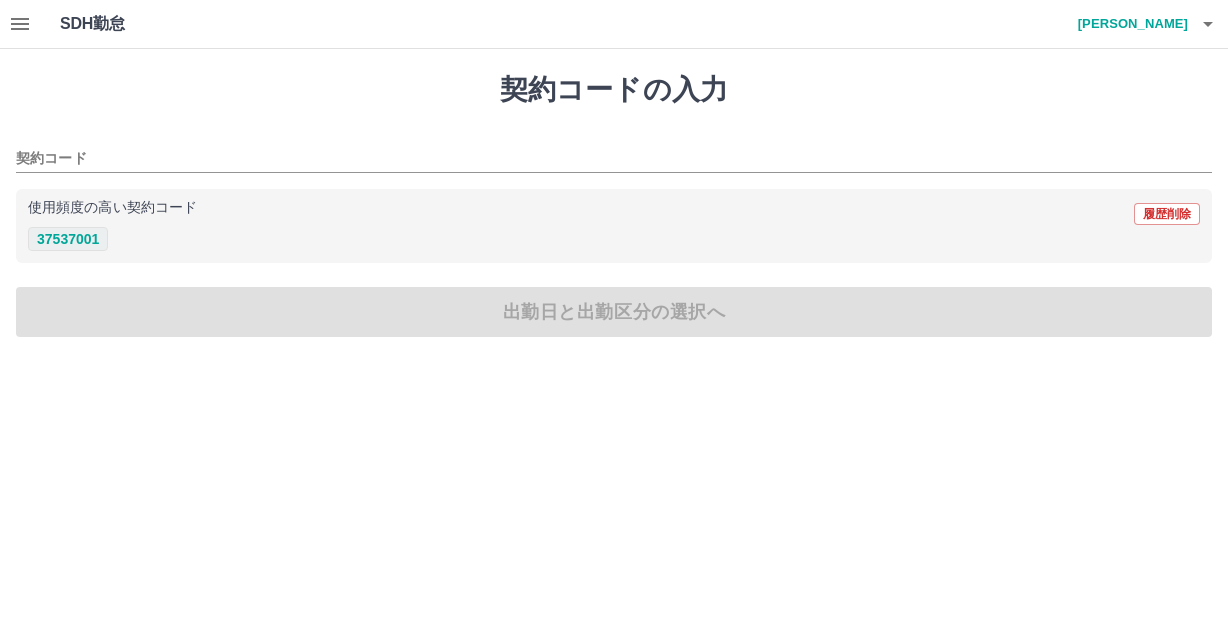 click on "37537001" at bounding box center [68, 239] 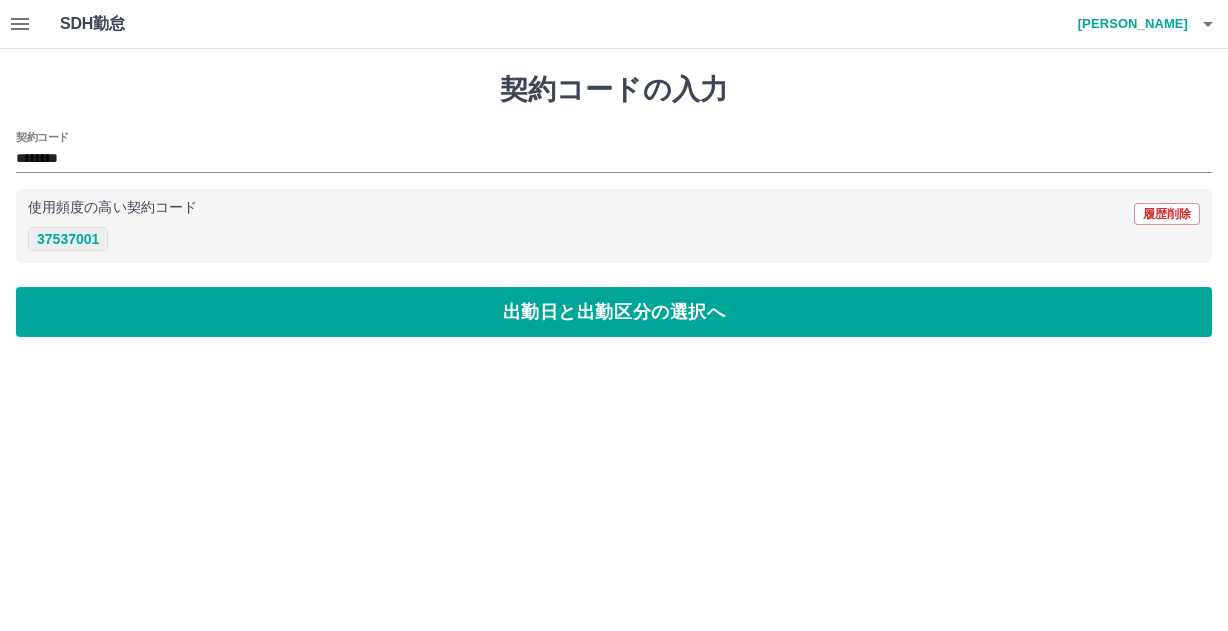 type on "********" 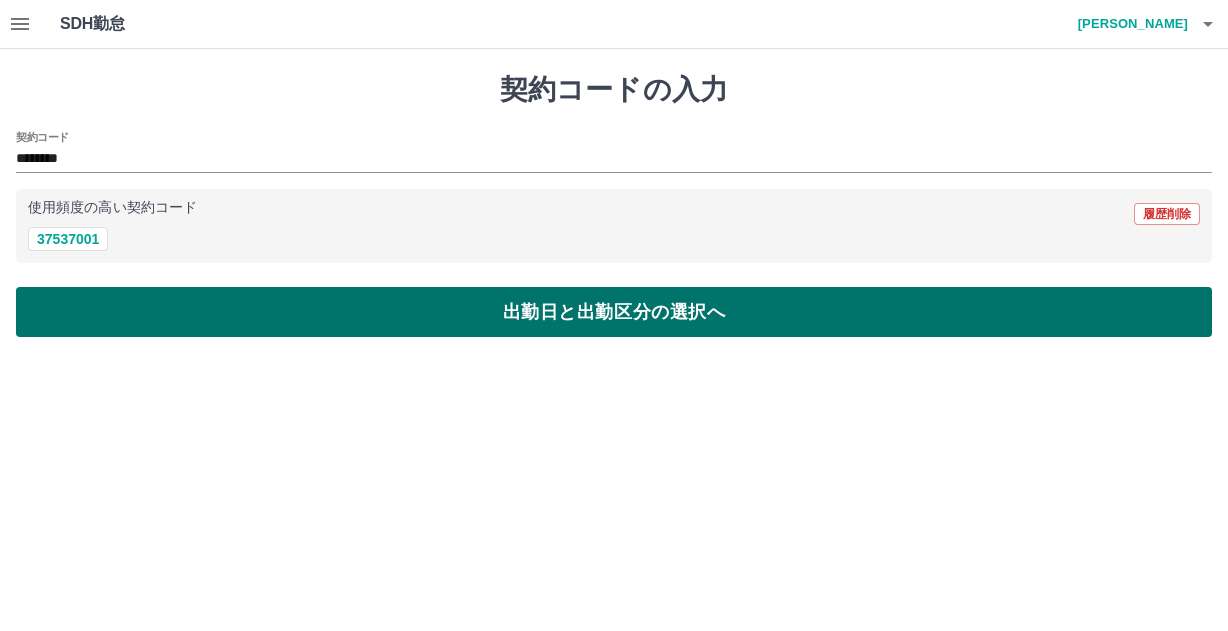 click on "出勤日と出勤区分の選択へ" at bounding box center (614, 312) 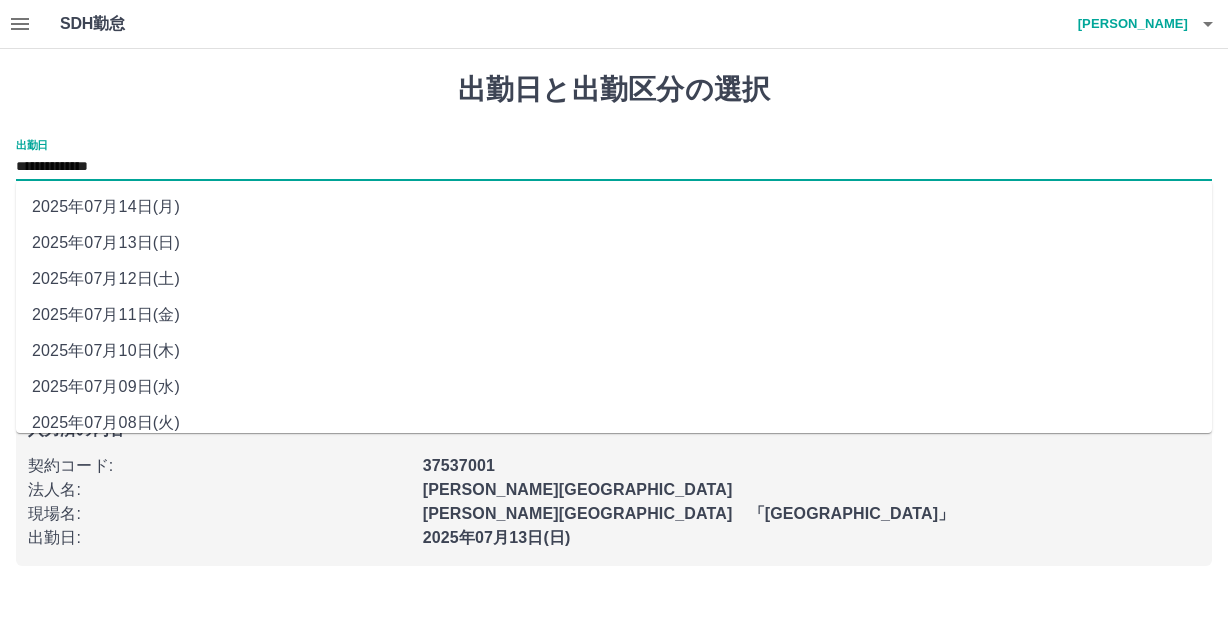 click on "**********" at bounding box center [614, 167] 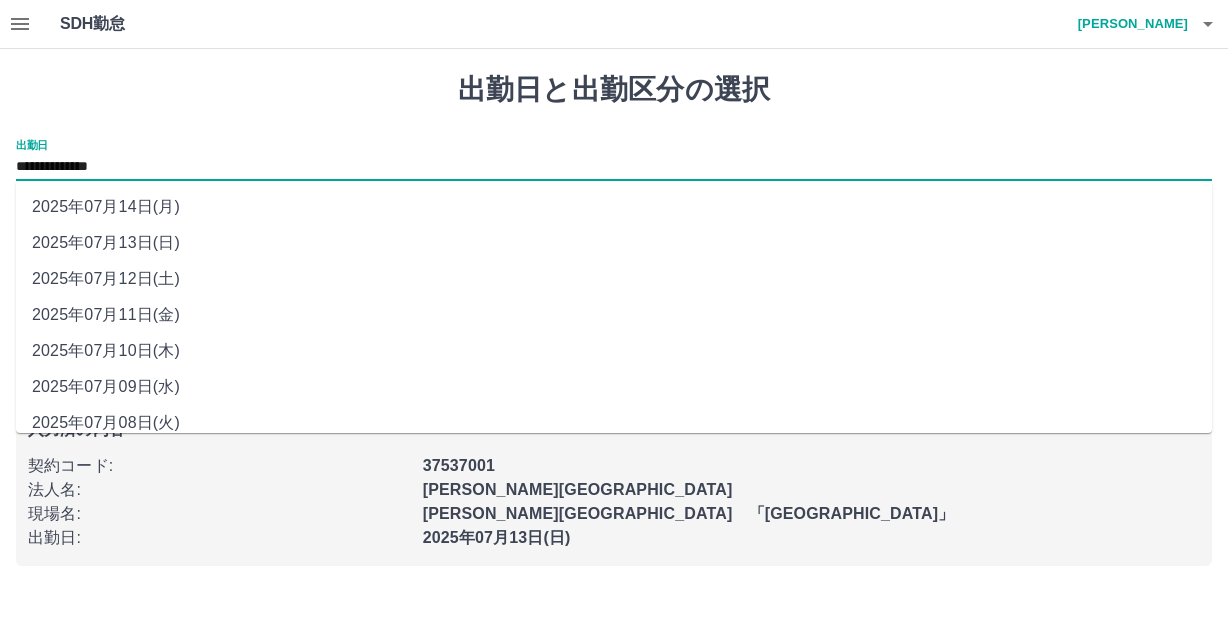 drag, startPoint x: 206, startPoint y: 164, endPoint x: 132, endPoint y: 203, distance: 83.64807 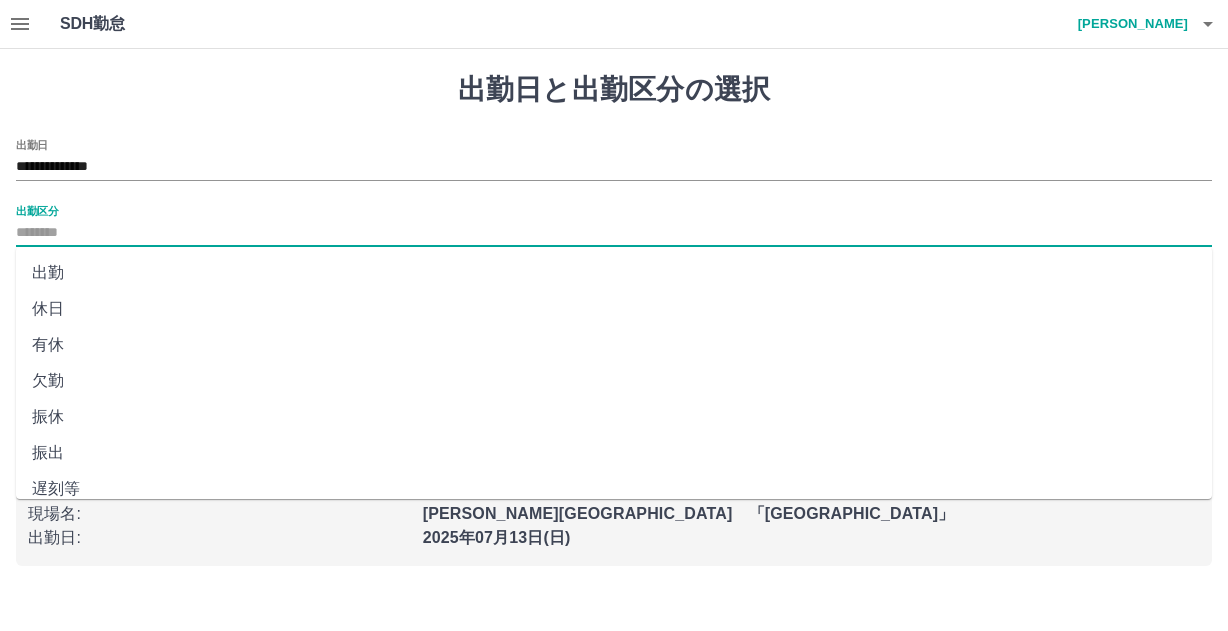 click on "出勤区分" at bounding box center [614, 233] 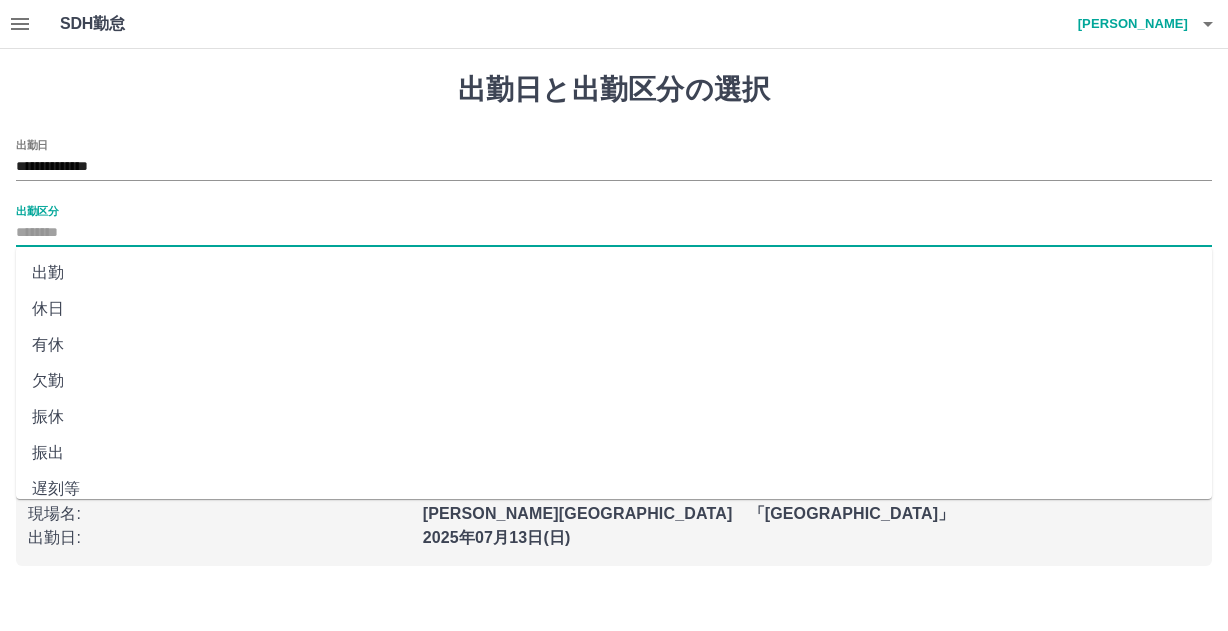 click on "休日" at bounding box center (614, 309) 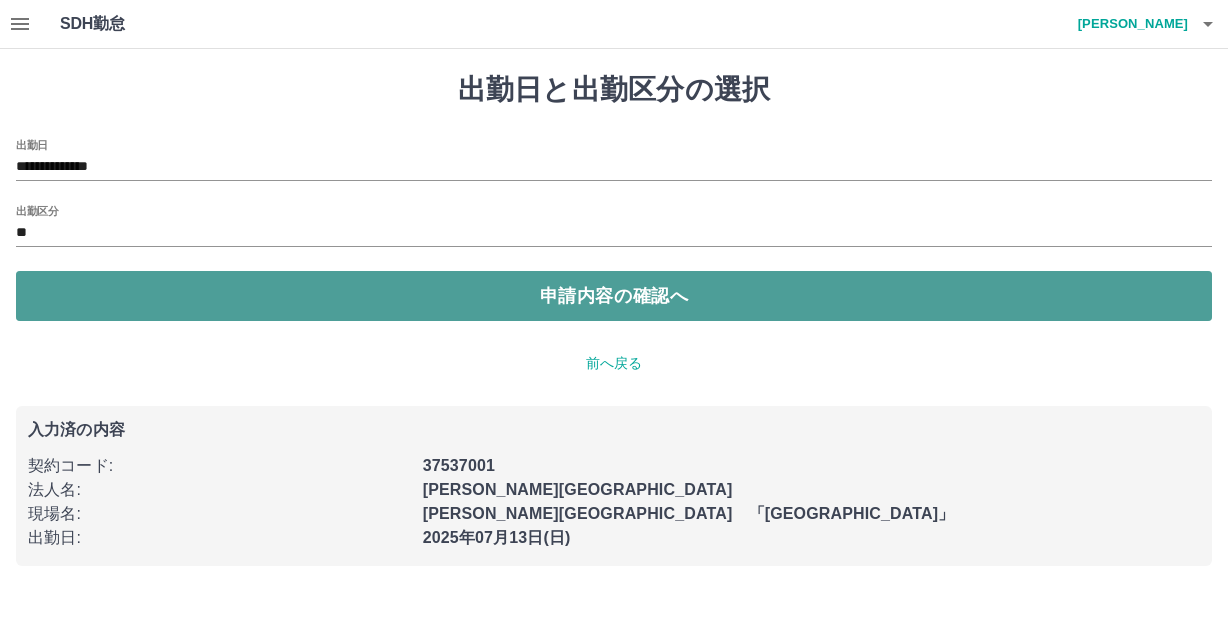 click on "申請内容の確認へ" at bounding box center (614, 296) 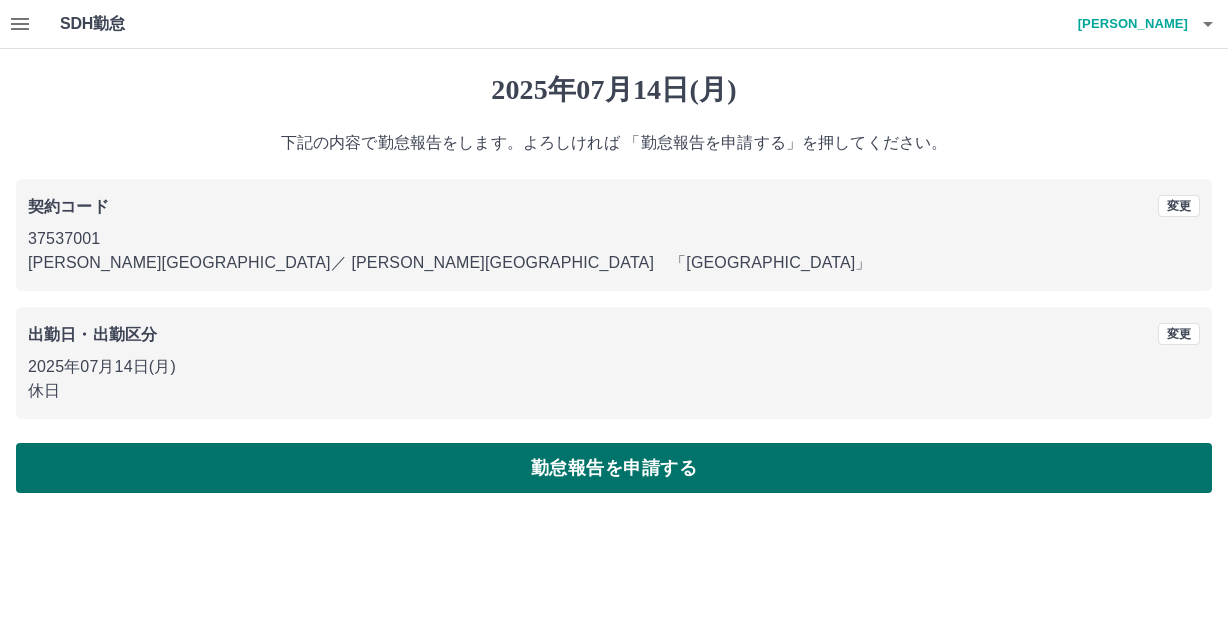 click on "勤怠報告を申請する" at bounding box center [614, 468] 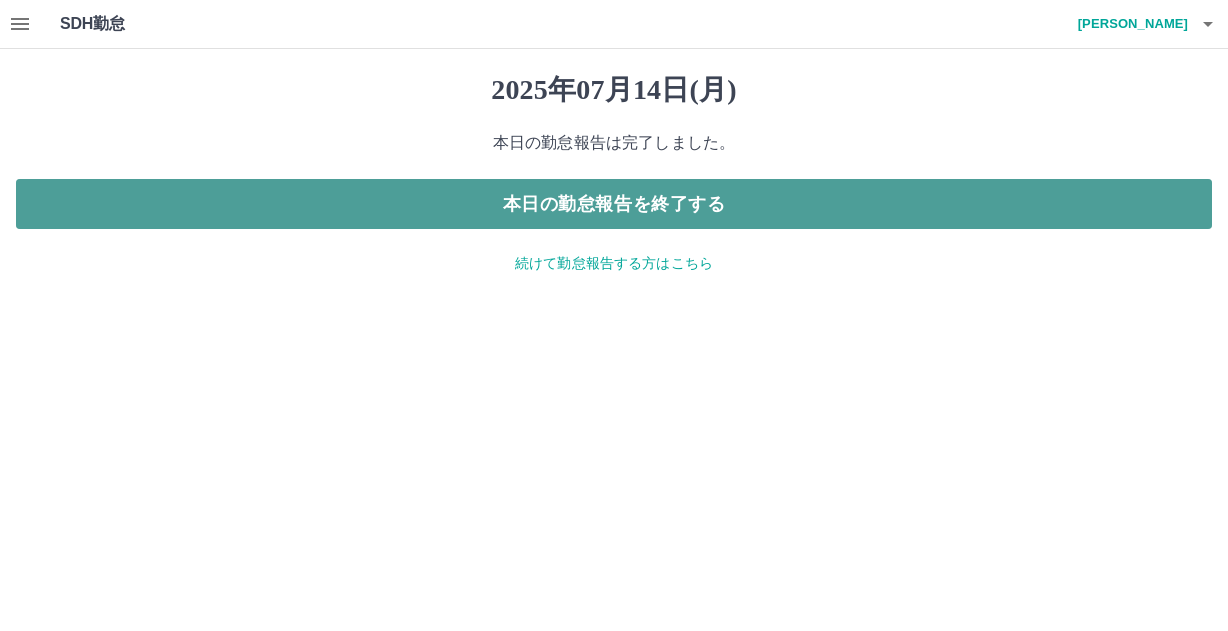 click on "本日の勤怠報告を終了する" at bounding box center [614, 204] 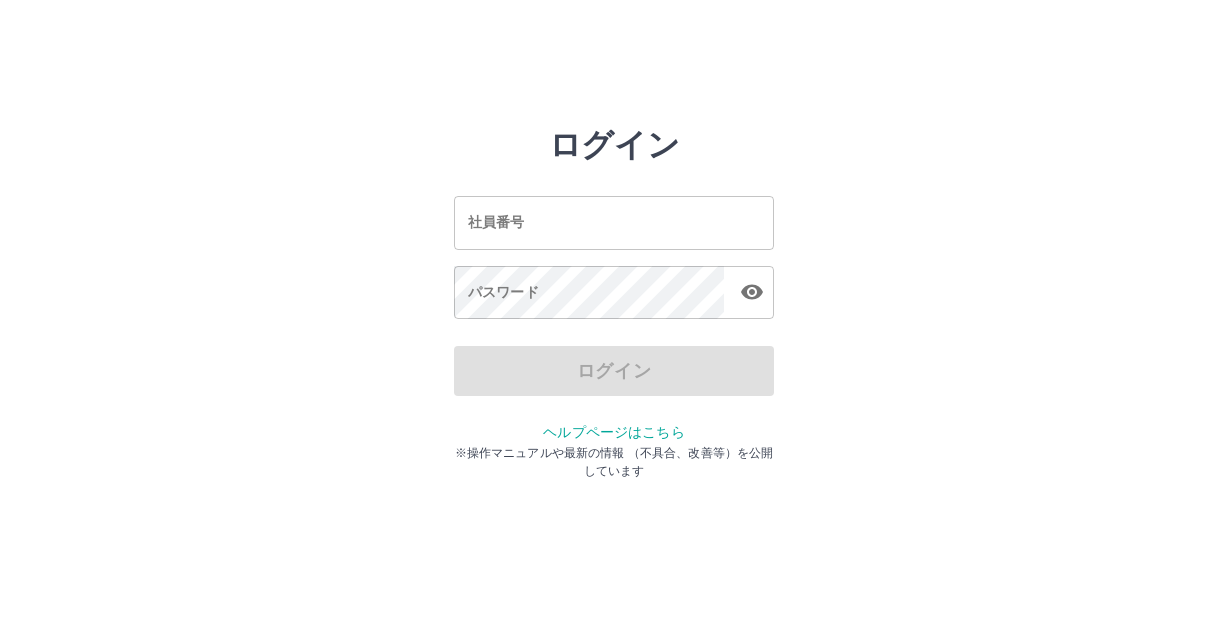 scroll, scrollTop: 0, scrollLeft: 0, axis: both 